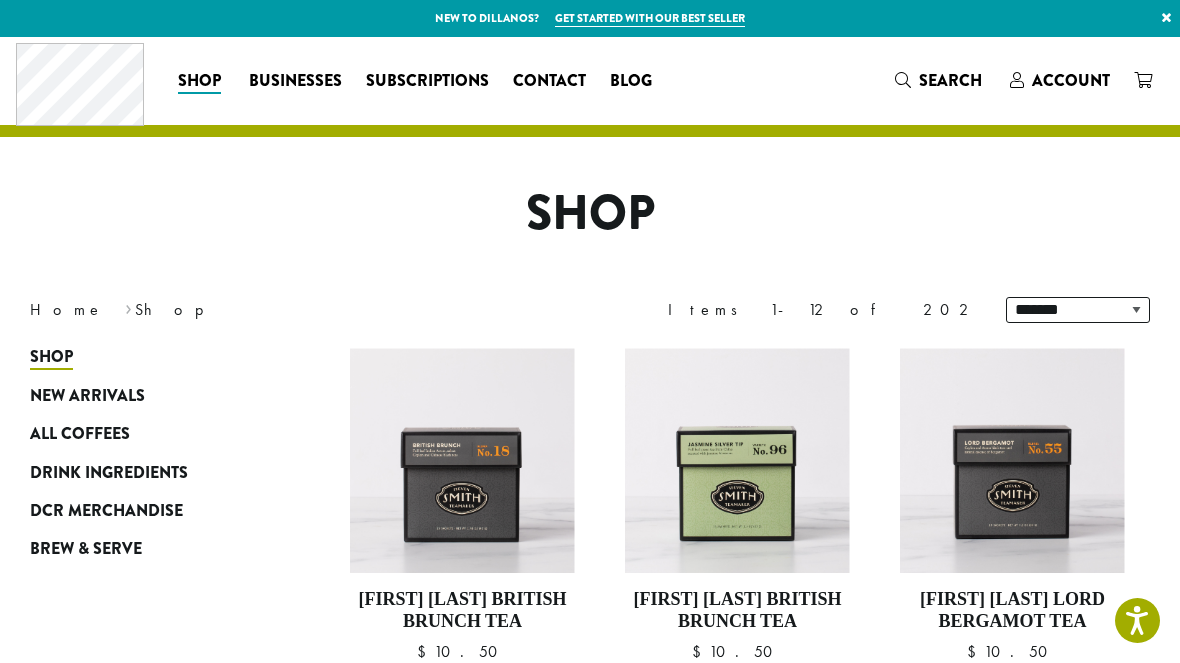 scroll, scrollTop: 0, scrollLeft: 0, axis: both 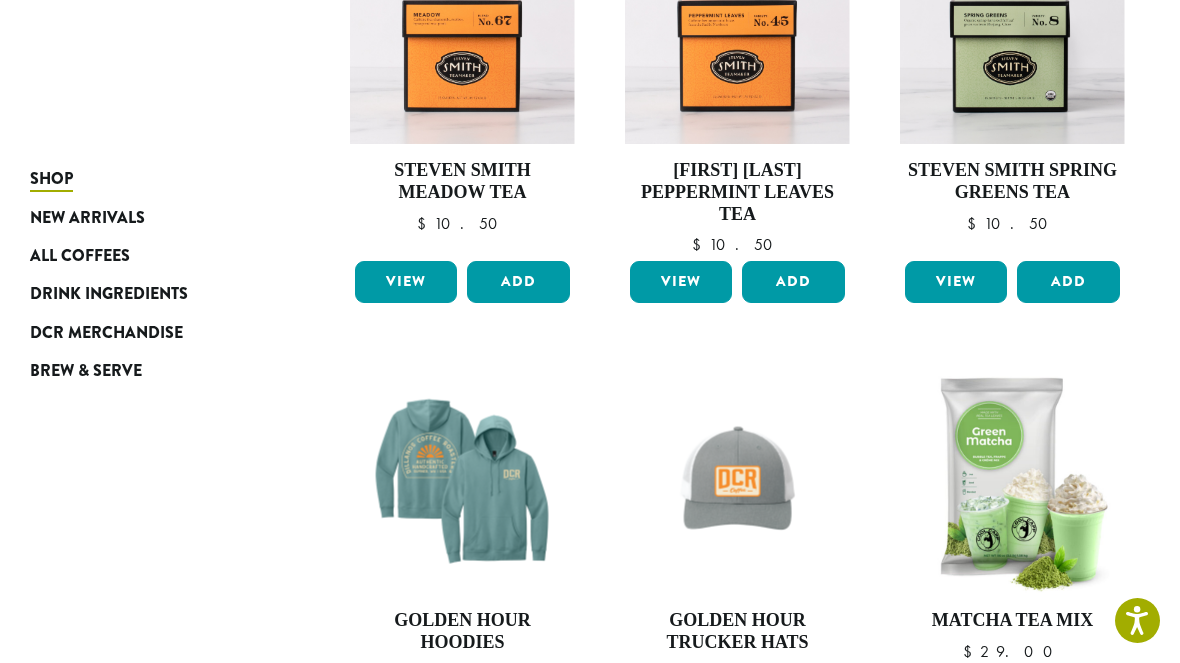 click on "All Coffees" at bounding box center (80, 256) 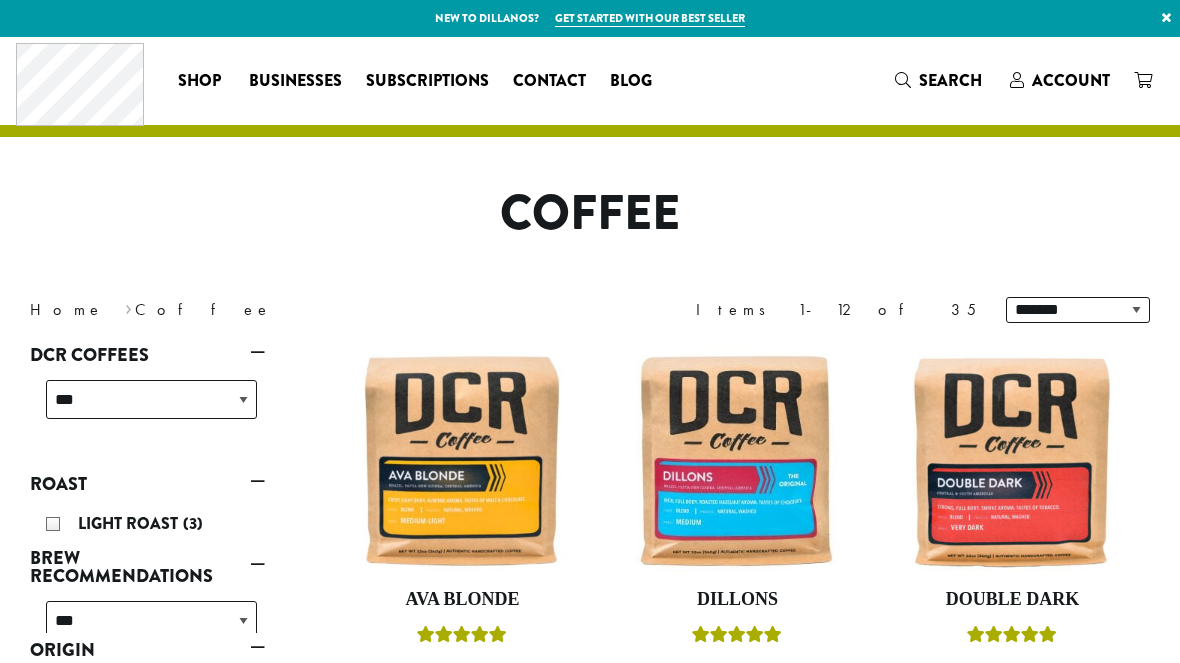 scroll, scrollTop: 0, scrollLeft: 0, axis: both 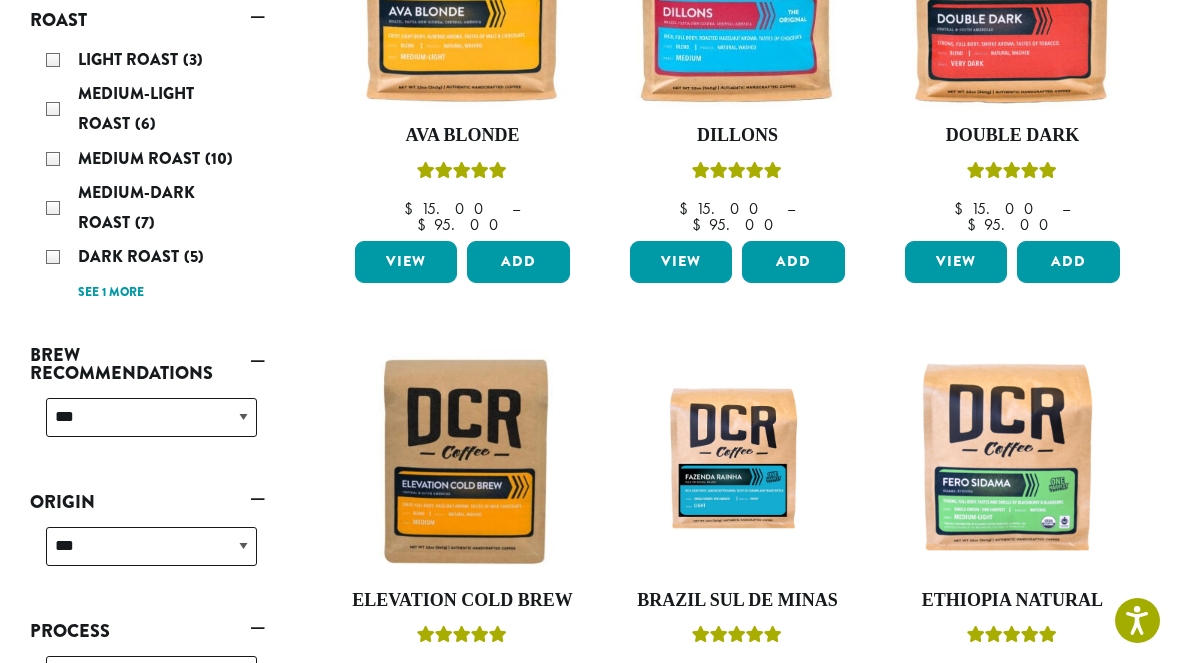 click on "Double Dark
$ 15.00   –   $ 95.00 Price range: $15.00 through $95.00" at bounding box center (1012, 58) 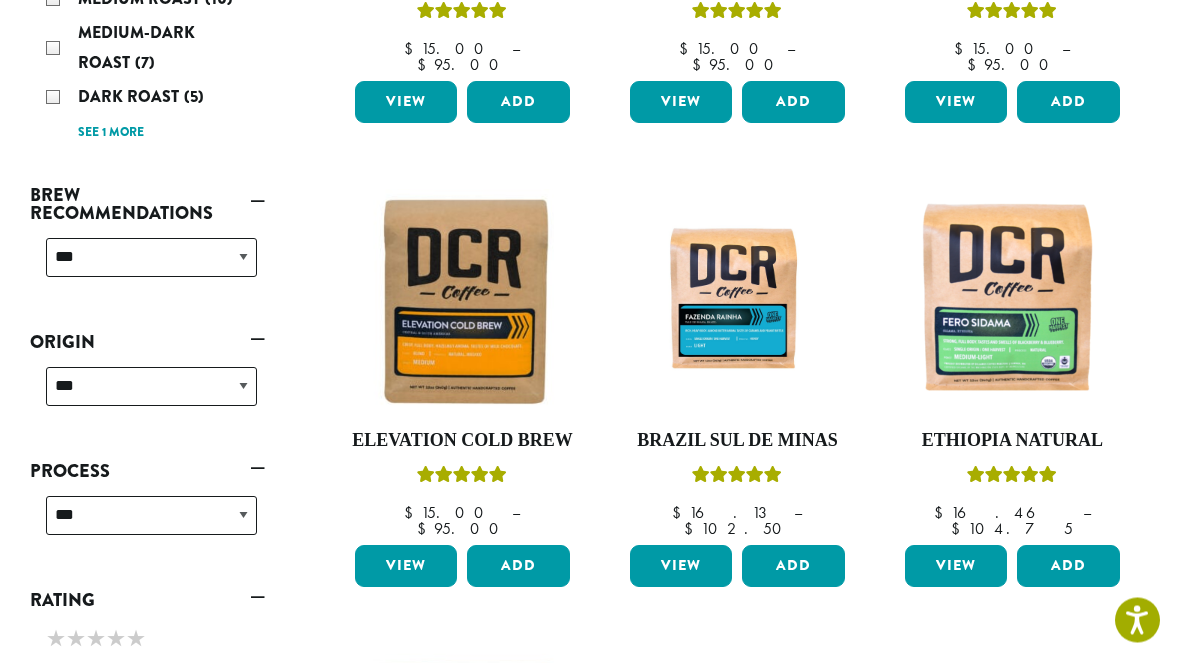 scroll, scrollTop: 624, scrollLeft: 0, axis: vertical 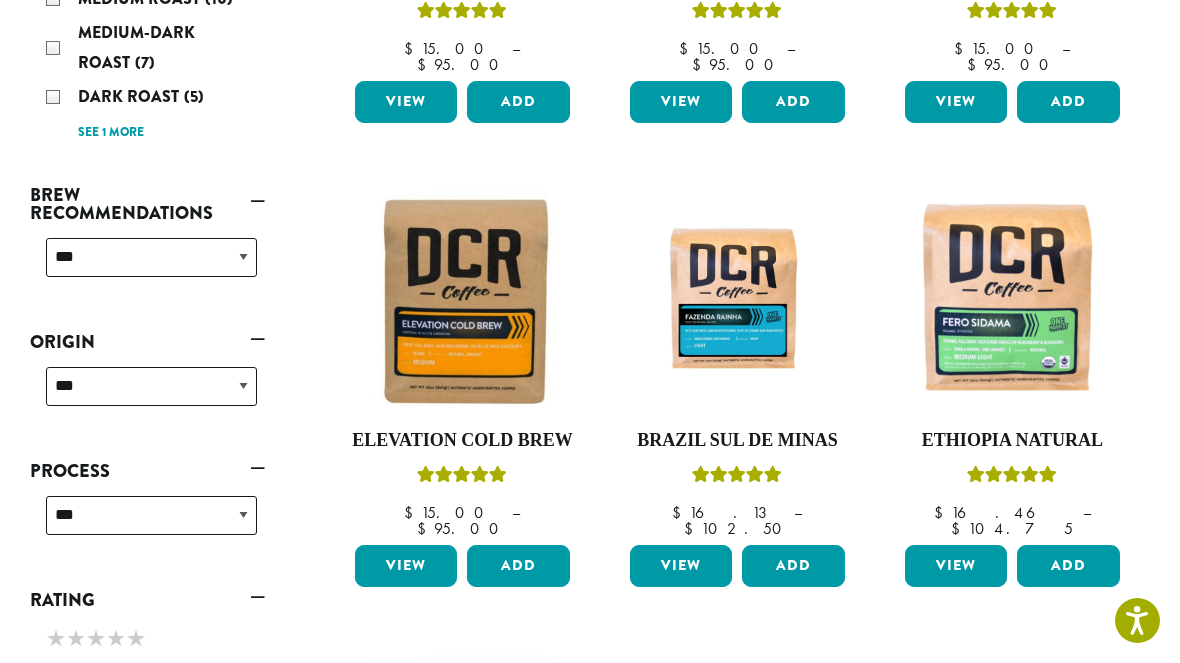 click at bounding box center [462, 301] 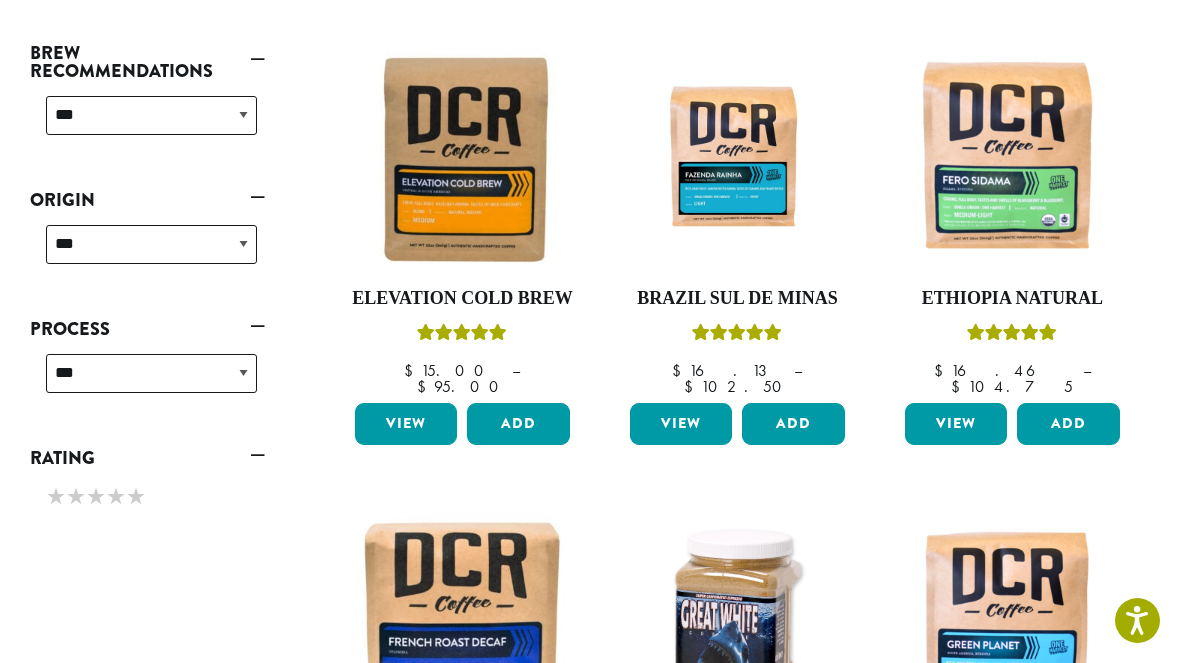 scroll, scrollTop: 764, scrollLeft: 0, axis: vertical 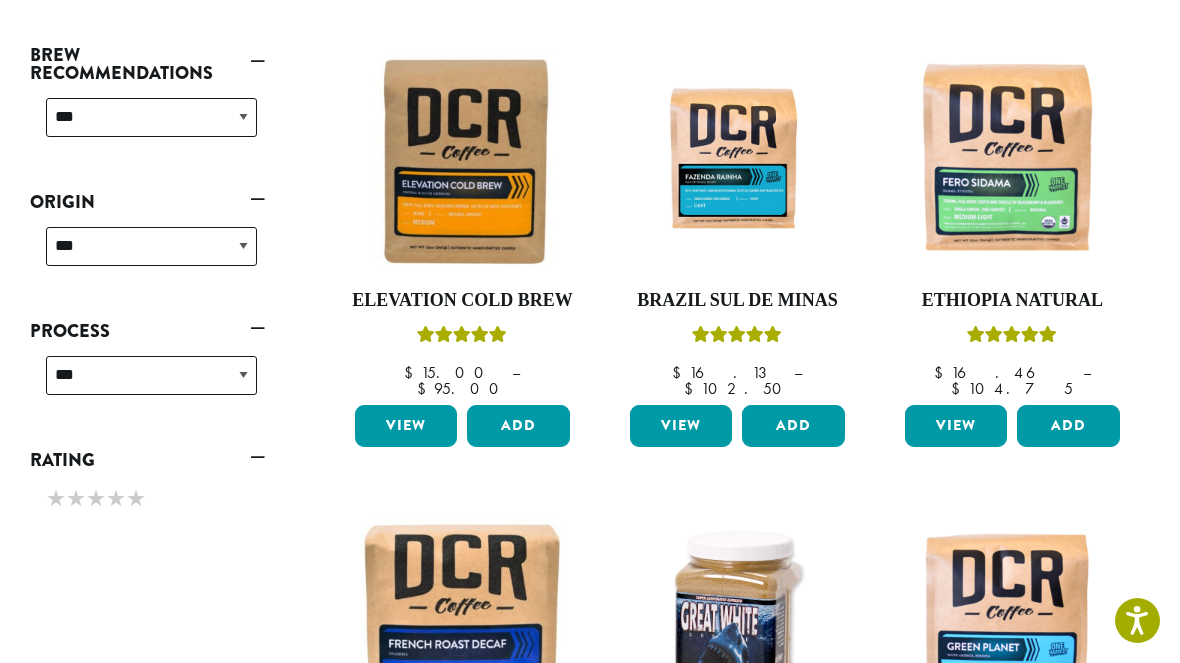 click on "**********" at bounding box center [737, 566] 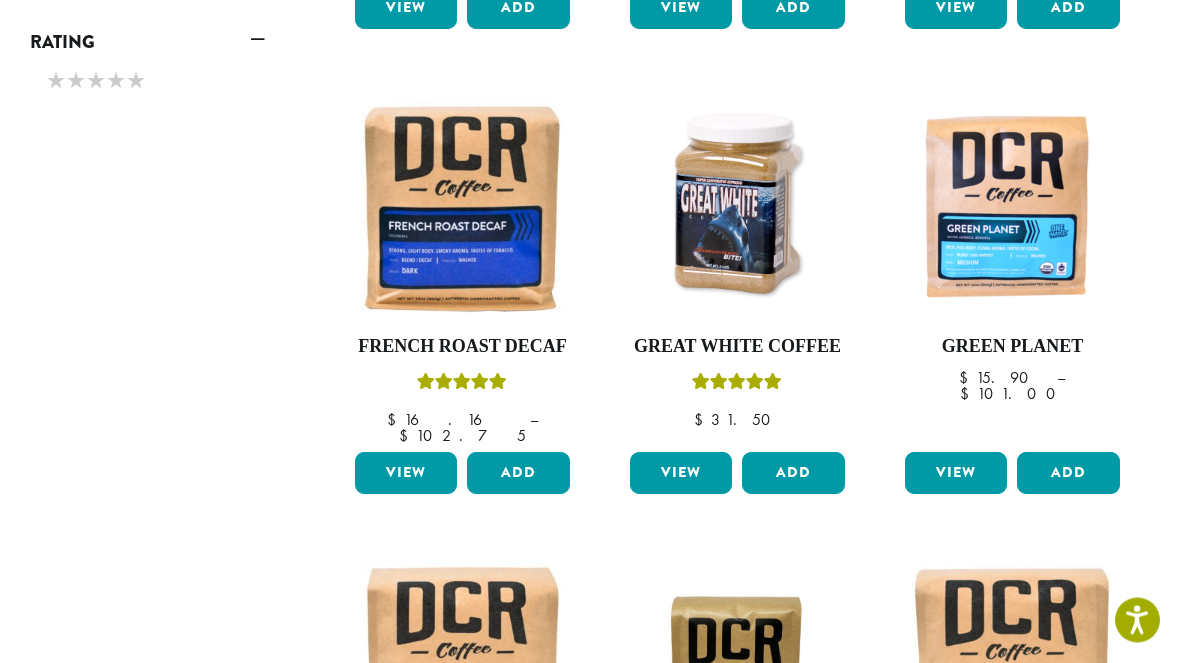scroll, scrollTop: 1182, scrollLeft: 0, axis: vertical 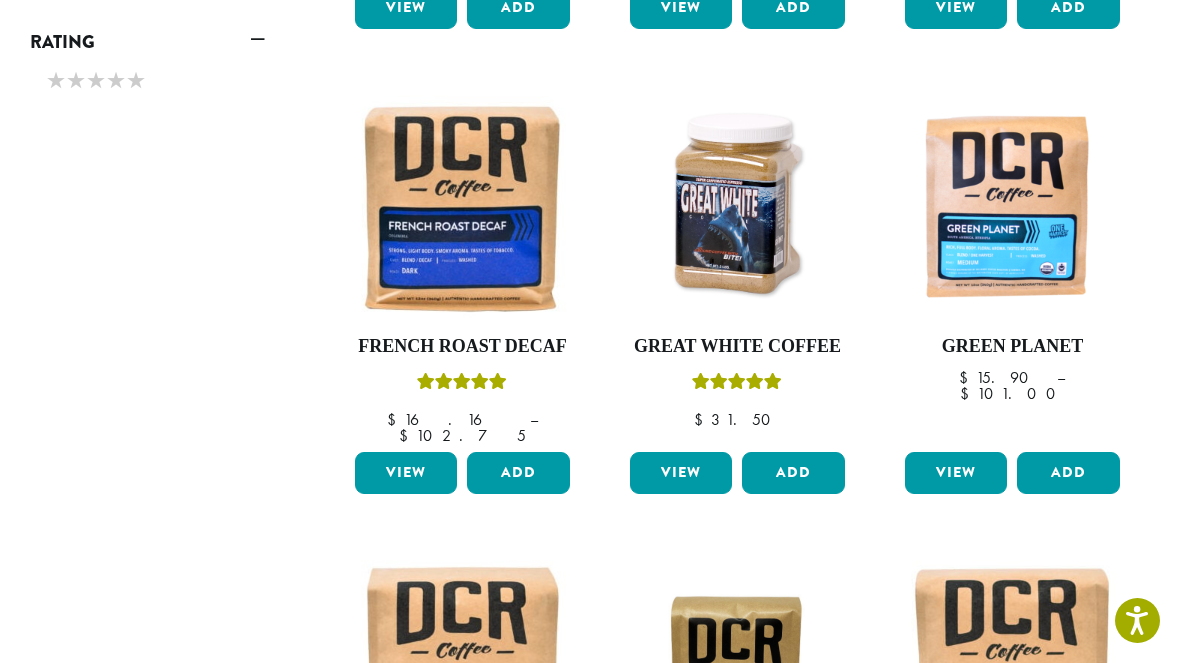 click on "View" at bounding box center [681, 473] 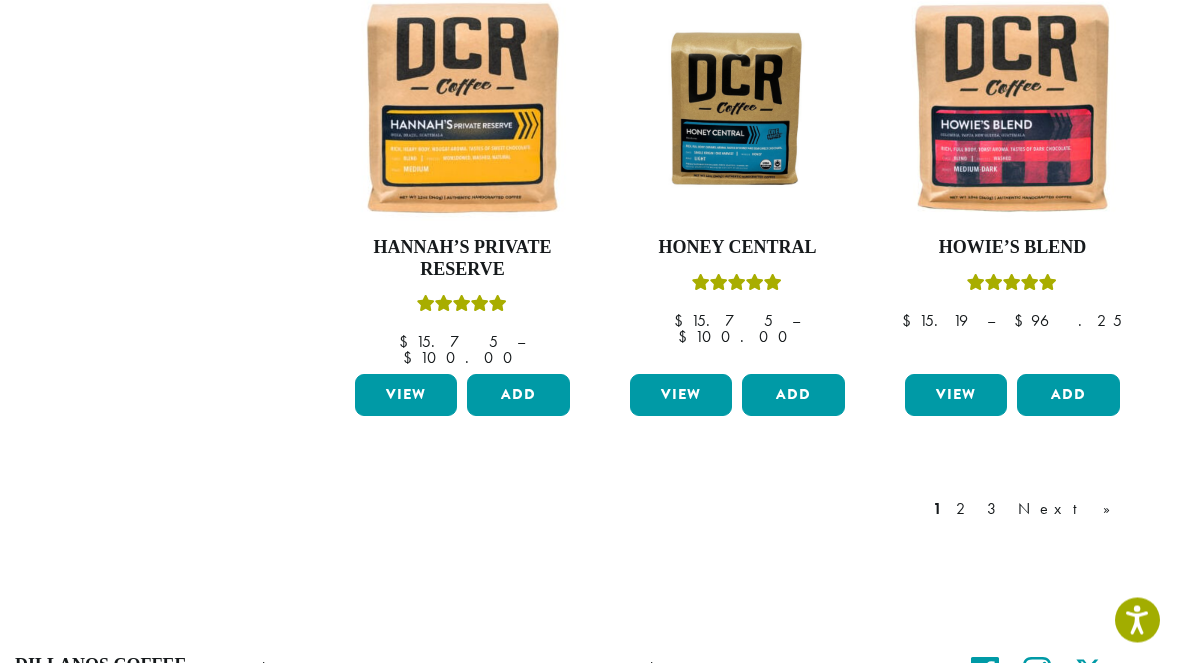 scroll, scrollTop: 1746, scrollLeft: 0, axis: vertical 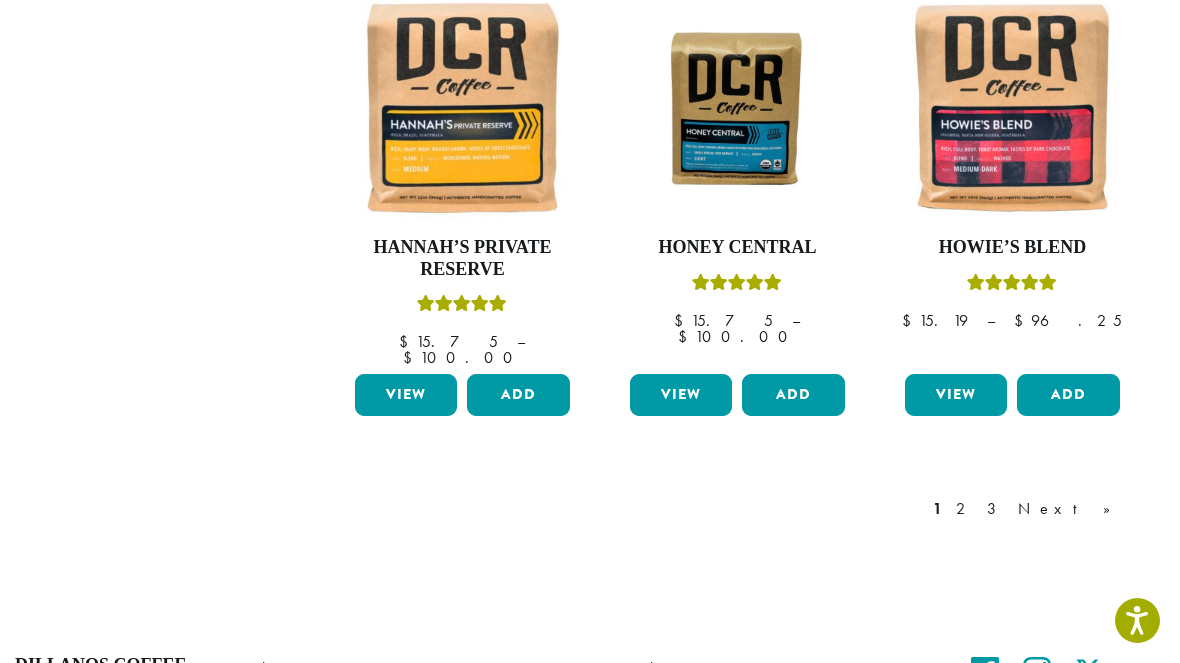 click on "Next »" at bounding box center (1071, 509) 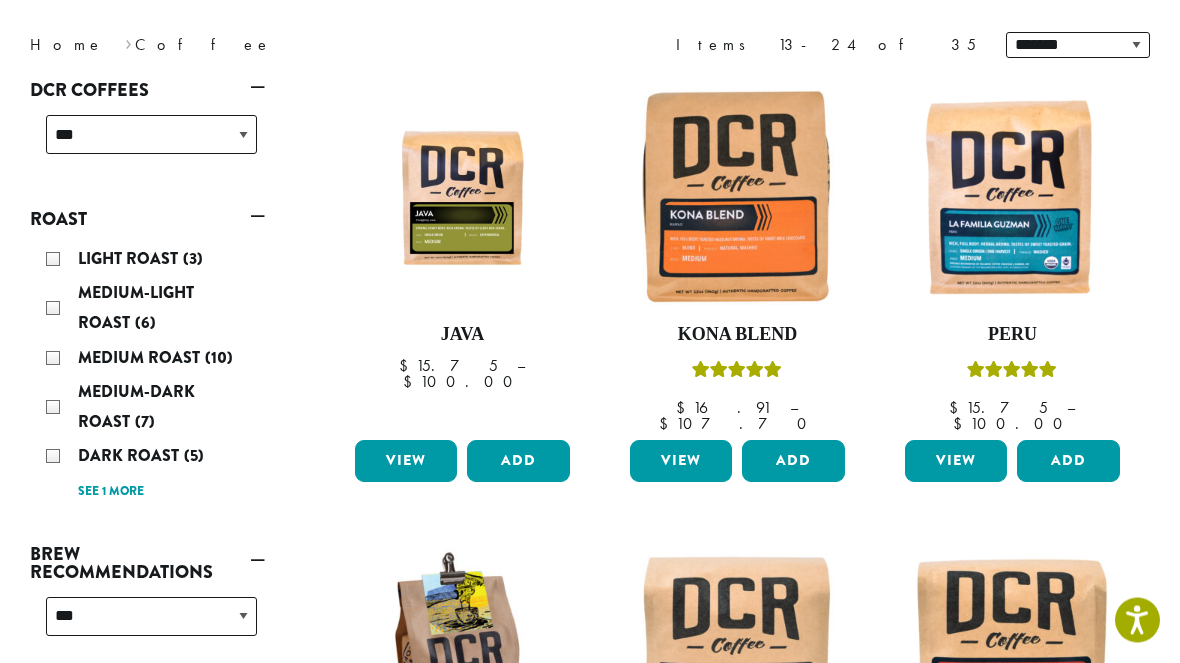 scroll, scrollTop: 265, scrollLeft: 0, axis: vertical 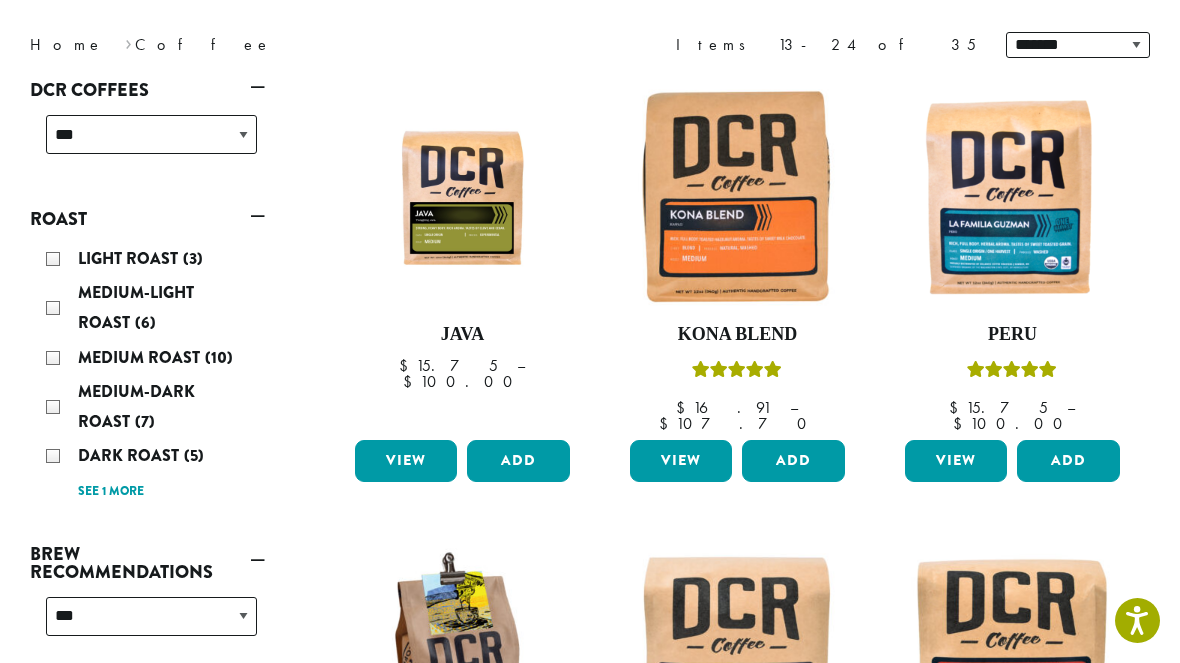 click on "View" at bounding box center [406, 461] 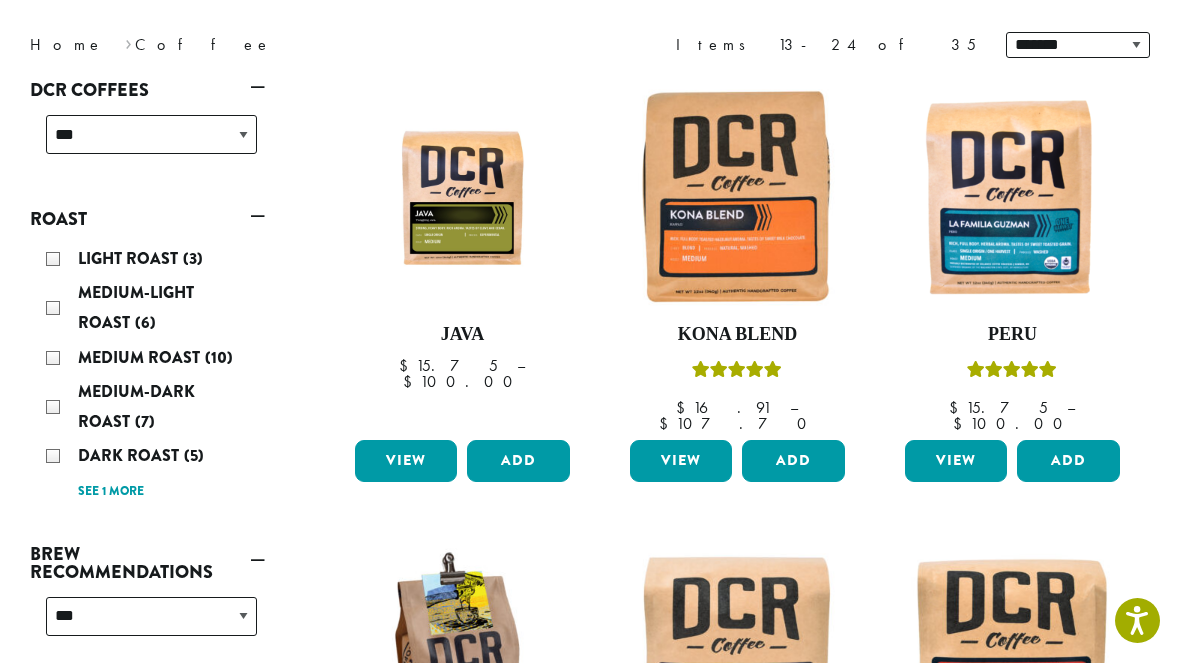 scroll, scrollTop: 363, scrollLeft: 0, axis: vertical 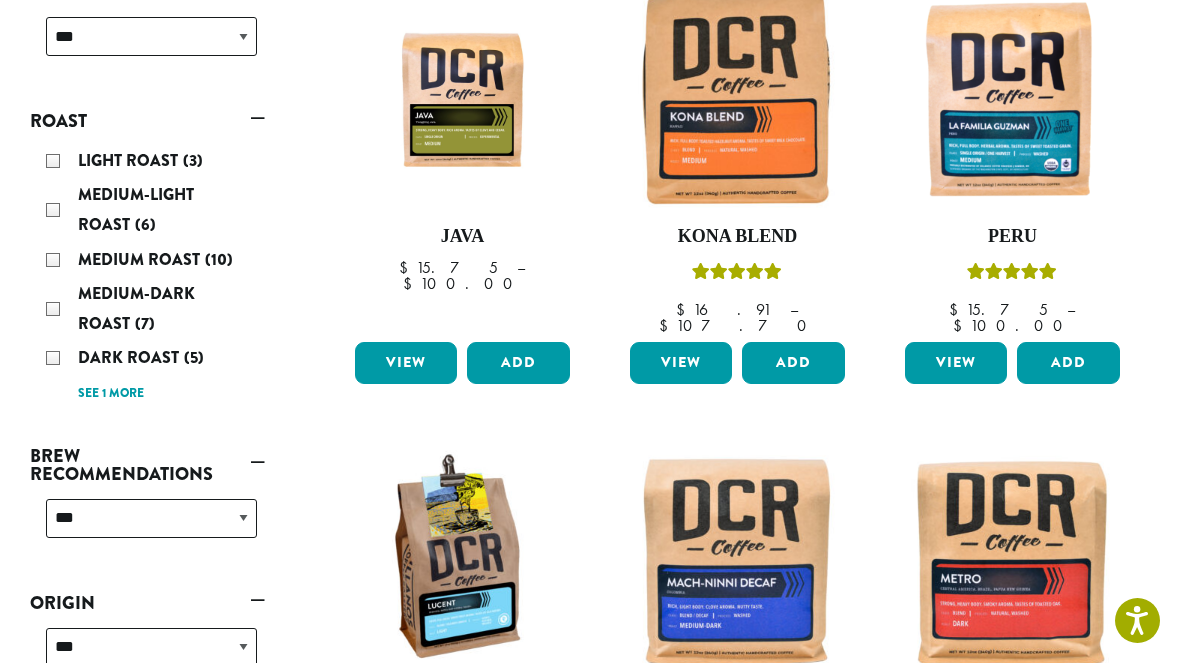 click at bounding box center (737, 97) 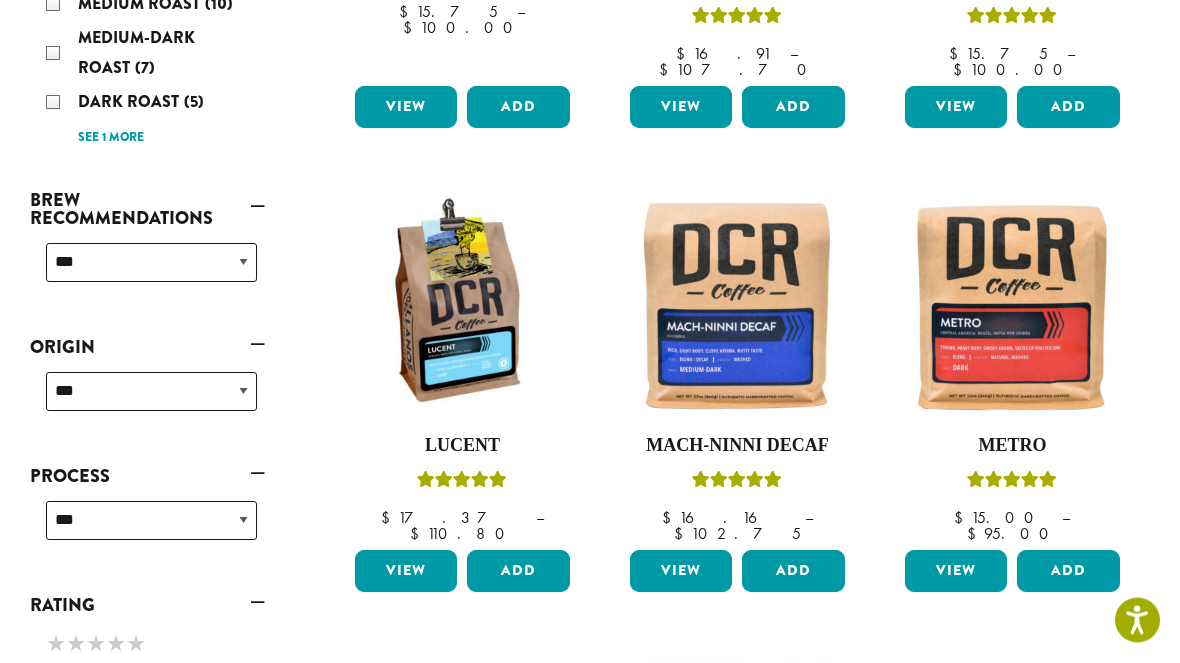 scroll, scrollTop: 619, scrollLeft: 0, axis: vertical 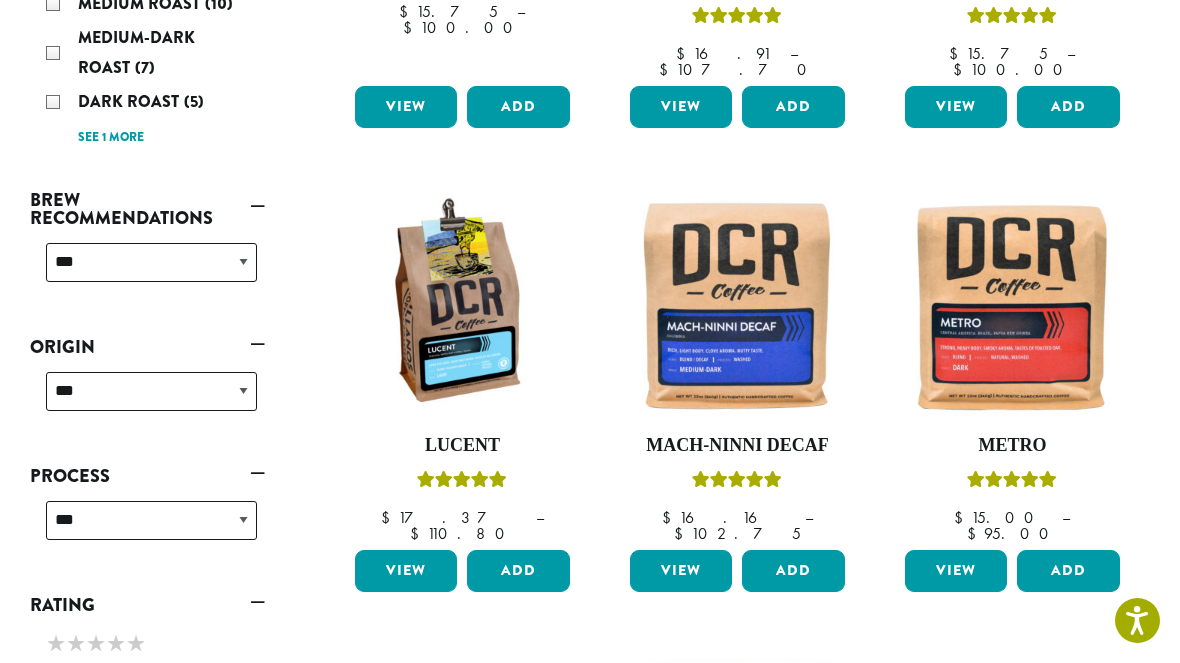 click on "Lucent" at bounding box center (462, 446) 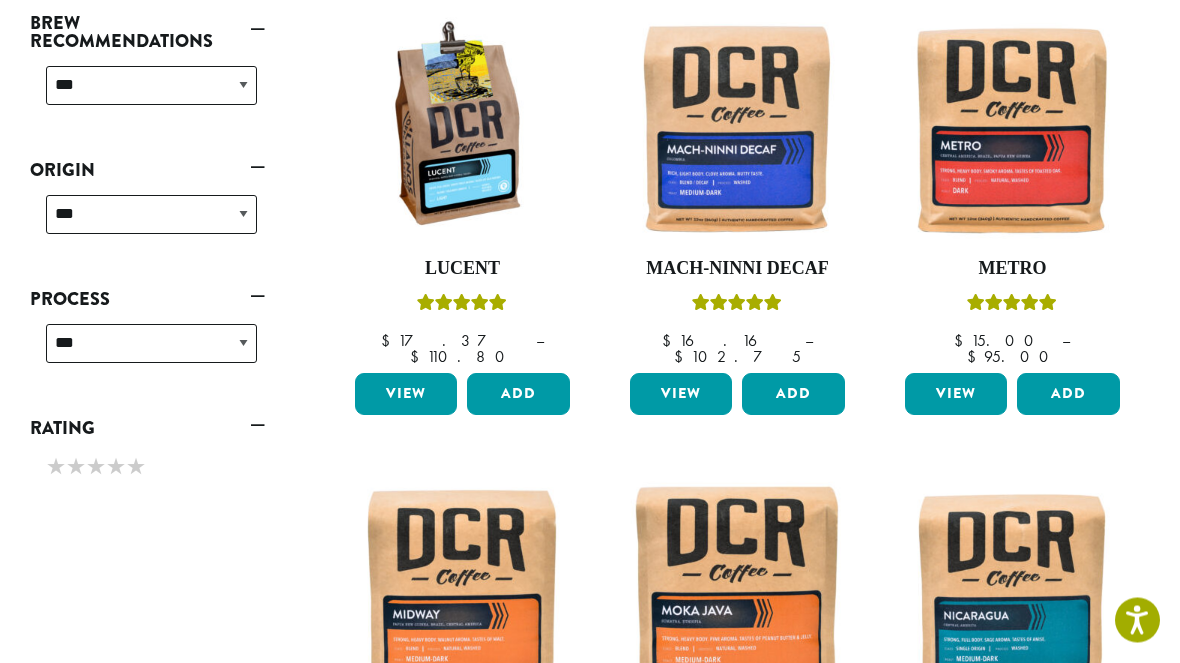 scroll, scrollTop: 796, scrollLeft: 0, axis: vertical 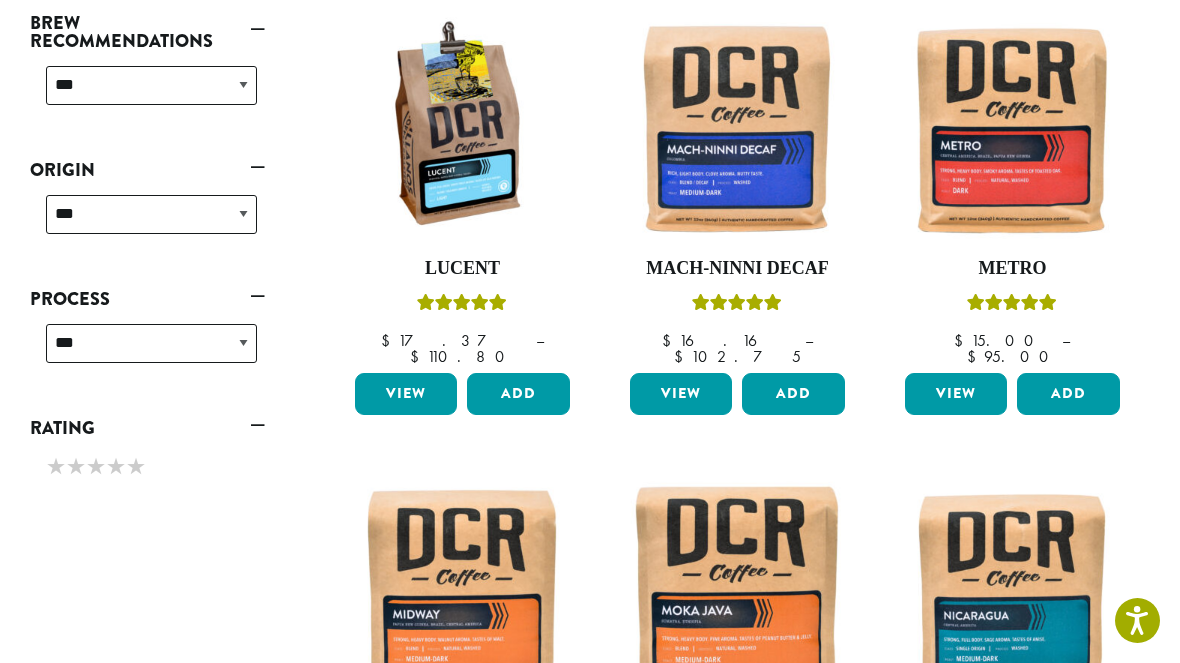 click at bounding box center (1012, 129) 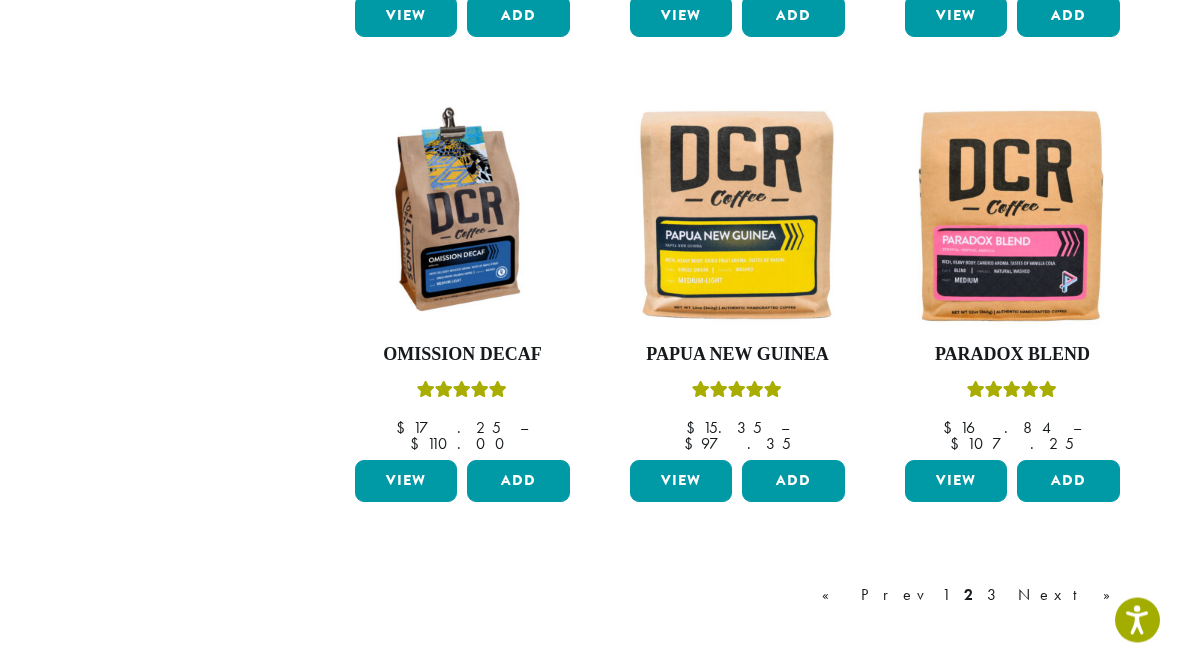 scroll, scrollTop: 1639, scrollLeft: 0, axis: vertical 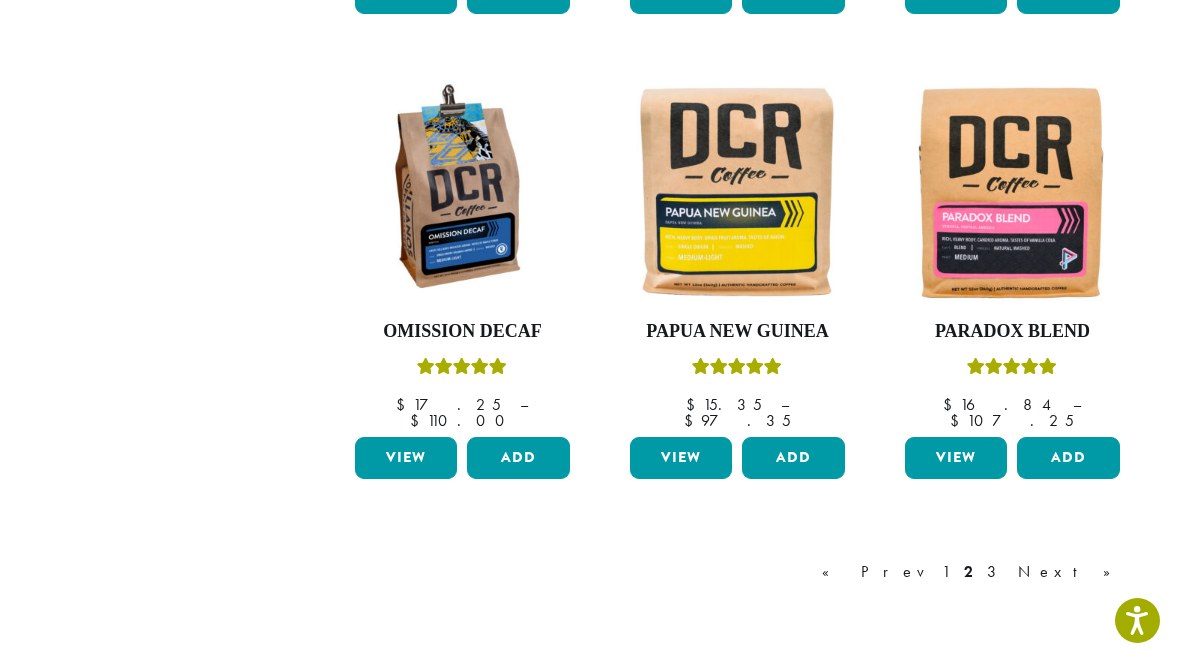 click on "Next »" at bounding box center (1071, 572) 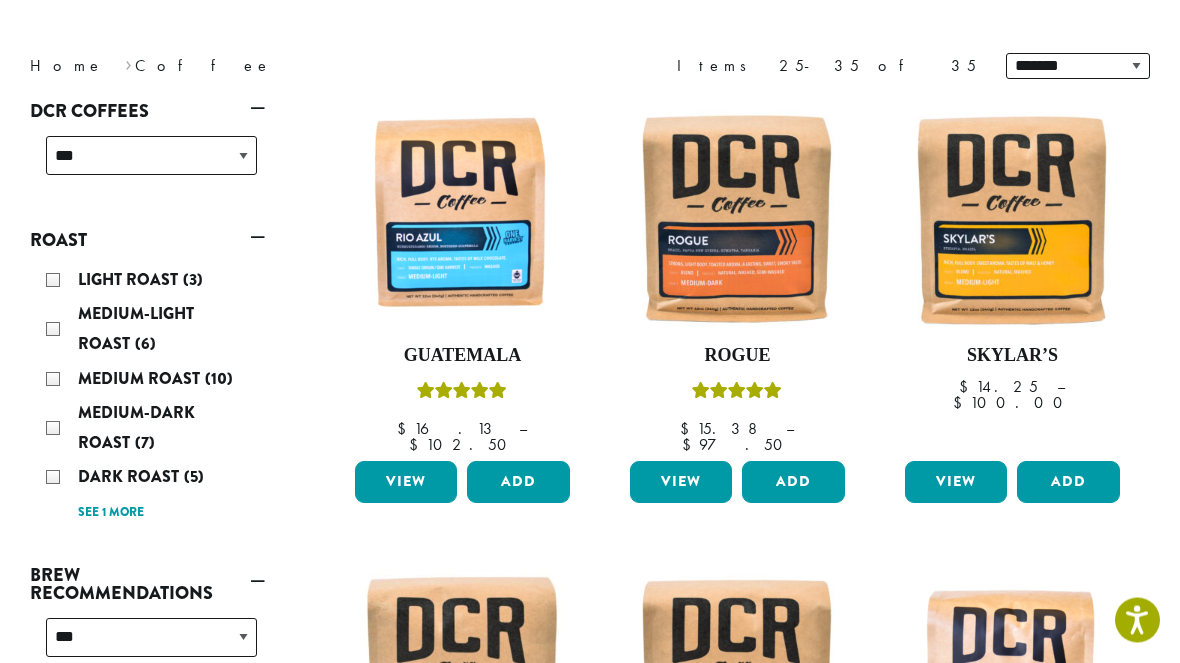 scroll, scrollTop: 244, scrollLeft: 0, axis: vertical 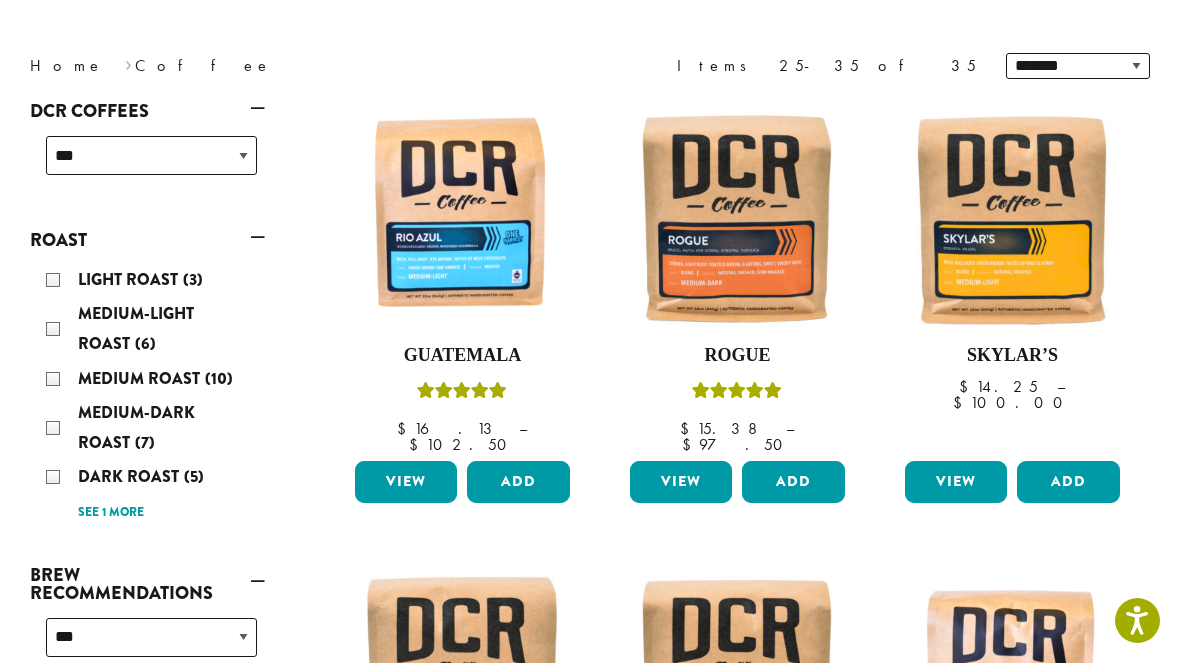 click at bounding box center [737, 216] 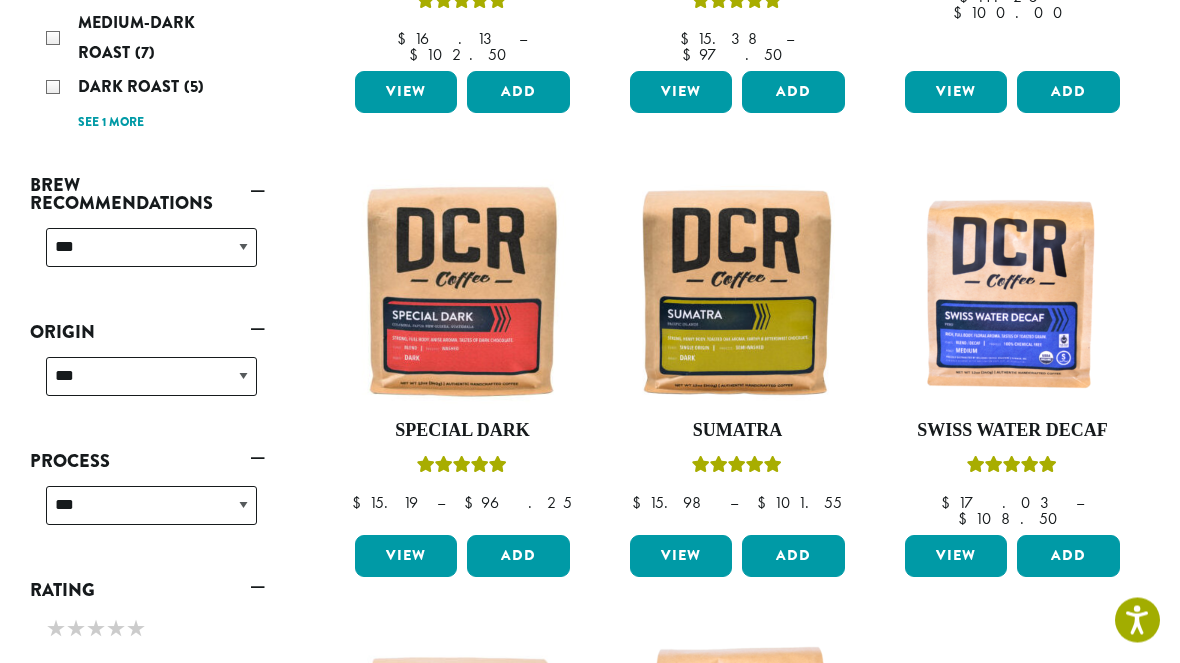 scroll, scrollTop: 634, scrollLeft: 0, axis: vertical 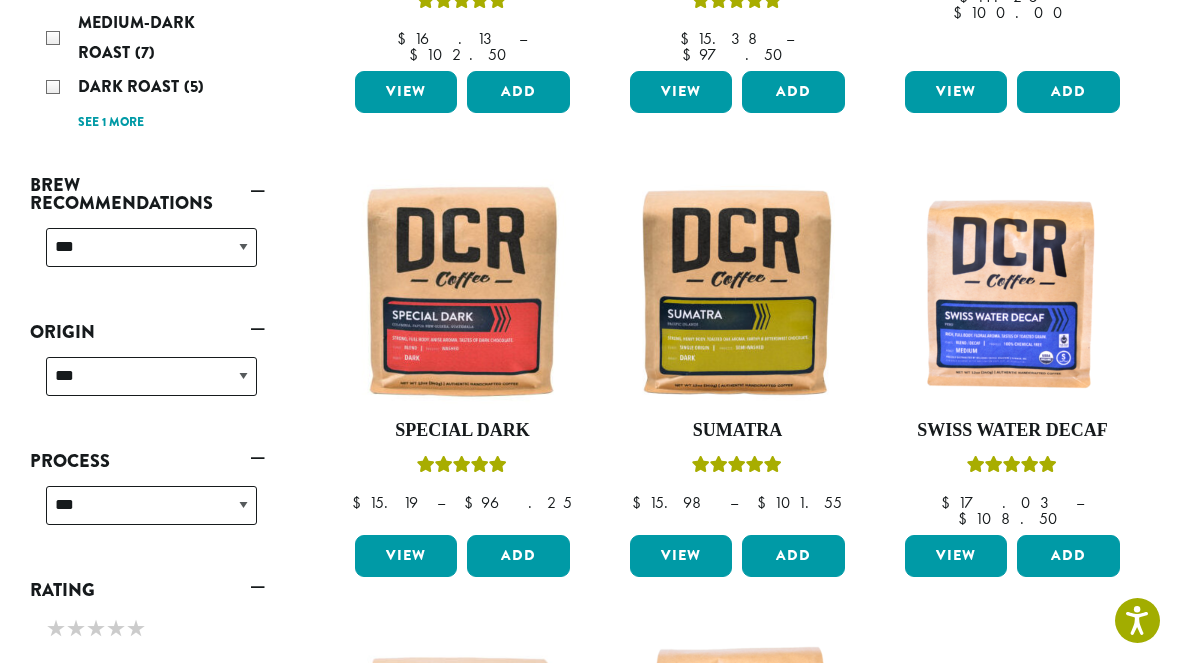 click at bounding box center [462, 291] 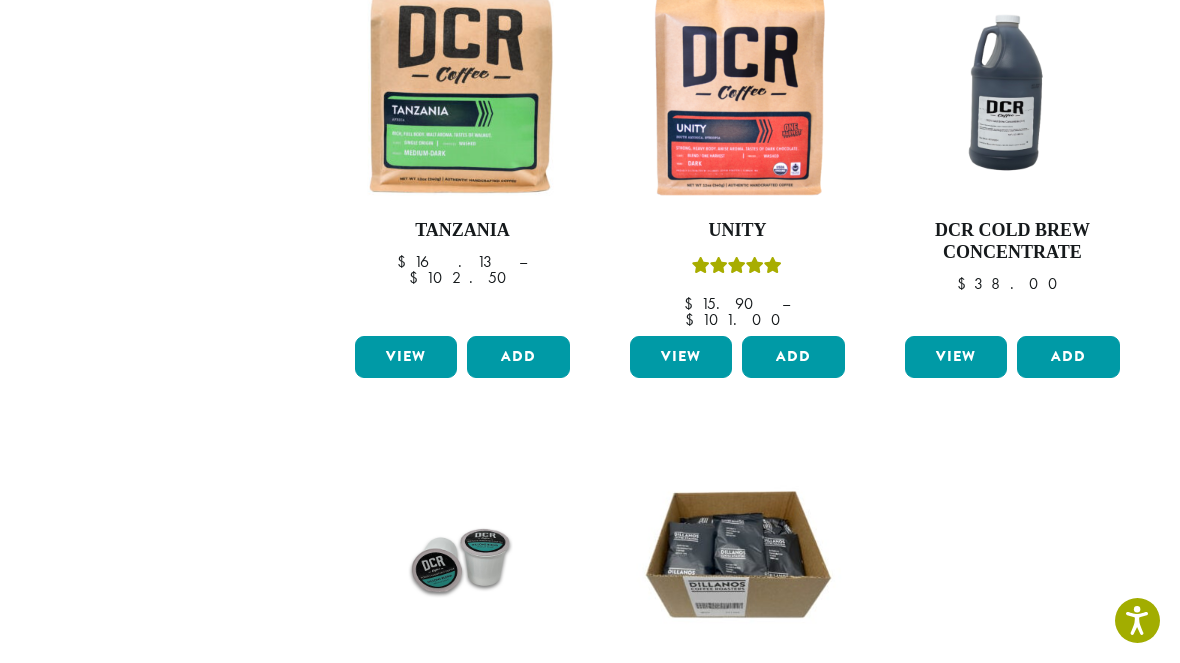 scroll, scrollTop: 1295, scrollLeft: 0, axis: vertical 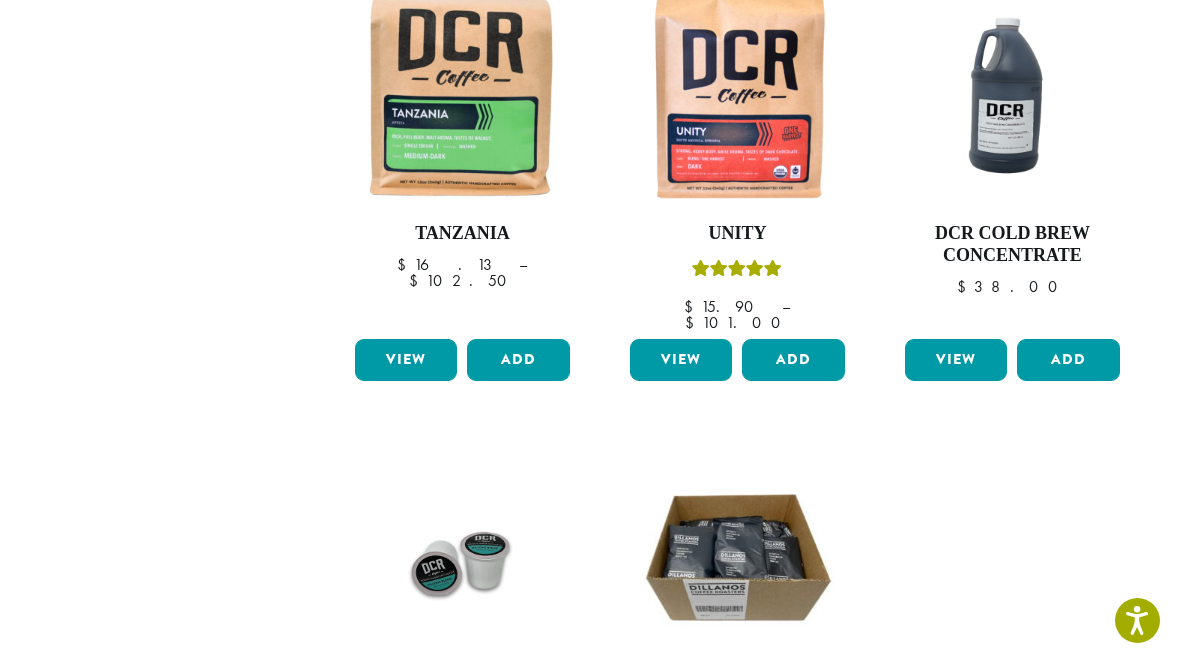 click on "DCR Cold Brew Concentrate" at bounding box center [1012, 244] 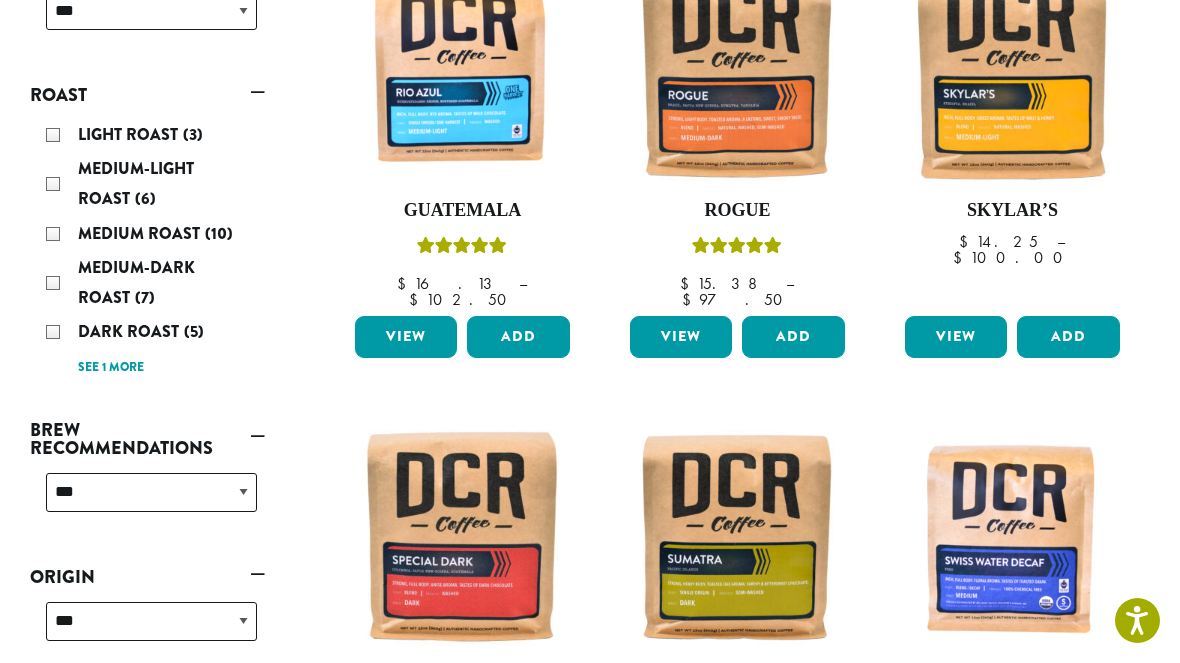 scroll, scrollTop: 422, scrollLeft: 0, axis: vertical 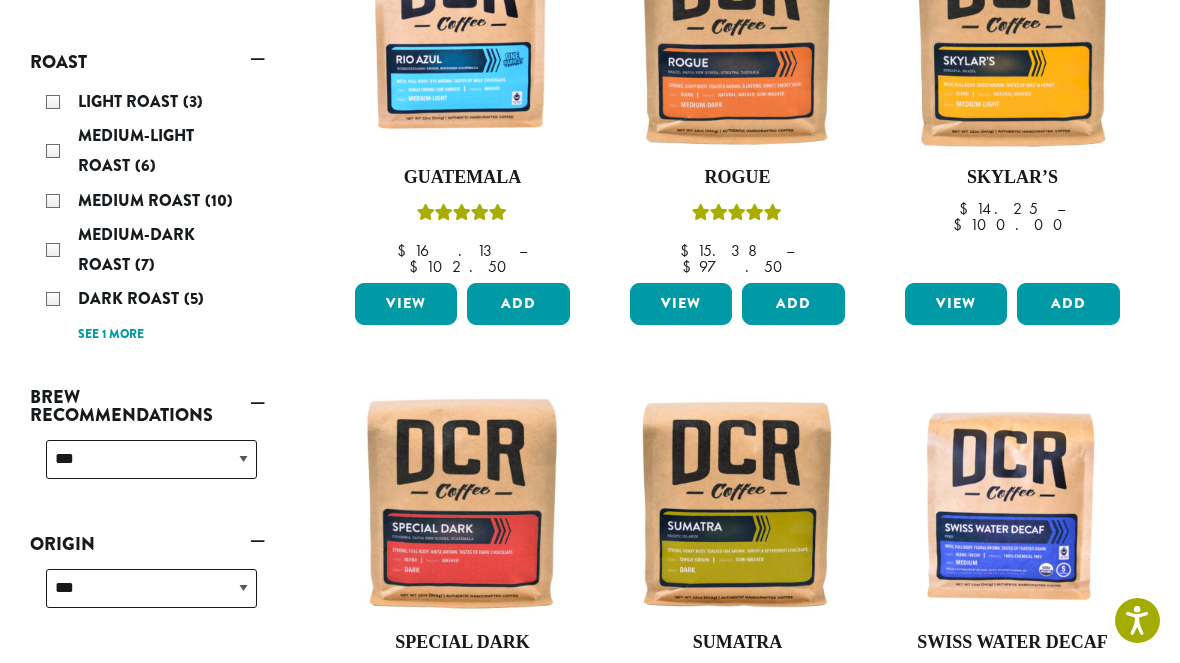 click on "Medium-Light Roast" at bounding box center (136, 150) 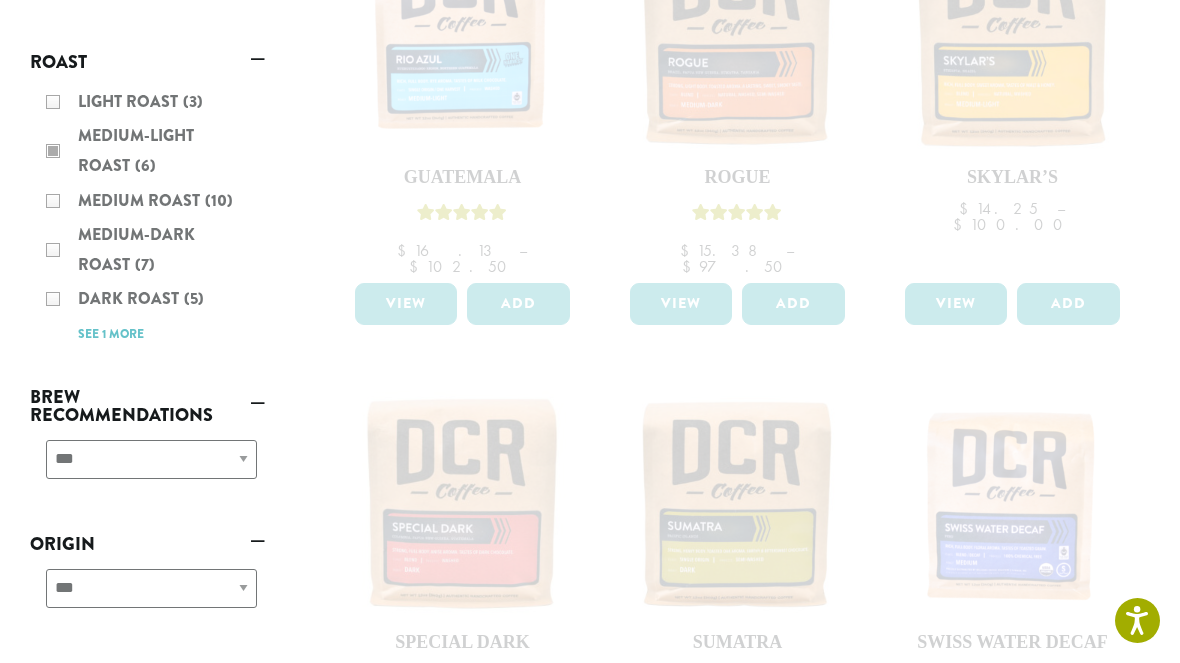 click on "Light Roast (3) Medium-Light Roast (6) Medium Roast (10) Medium-Dark Roast (7) Dark Roast (5) Very-Dark Roast (1) See 1 more See less" at bounding box center (147, 217) 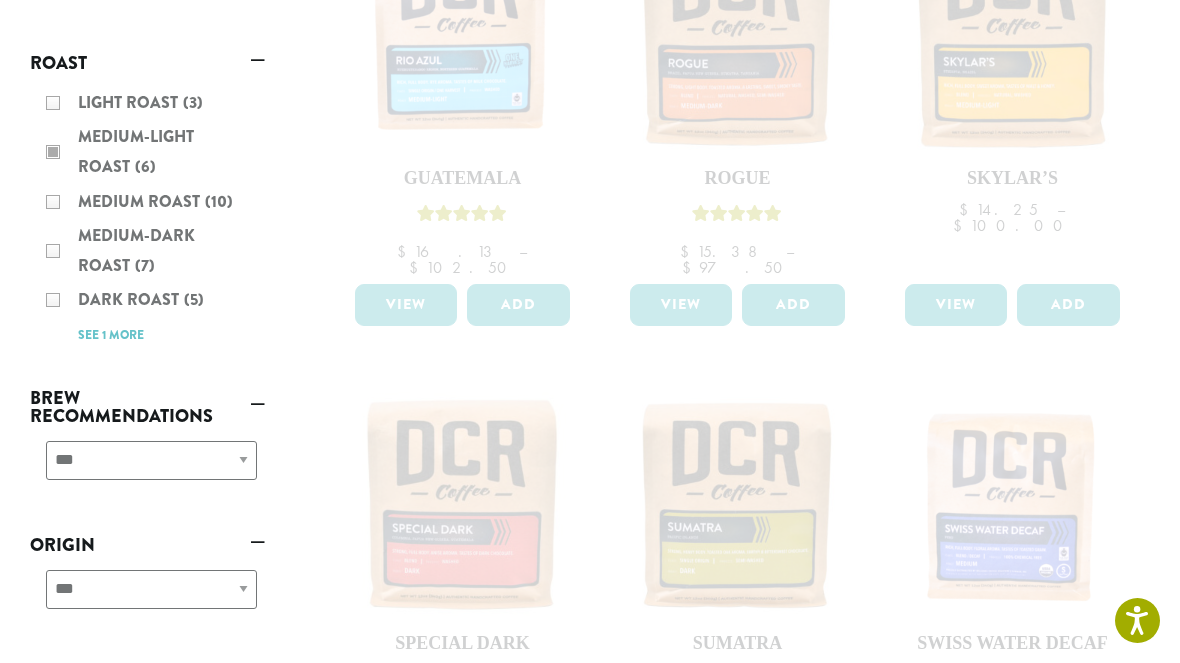 click on "Brew Recommendations" at bounding box center (147, 407) 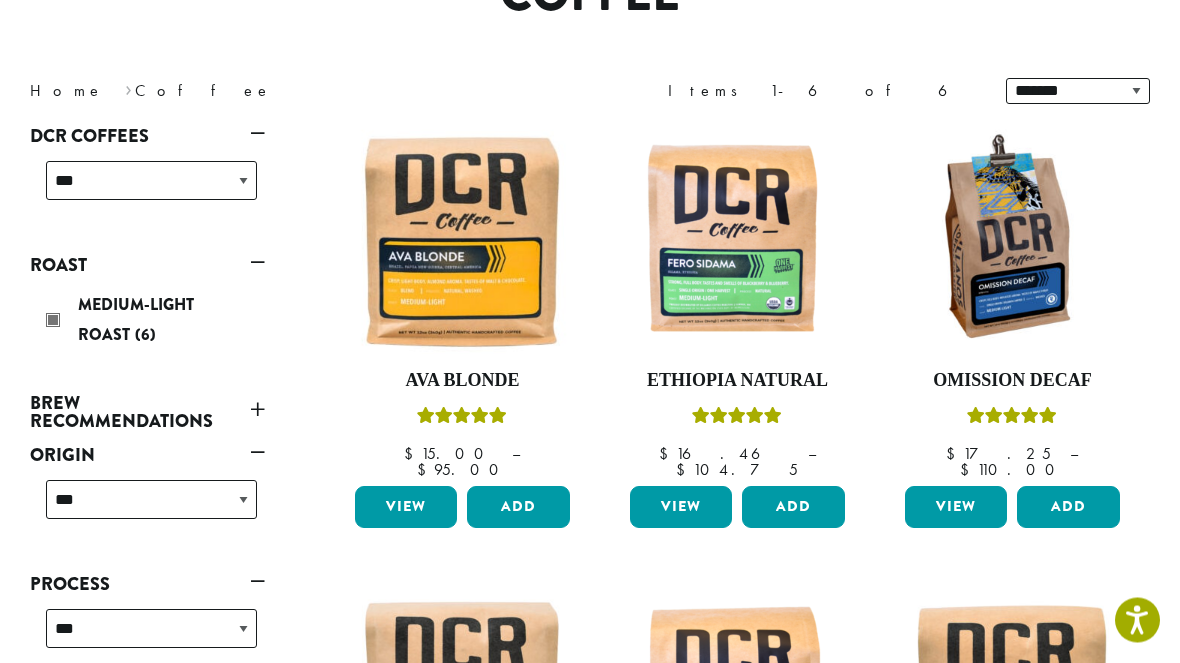 scroll, scrollTop: 246, scrollLeft: 0, axis: vertical 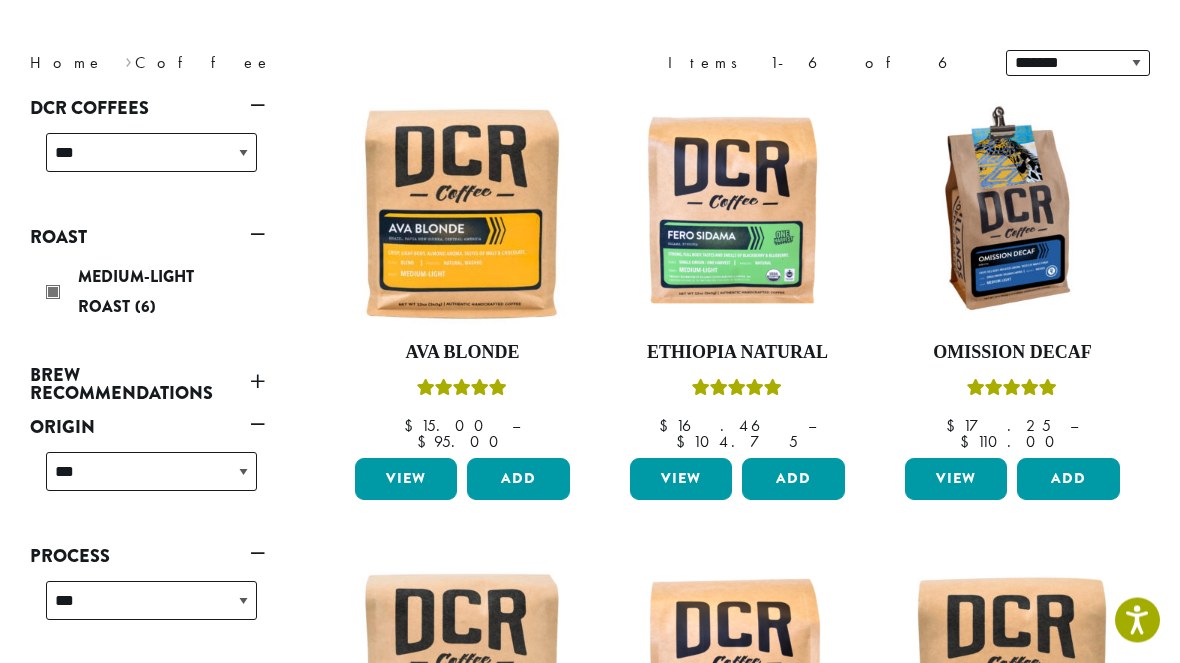 click on "Roast" at bounding box center (147, 238) 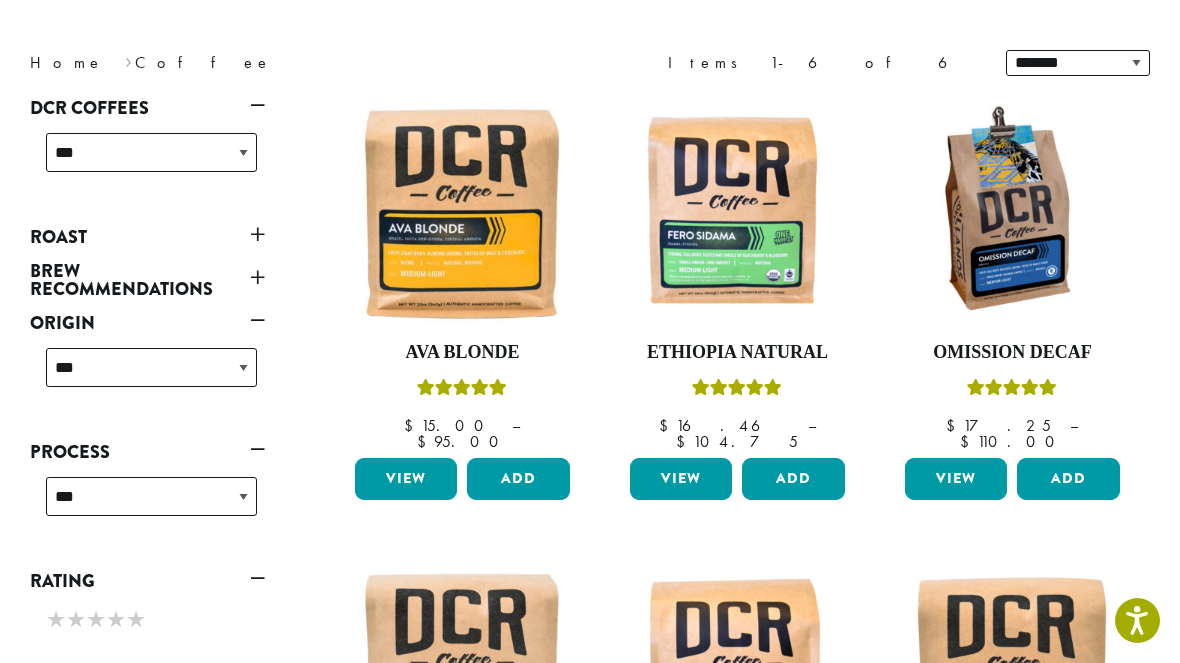 click on "Home" at bounding box center (67, 62) 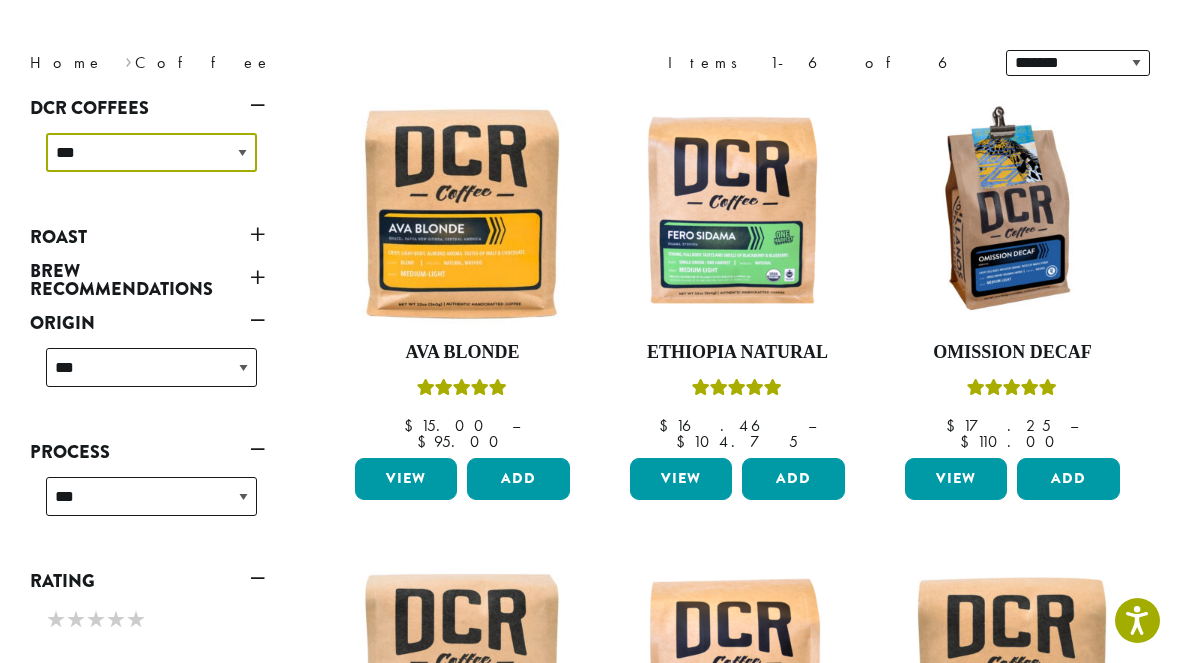 click on "**********" at bounding box center [151, 152] 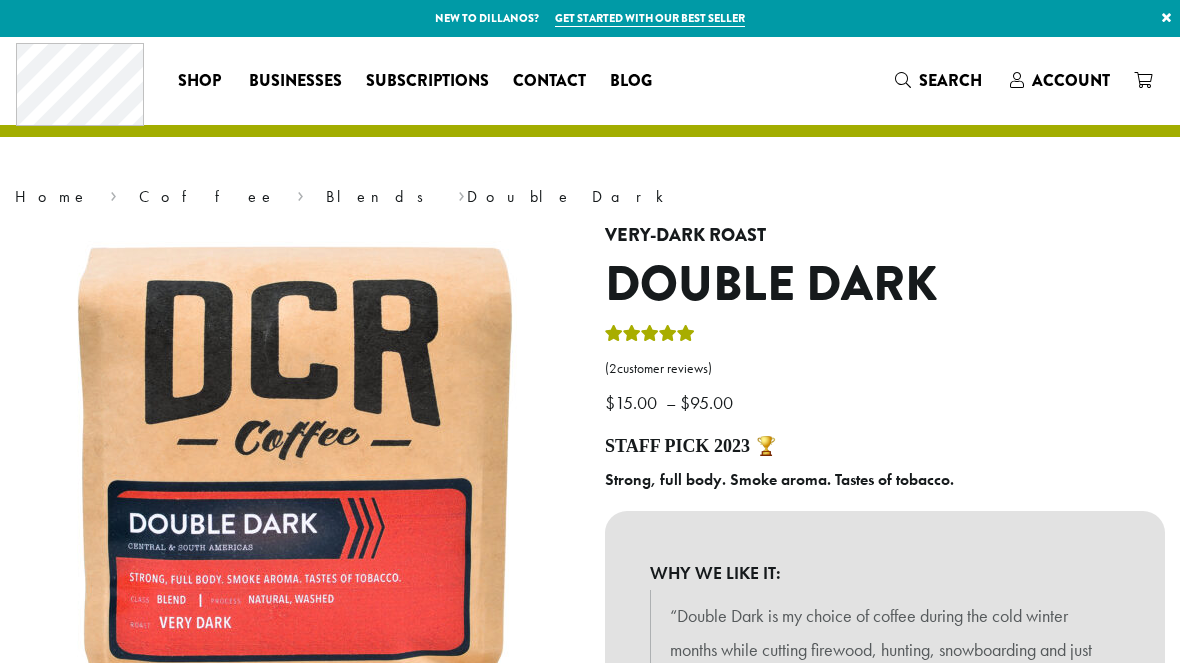 scroll, scrollTop: 0, scrollLeft: 0, axis: both 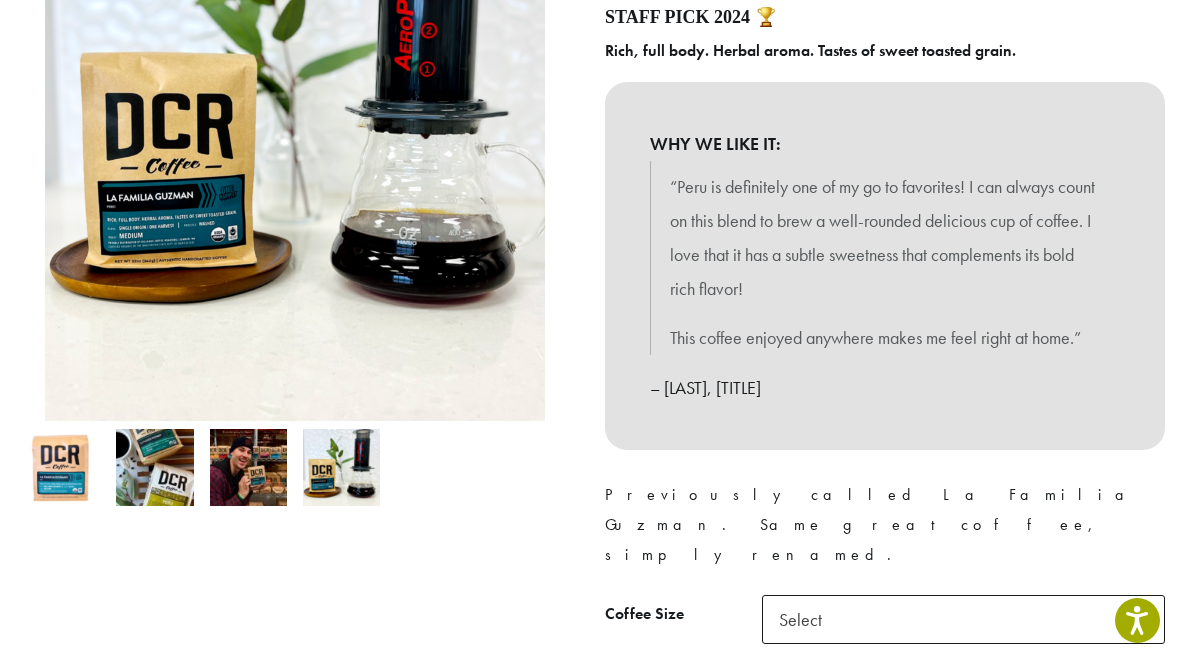 click on "Select" 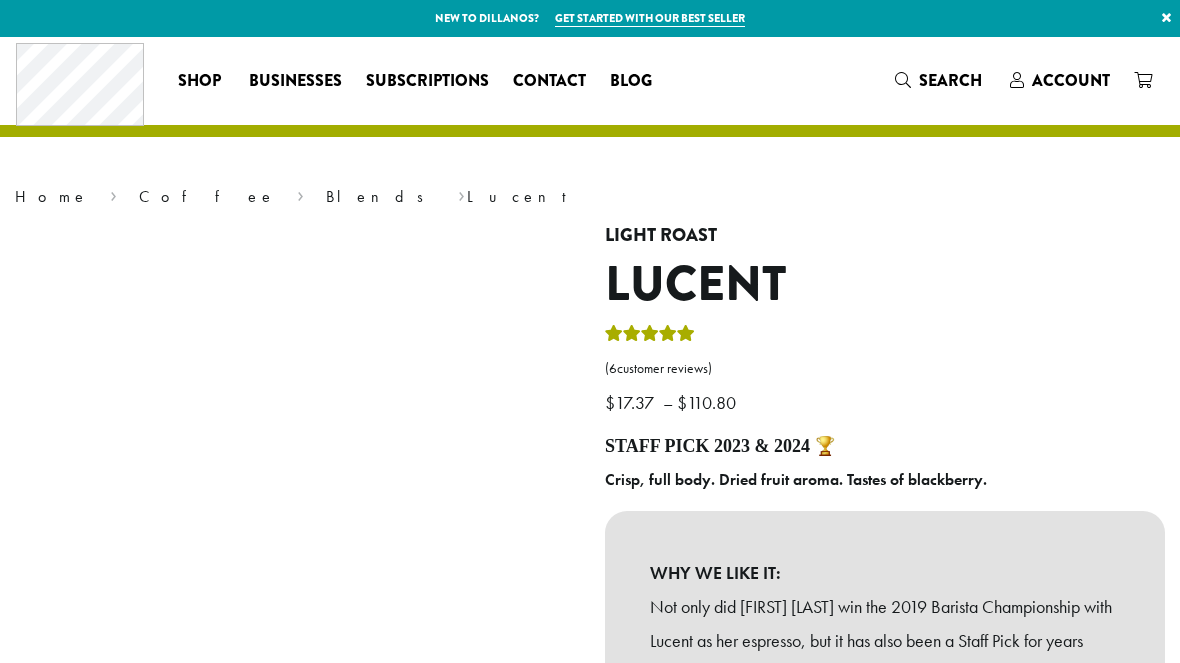 scroll, scrollTop: 0, scrollLeft: 0, axis: both 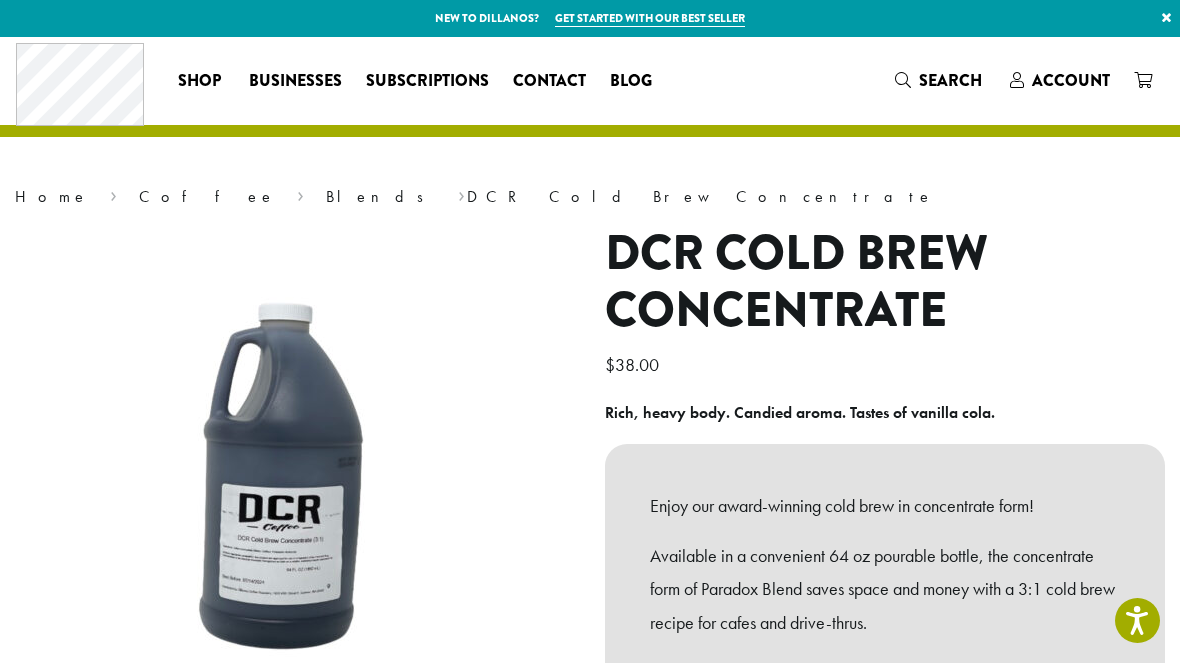 click on "Get started with our best seller" at bounding box center (650, 18) 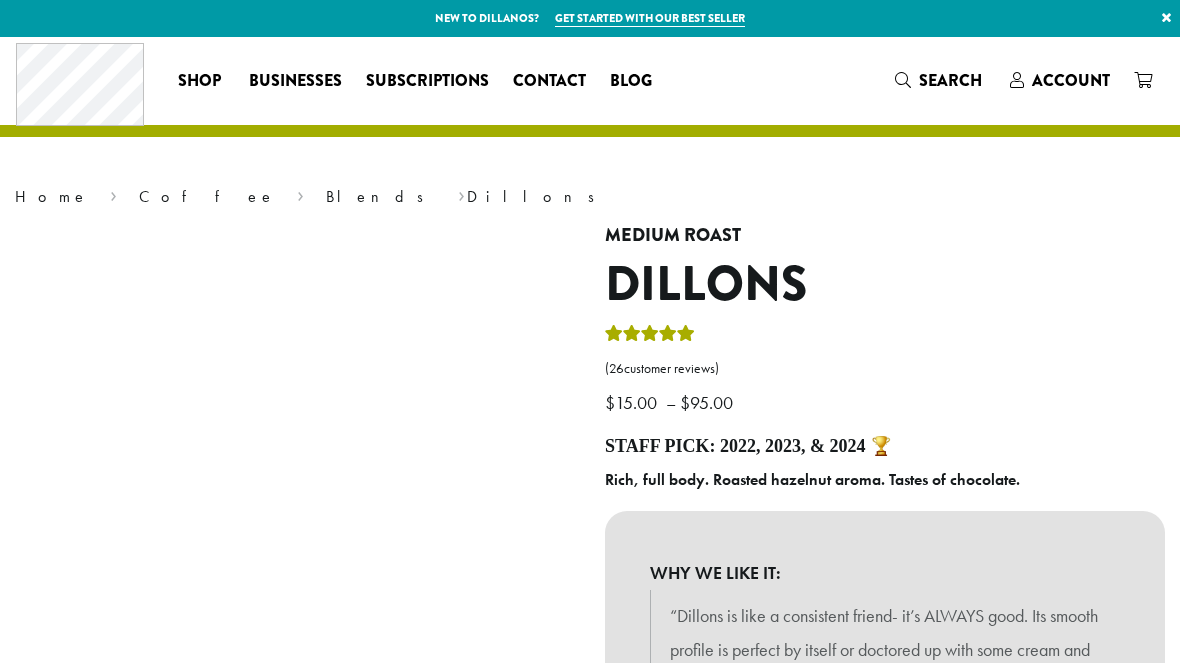 scroll, scrollTop: 0, scrollLeft: 0, axis: both 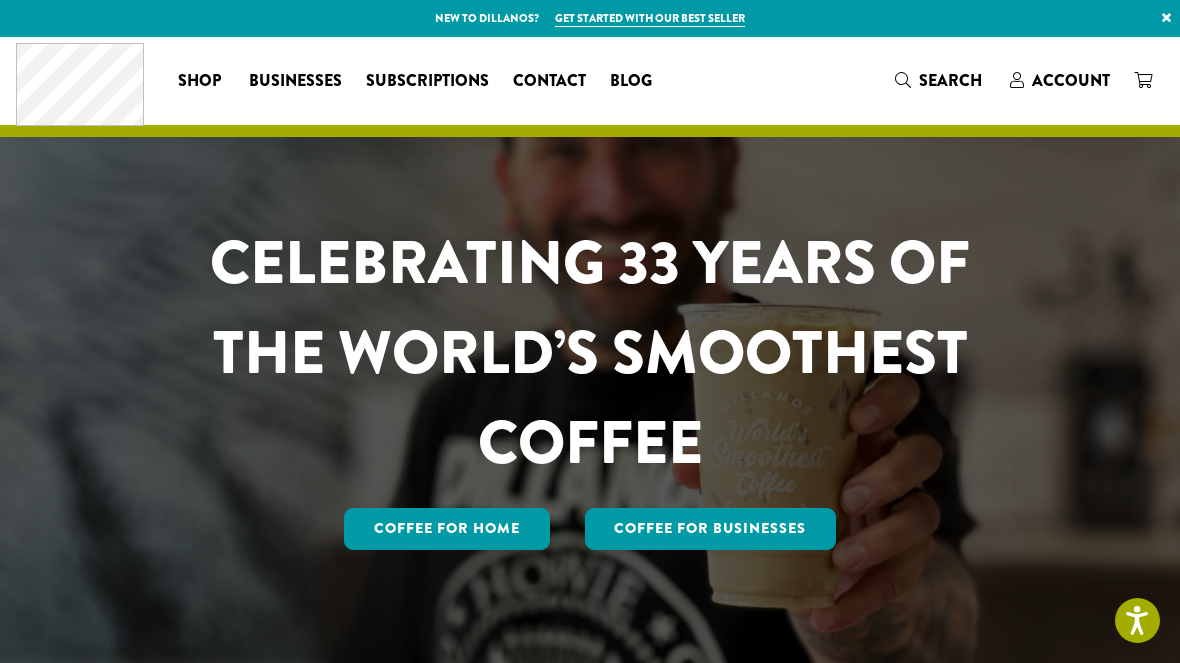 click on "Contact" at bounding box center (549, 81) 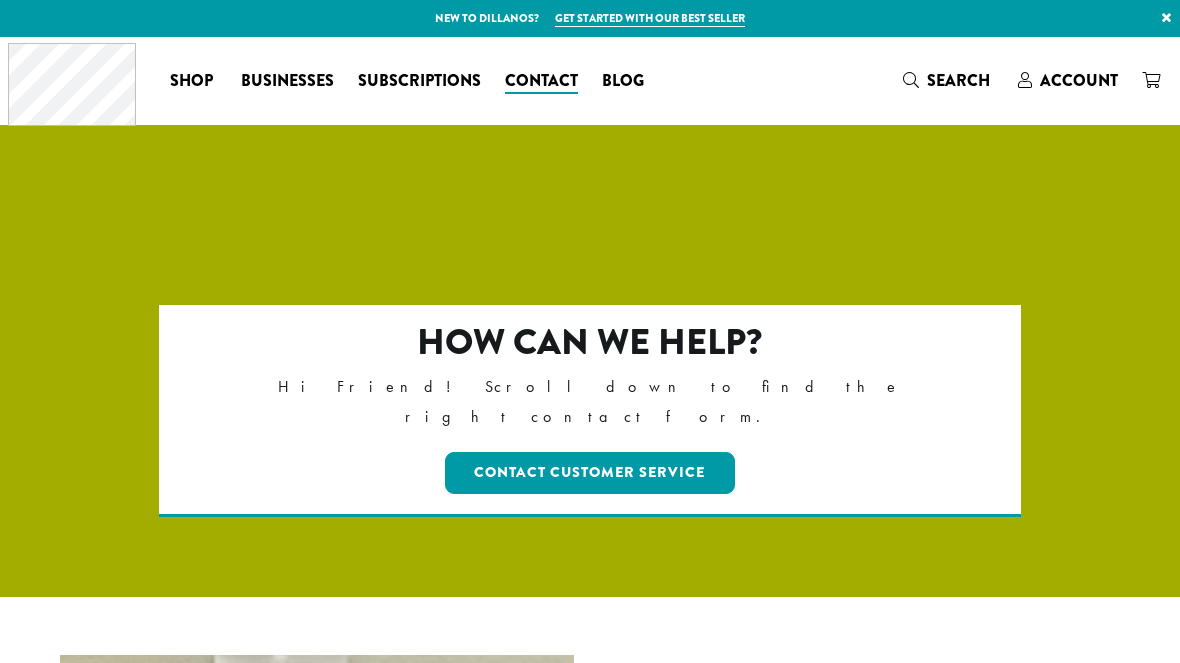 scroll, scrollTop: 0, scrollLeft: 0, axis: both 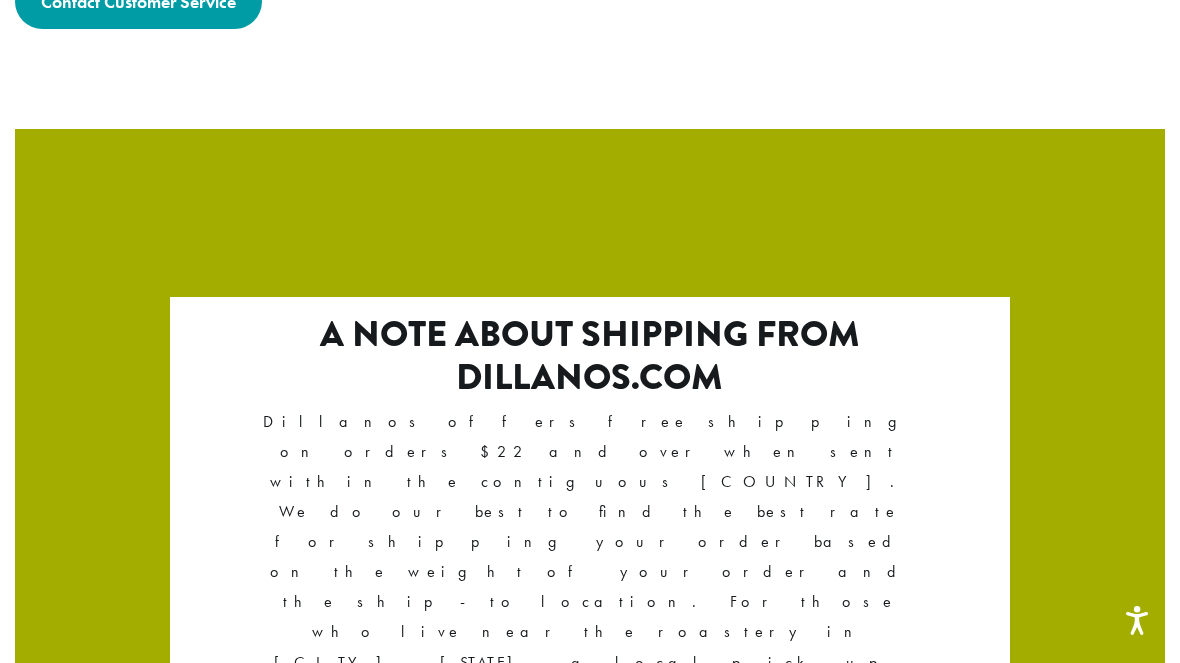 click on "Commercial Accounts" at bounding box center [590, 1257] 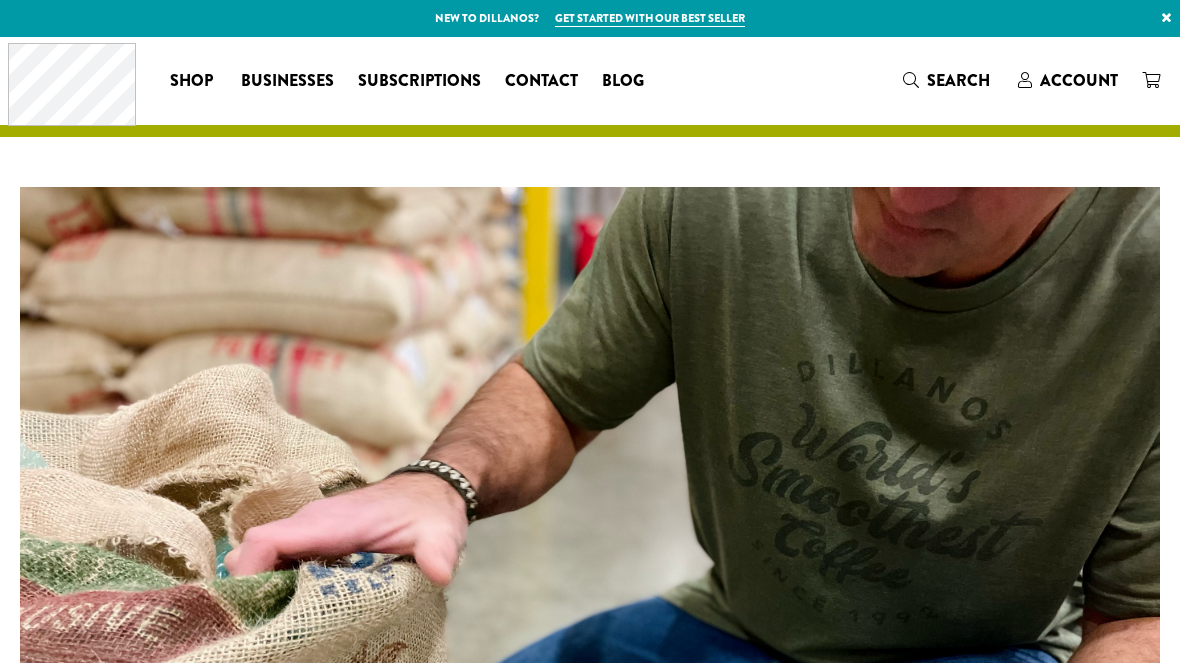 scroll, scrollTop: 0, scrollLeft: 0, axis: both 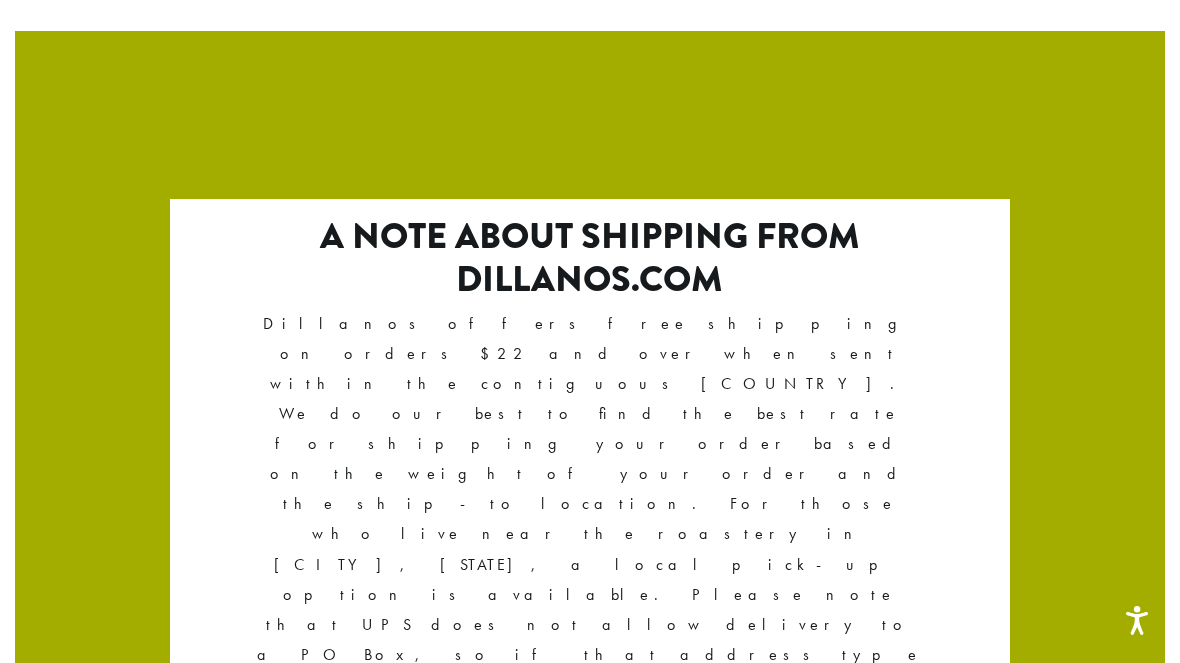 click on "Commercial Accounts" at bounding box center [590, 1159] 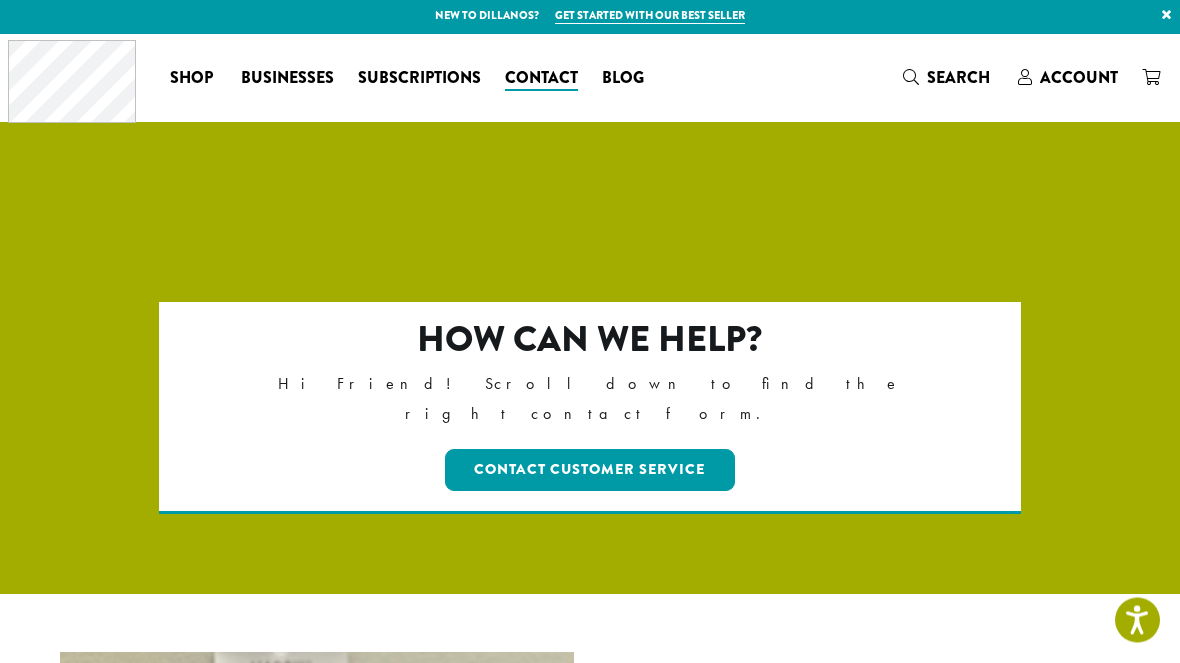 scroll, scrollTop: 0, scrollLeft: 0, axis: both 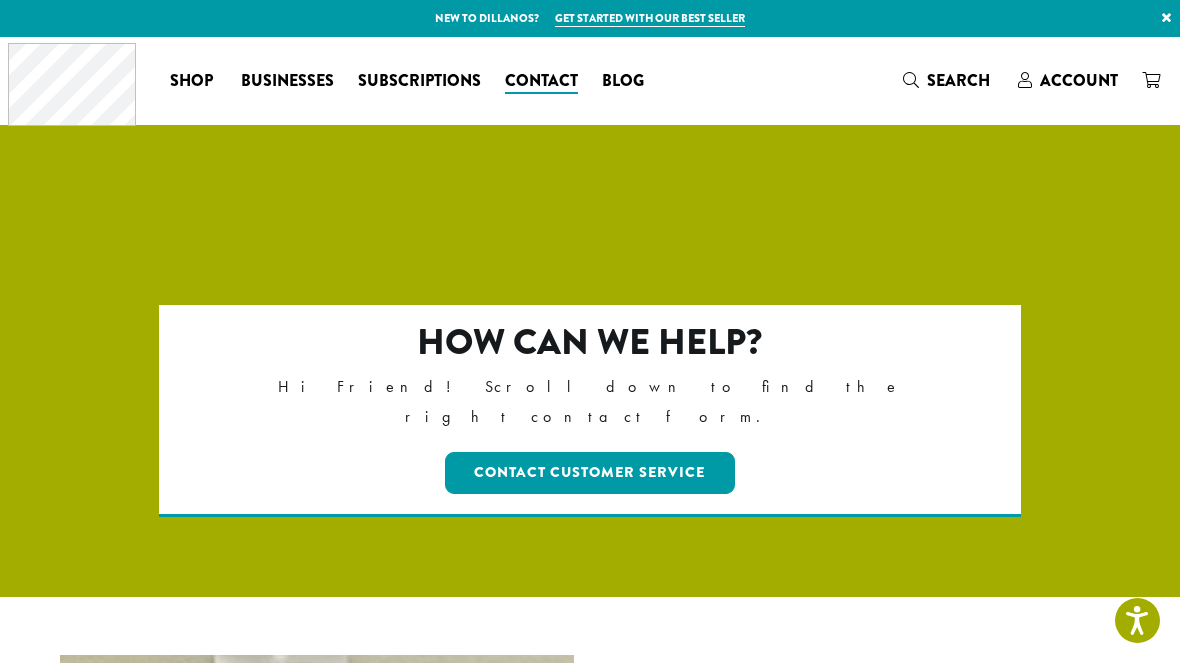 click at bounding box center (590, 411) 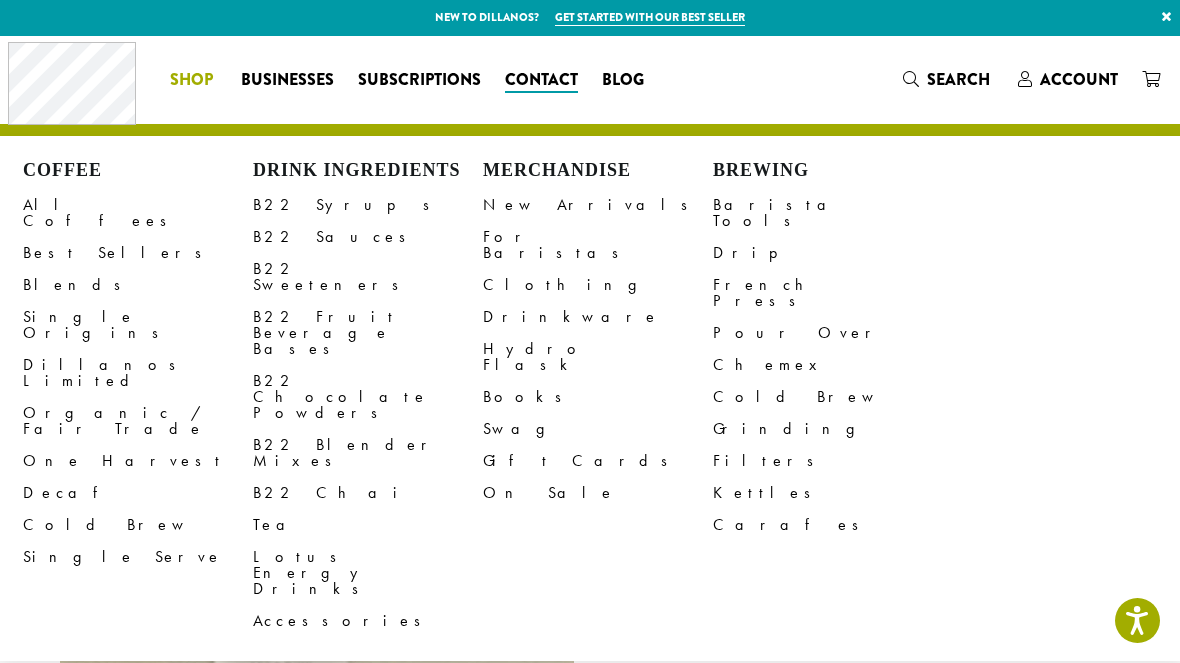 scroll, scrollTop: 0, scrollLeft: 0, axis: both 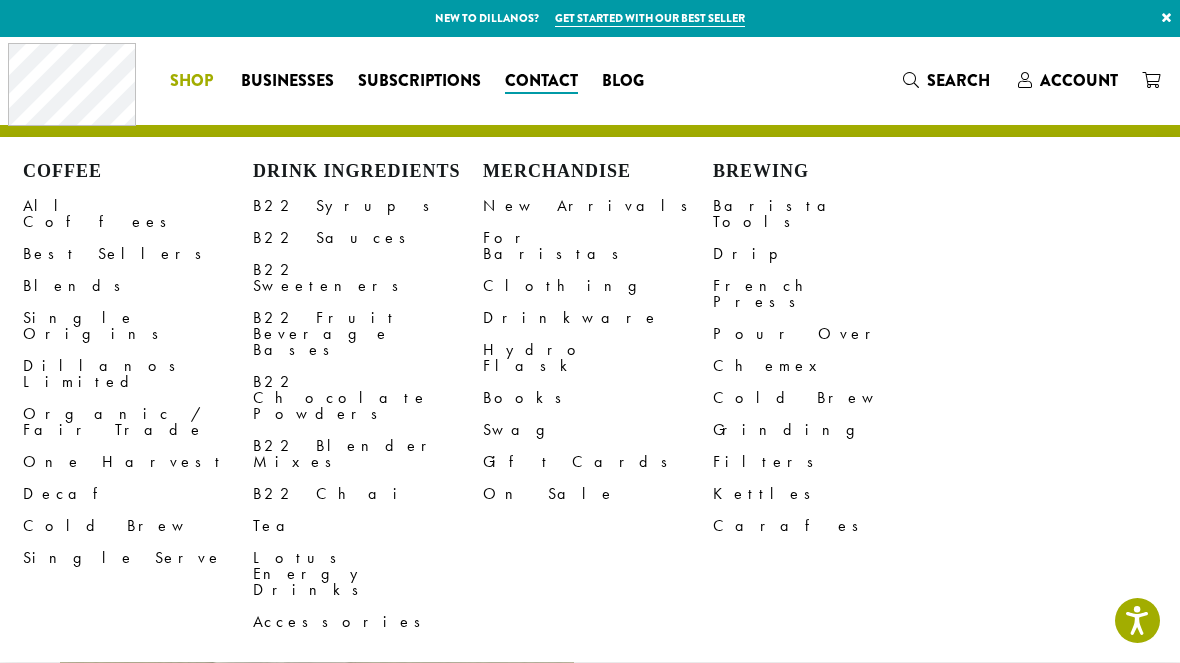 click on "B22 Sweeteners" at bounding box center [368, 278] 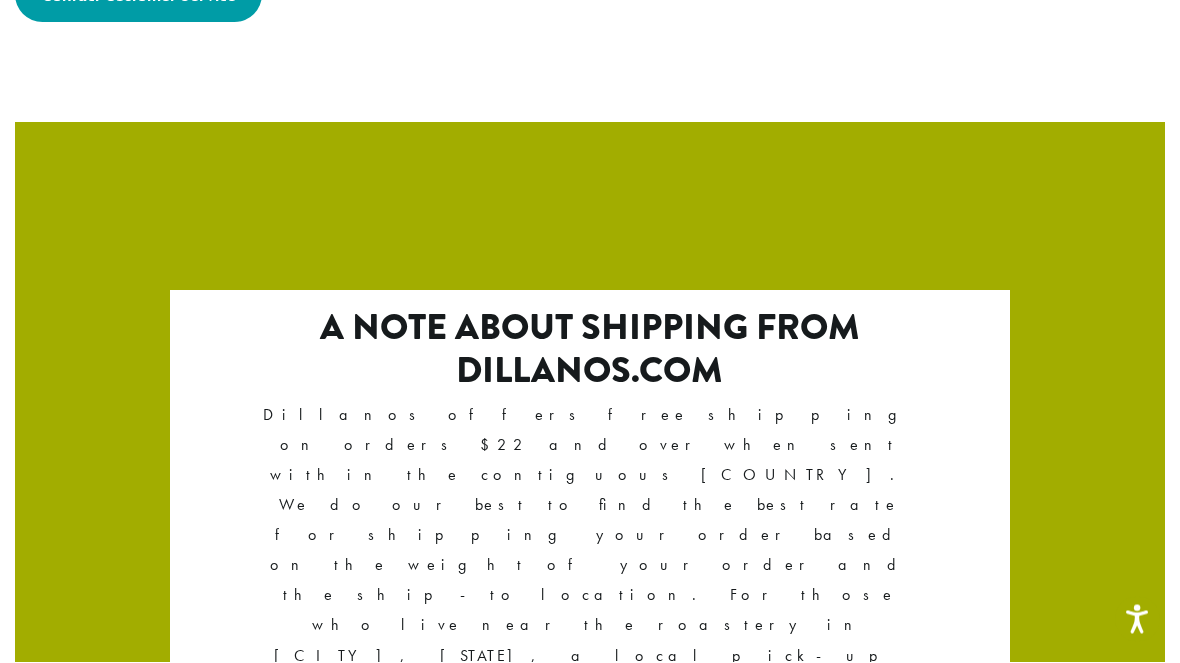 scroll, scrollTop: 3463, scrollLeft: 0, axis: vertical 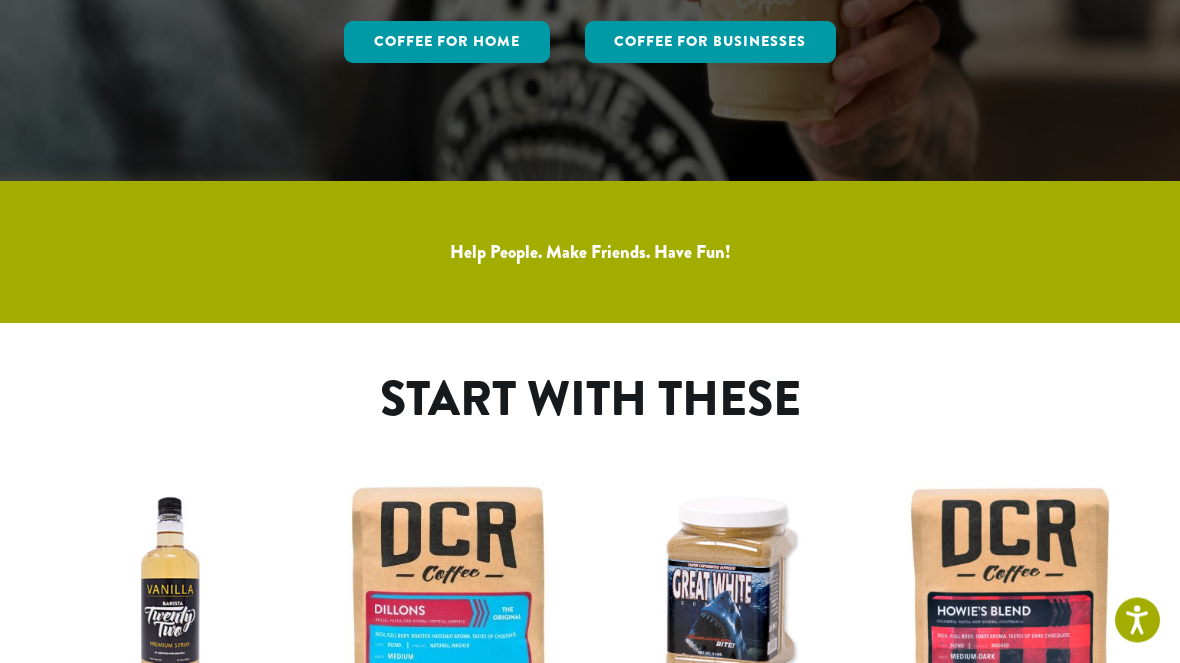 click on "CELEBRATING 33 YEARS OF THE WORLD’S SMOOTHEST COFFEE
Coffee for Home
Coffee For Businesses" at bounding box center (590, -100) 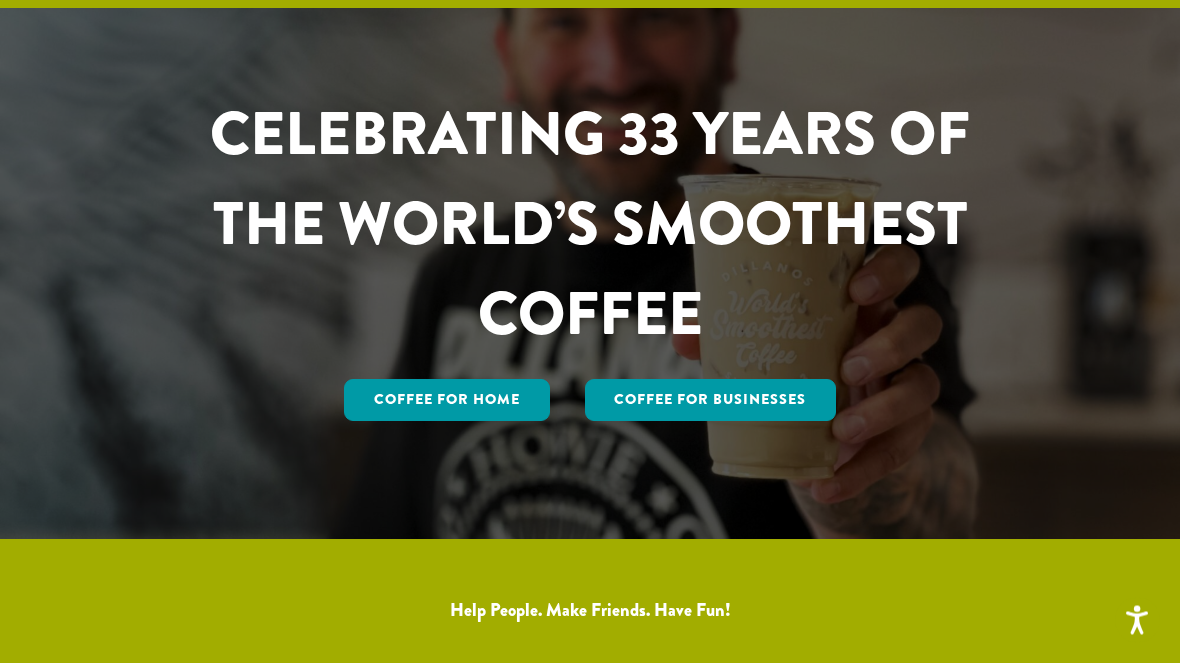 scroll, scrollTop: 0, scrollLeft: 0, axis: both 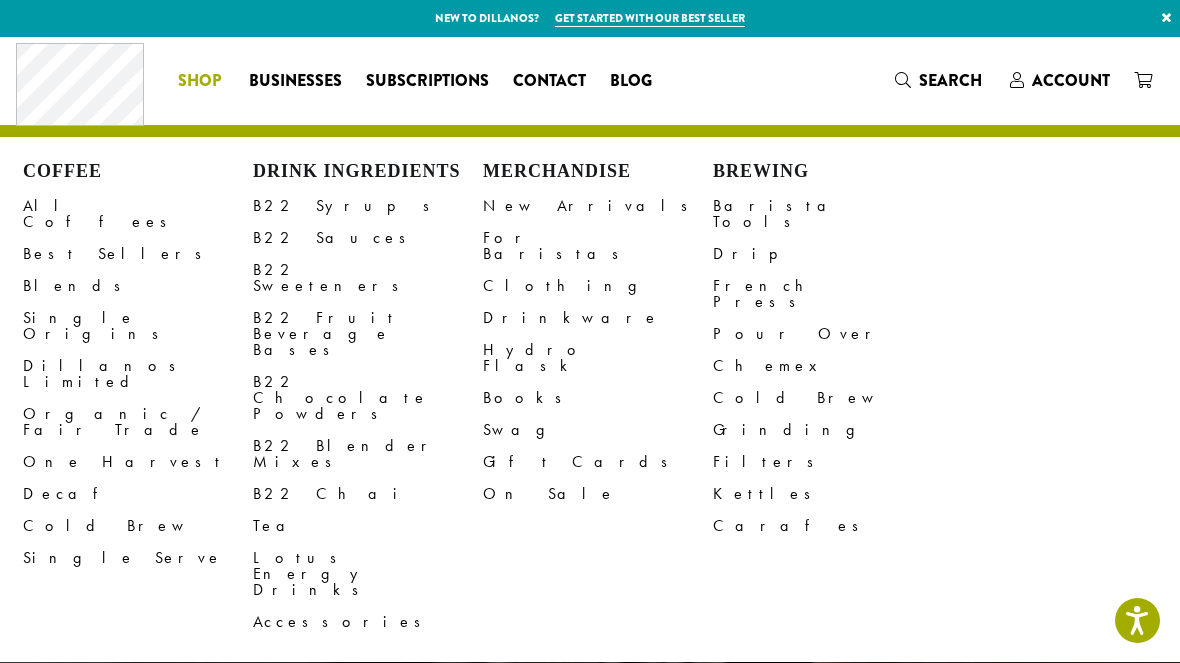 click on "B22 Syrups" at bounding box center (368, 206) 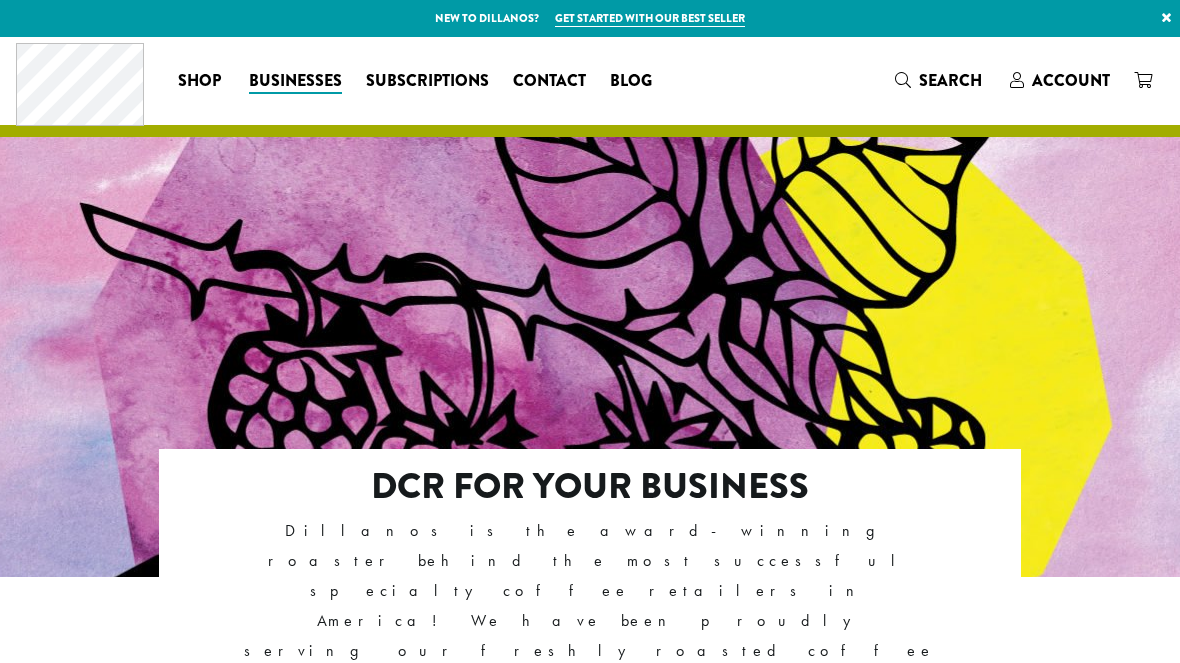 scroll, scrollTop: 0, scrollLeft: 0, axis: both 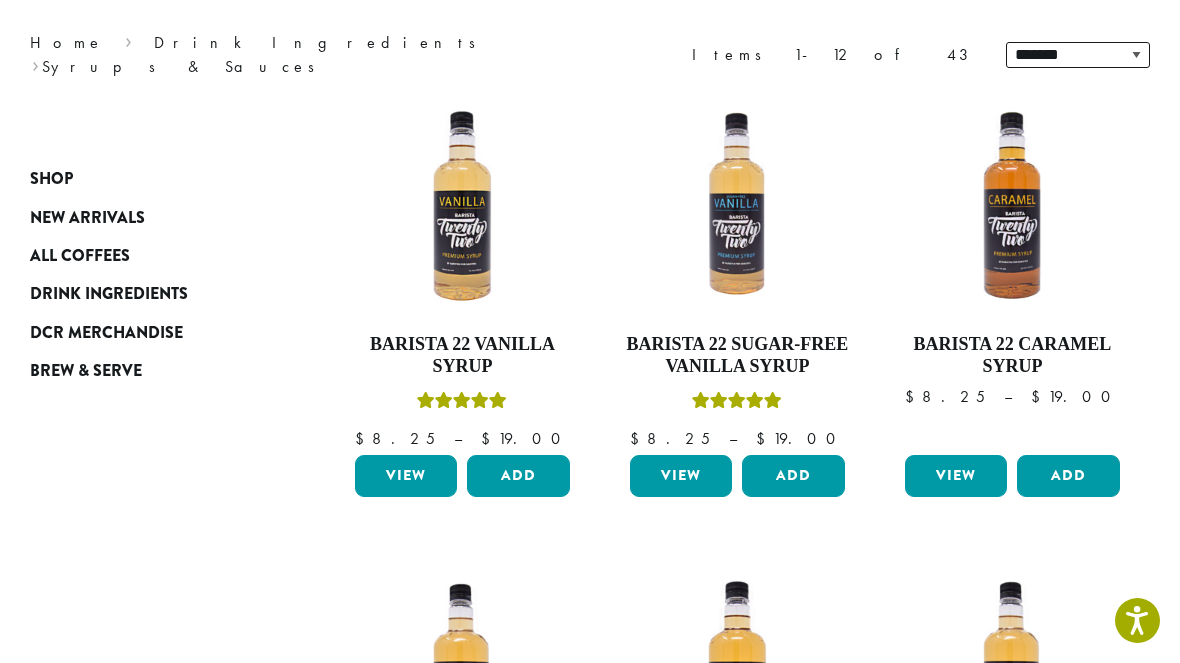 click on "Barista 22 Sugar-Free Vanilla Syrup" at bounding box center (737, 355) 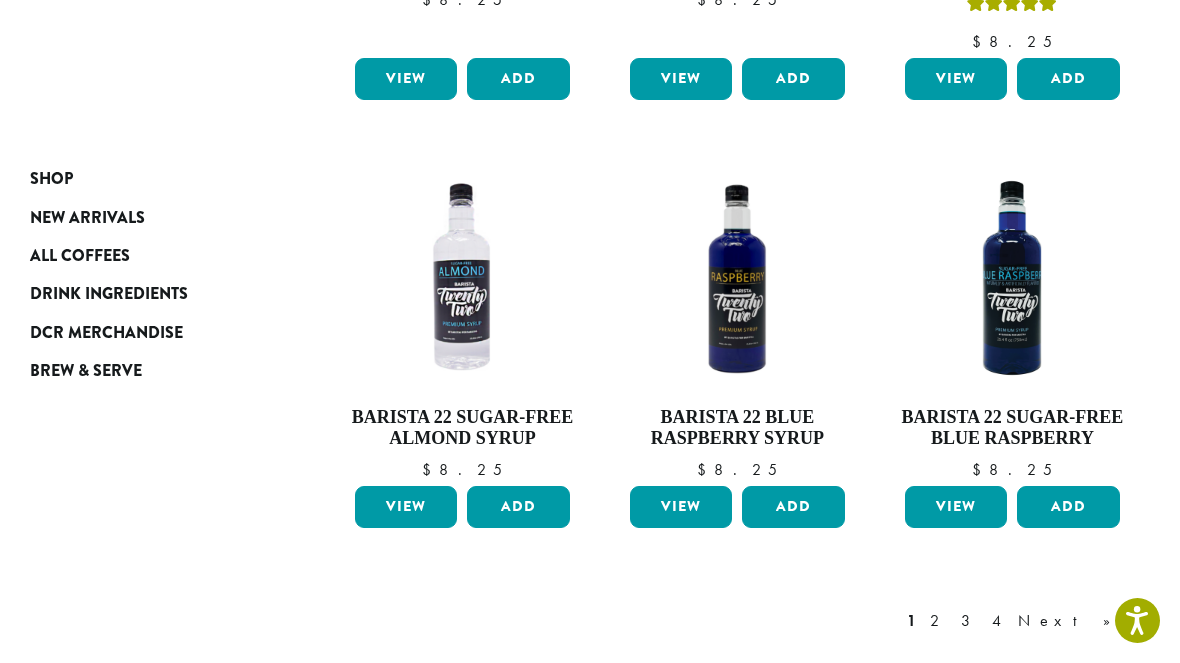 scroll, scrollTop: 1557, scrollLeft: 0, axis: vertical 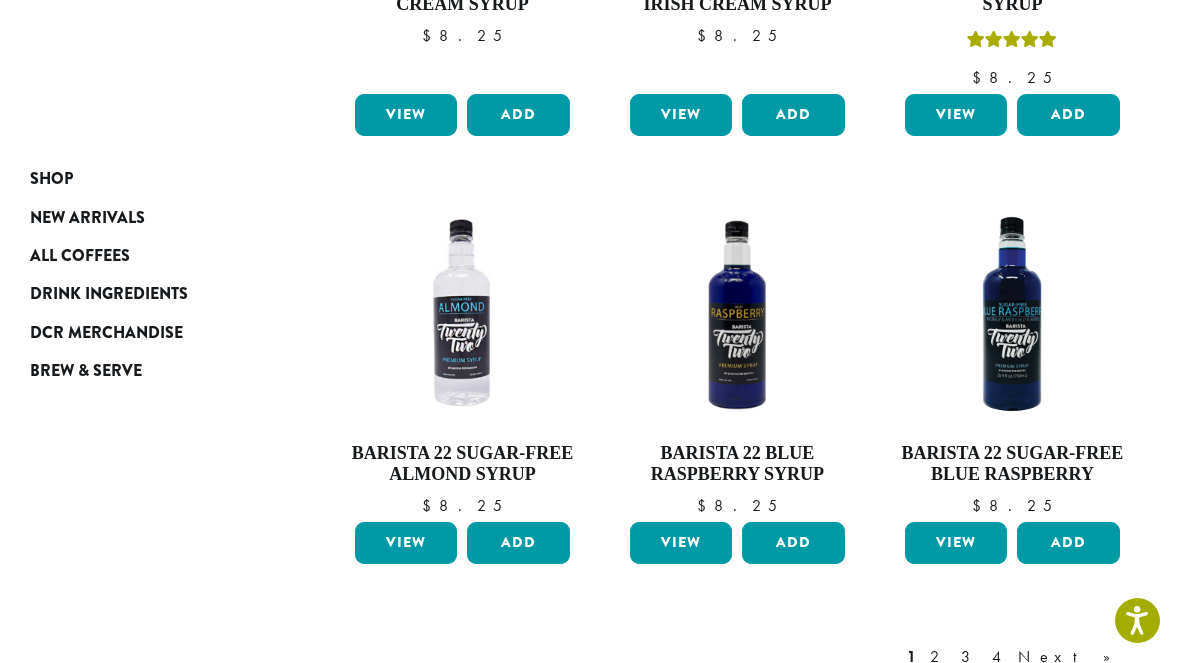 click on "Drink Ingredients" at bounding box center (109, 294) 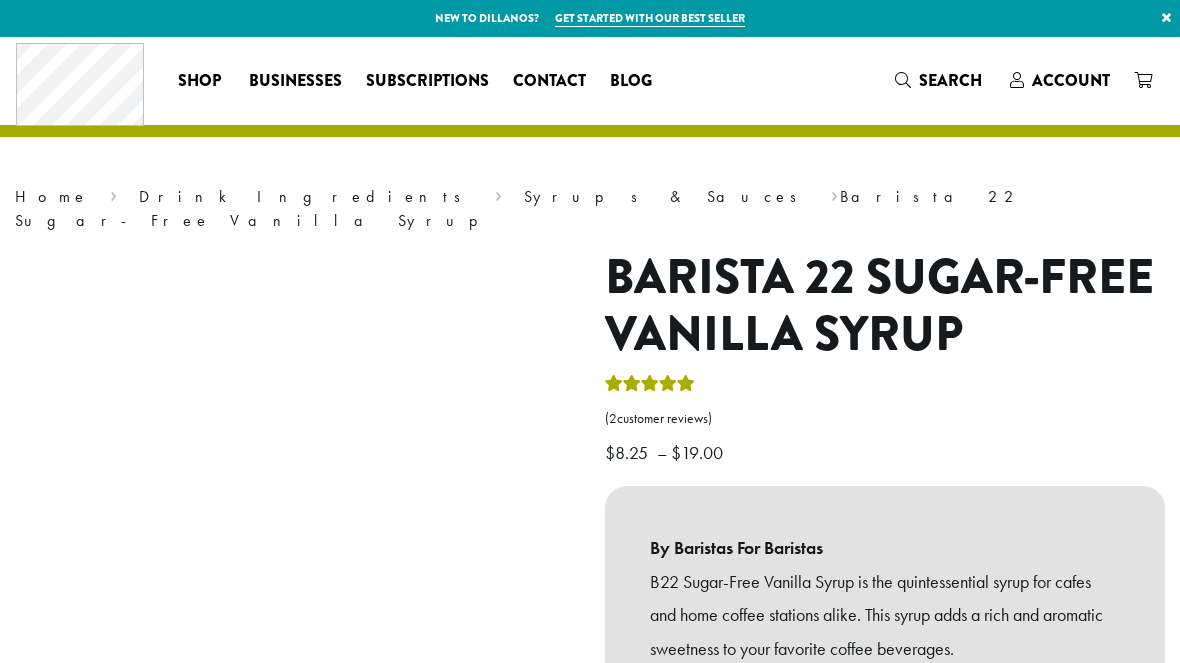 scroll, scrollTop: 0, scrollLeft: 0, axis: both 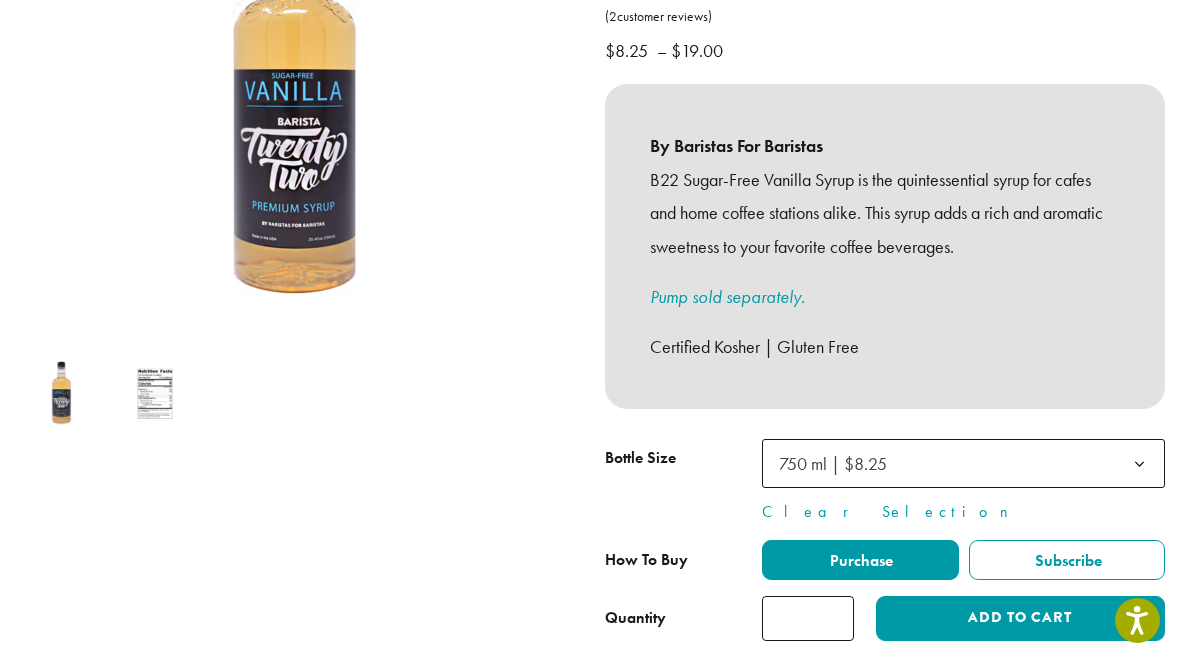 click 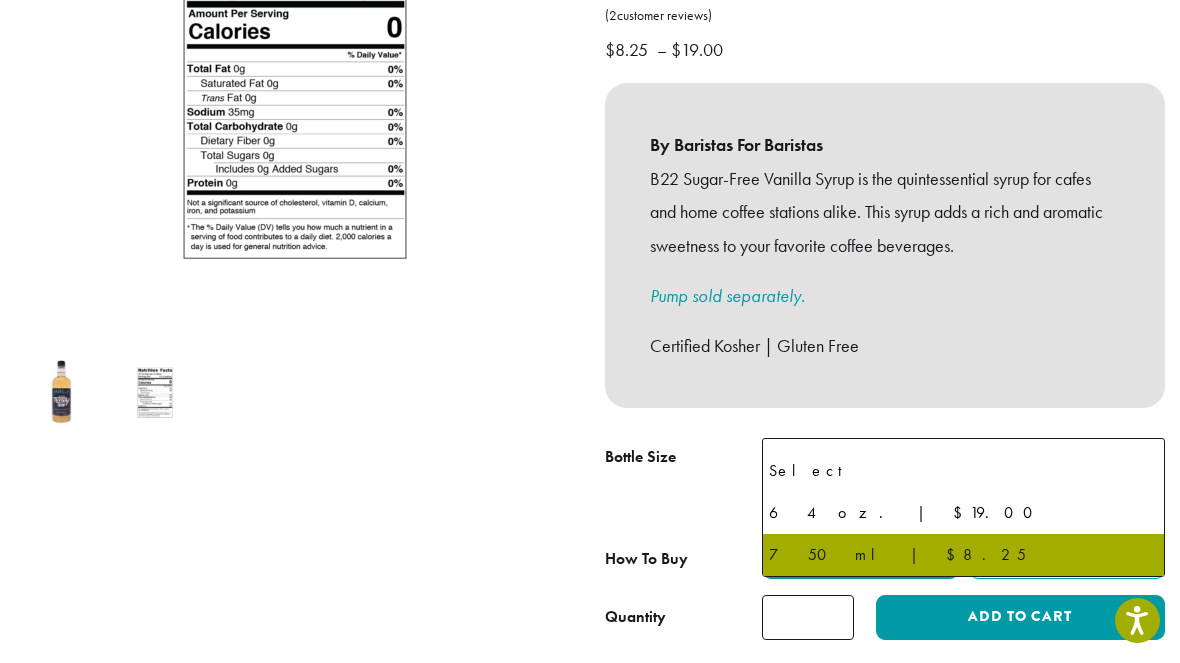 scroll, scrollTop: 379, scrollLeft: 0, axis: vertical 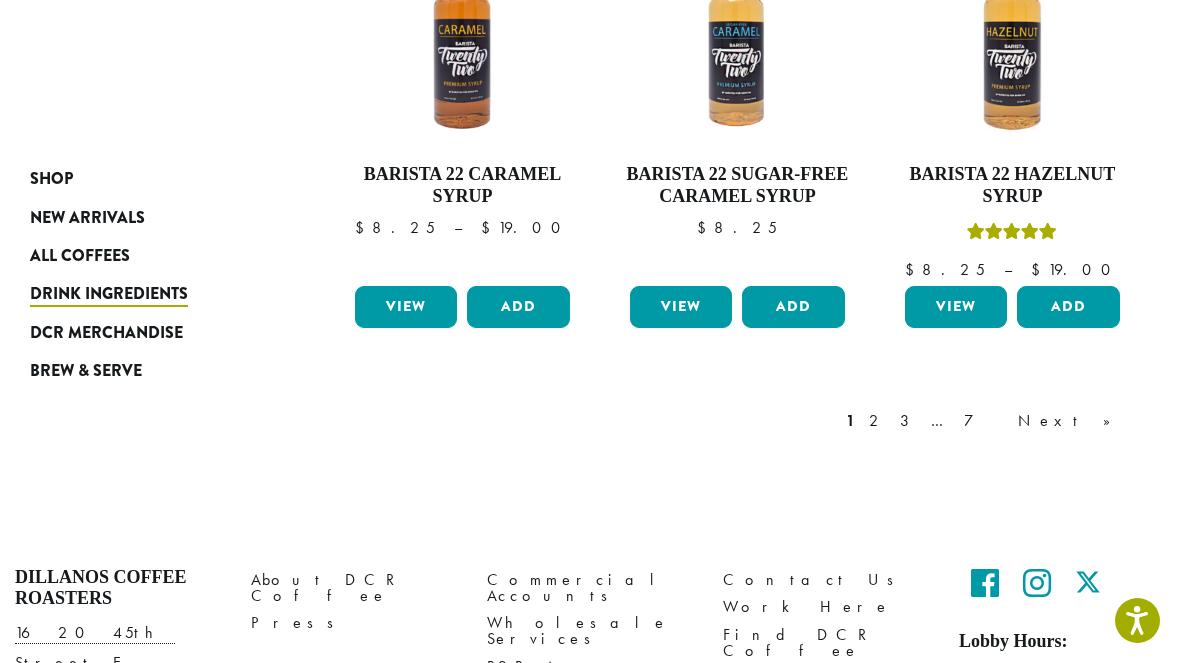 click on "Brew & Serve" at bounding box center (86, 371) 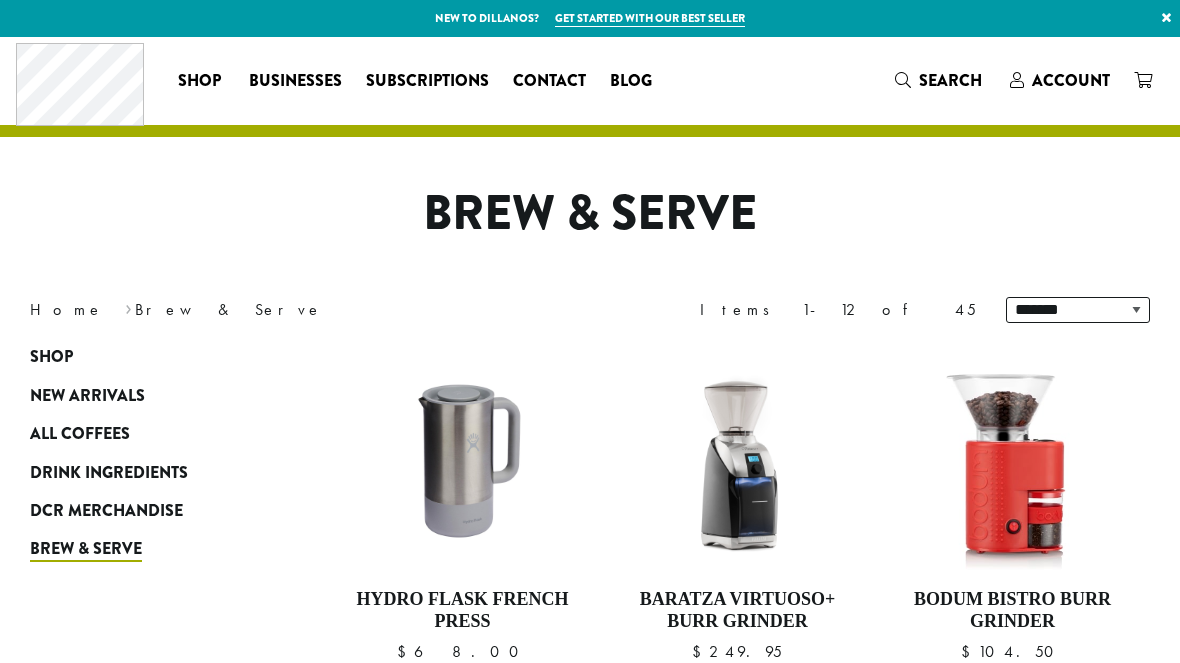 scroll, scrollTop: 0, scrollLeft: 0, axis: both 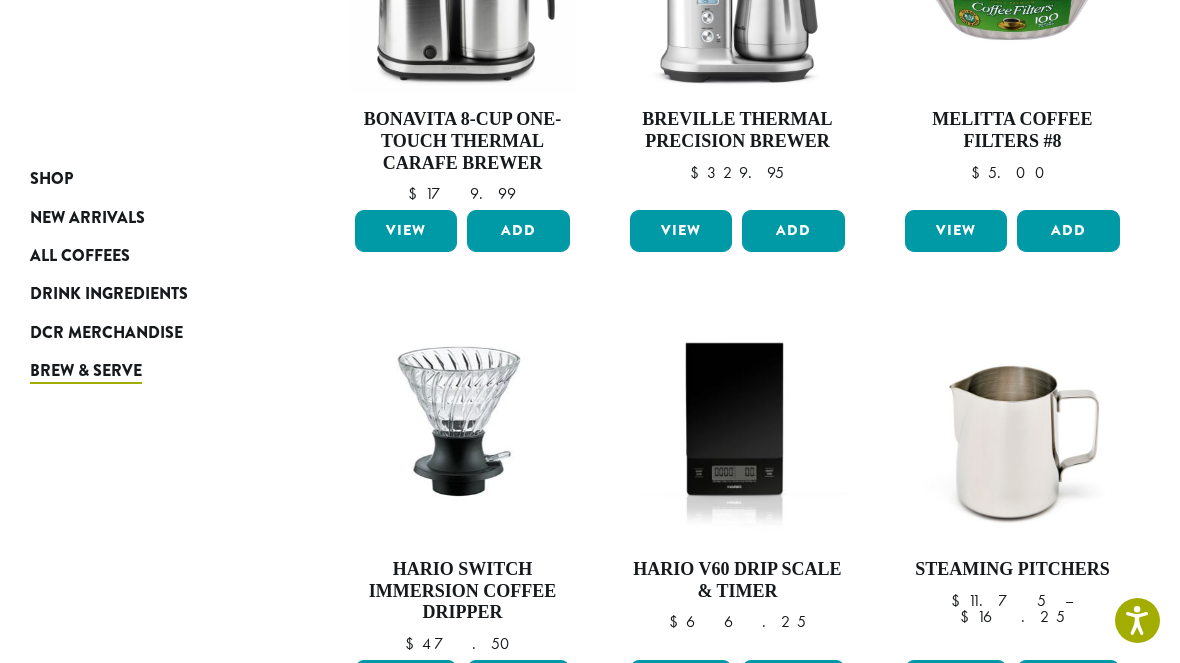 click on "All Coffees" at bounding box center (80, 256) 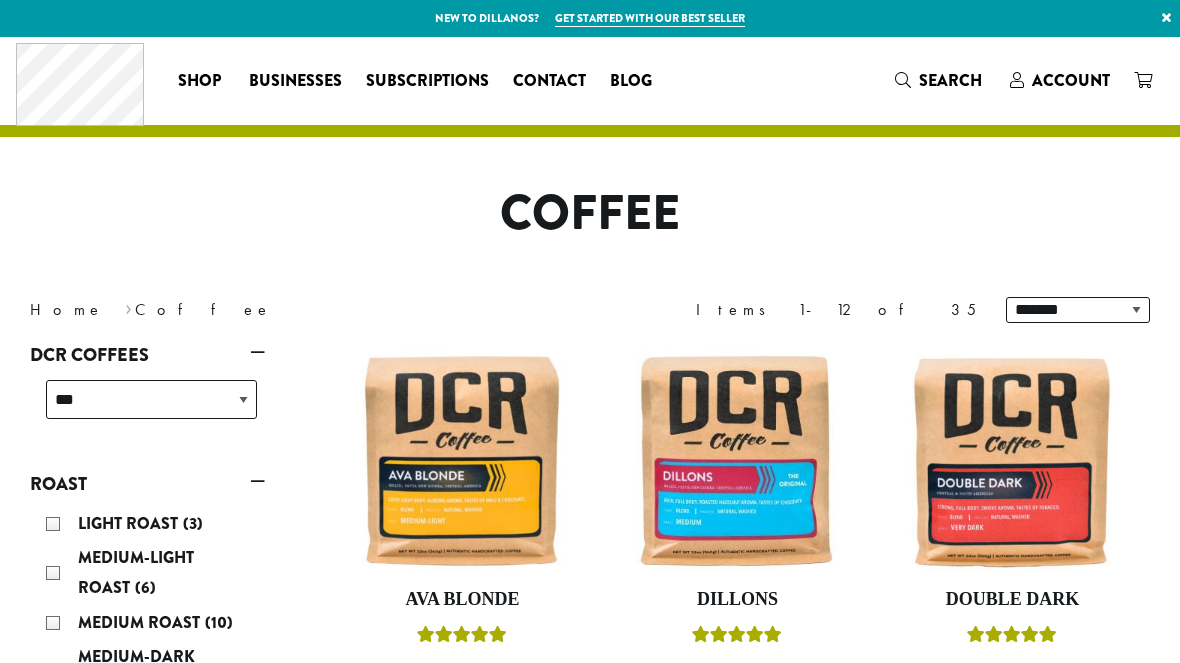 scroll, scrollTop: 0, scrollLeft: 0, axis: both 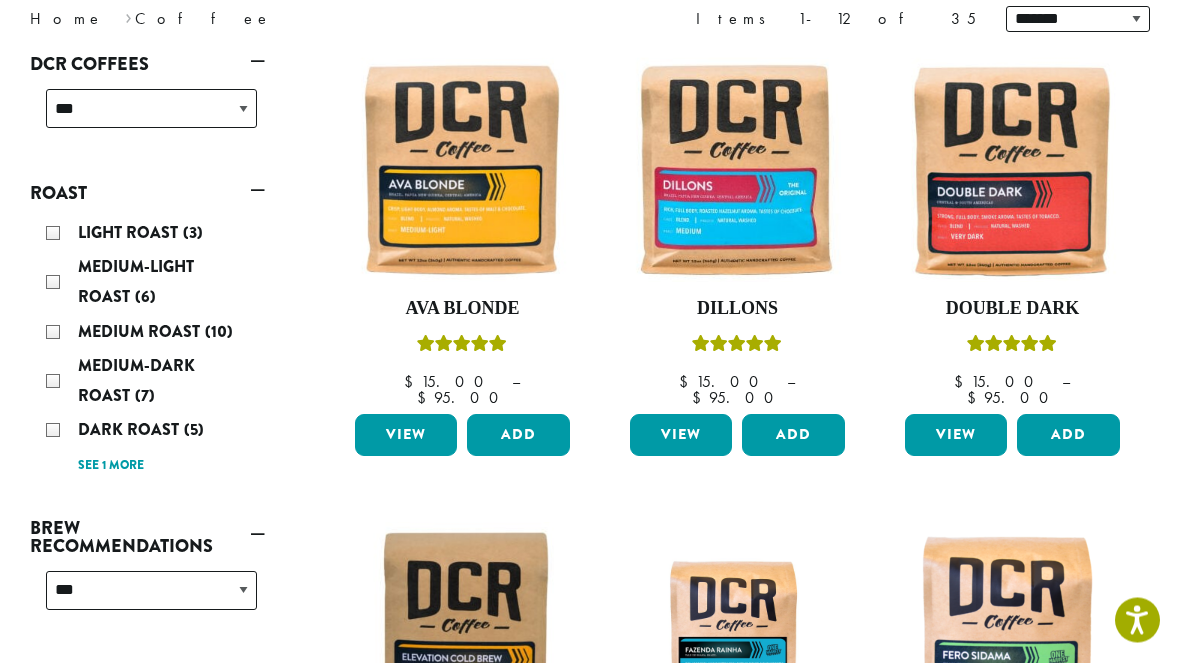 click on "Medium-Dark Roast (7)" at bounding box center [151, 382] 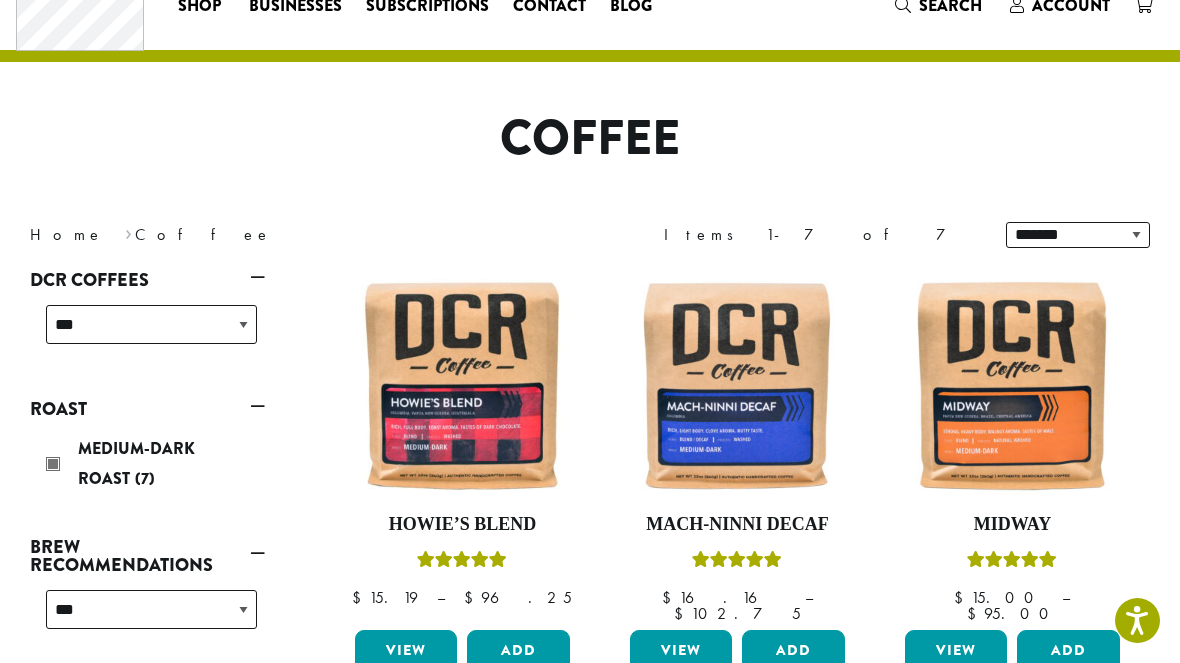 scroll, scrollTop: 79, scrollLeft: 0, axis: vertical 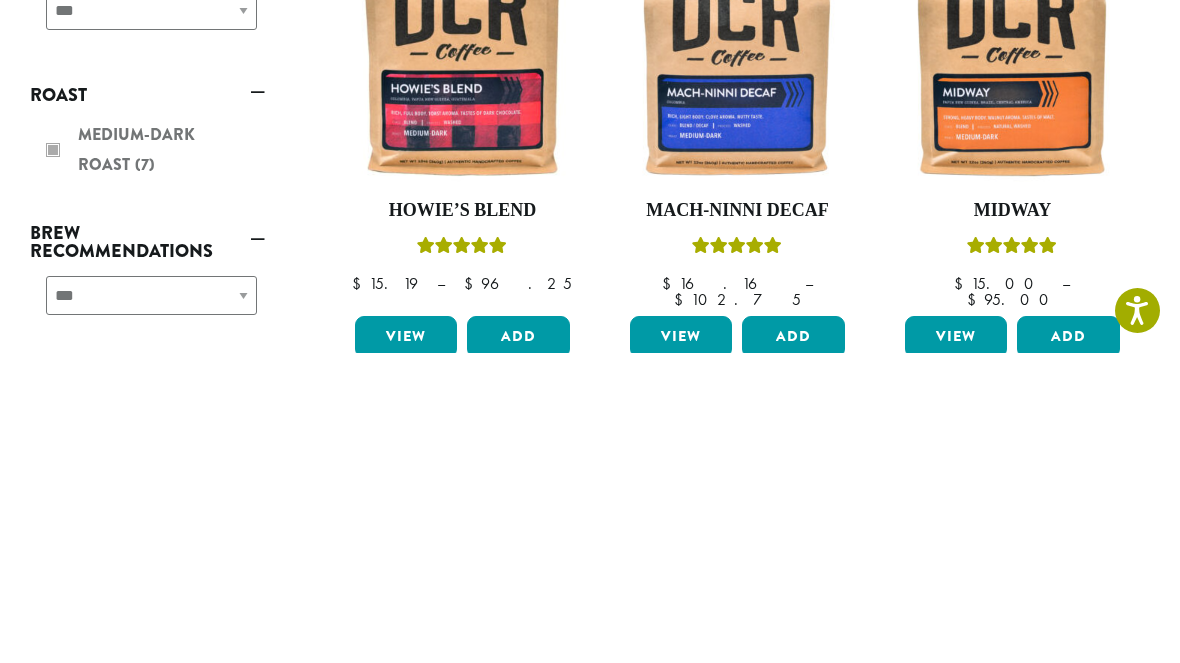 click on "**********" at bounding box center [147, 613] 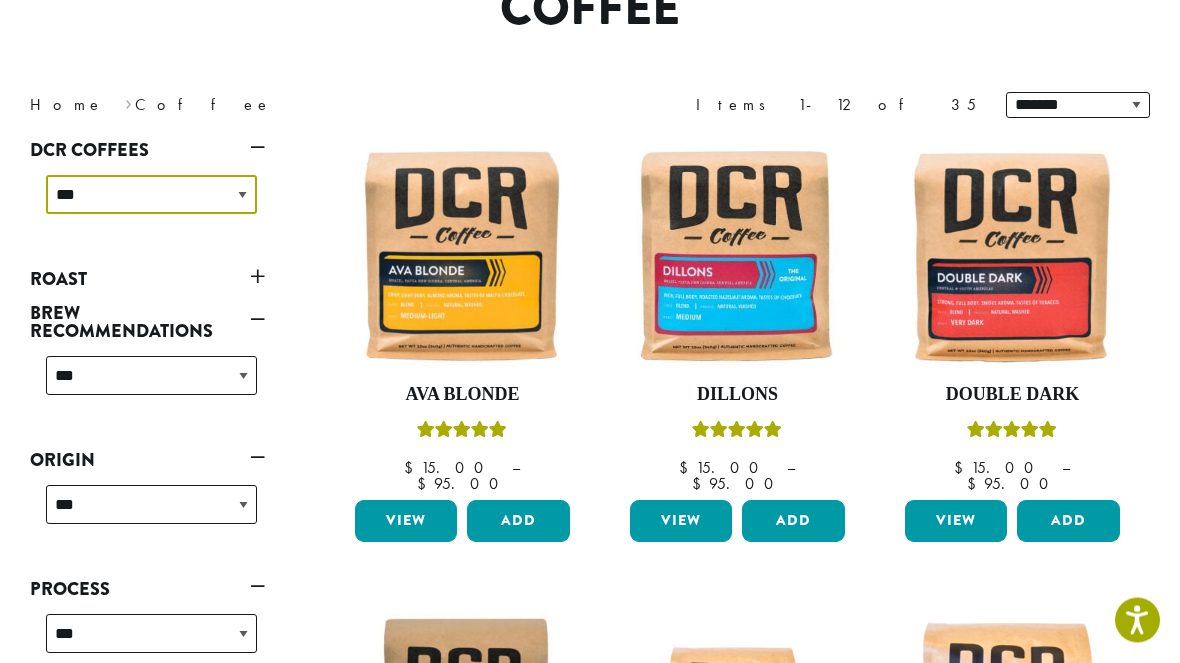 click on "**********" at bounding box center (151, 195) 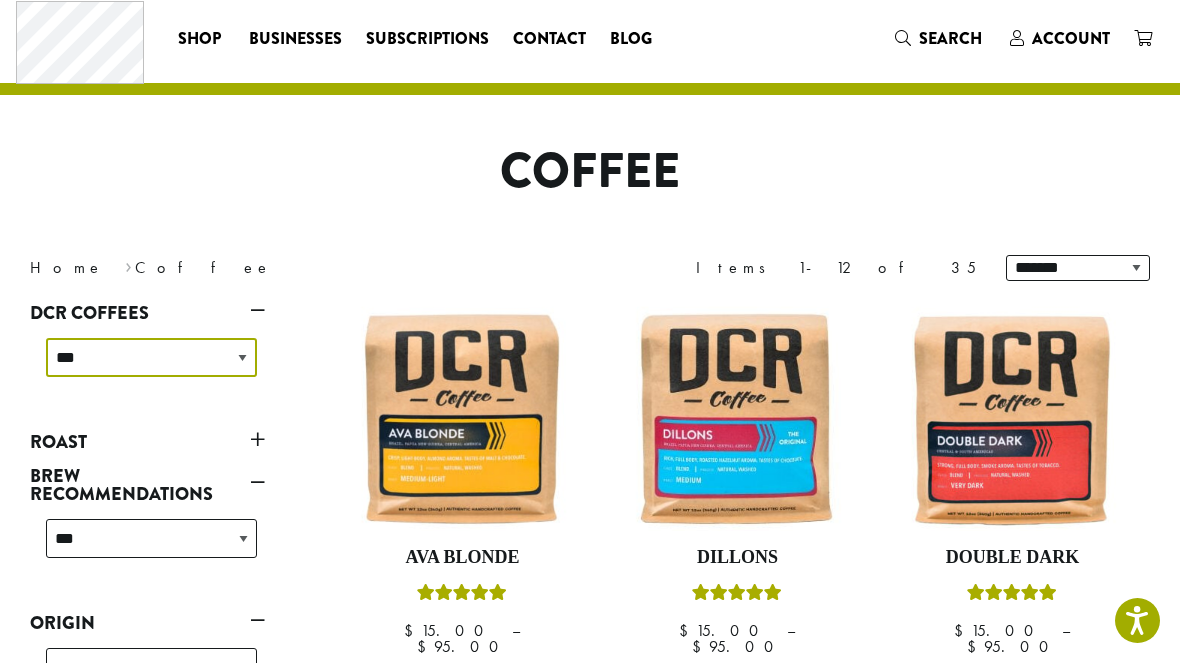 scroll, scrollTop: 0, scrollLeft: 0, axis: both 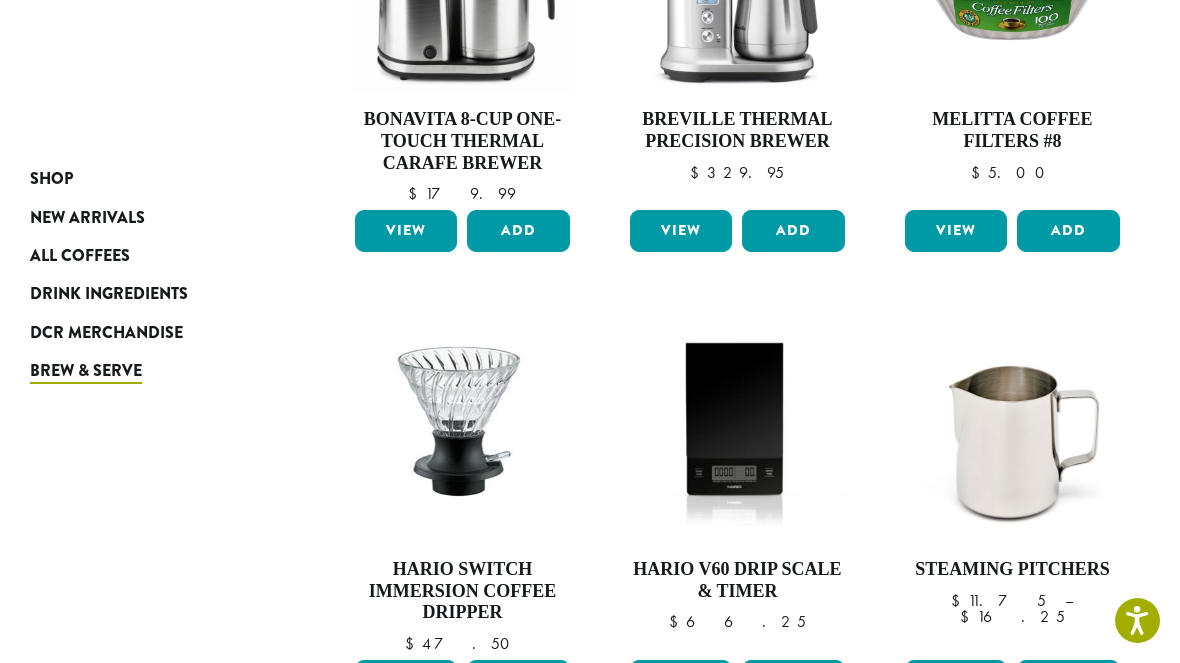 click on "All Coffees" at bounding box center (80, 256) 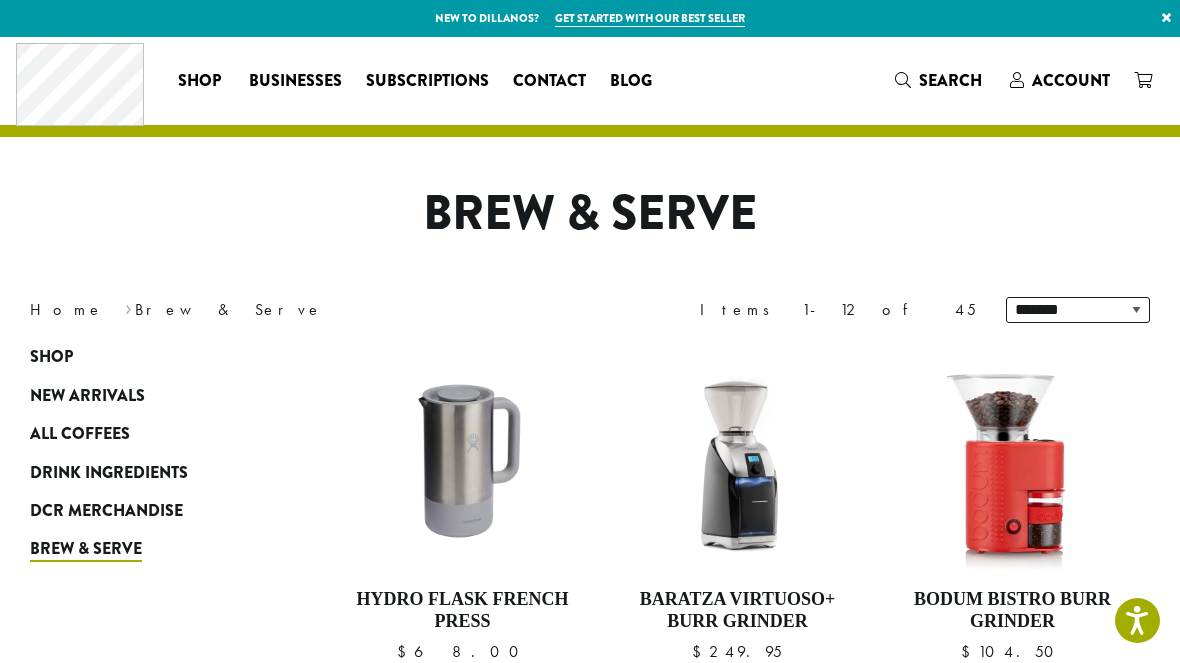 scroll, scrollTop: 908, scrollLeft: 0, axis: vertical 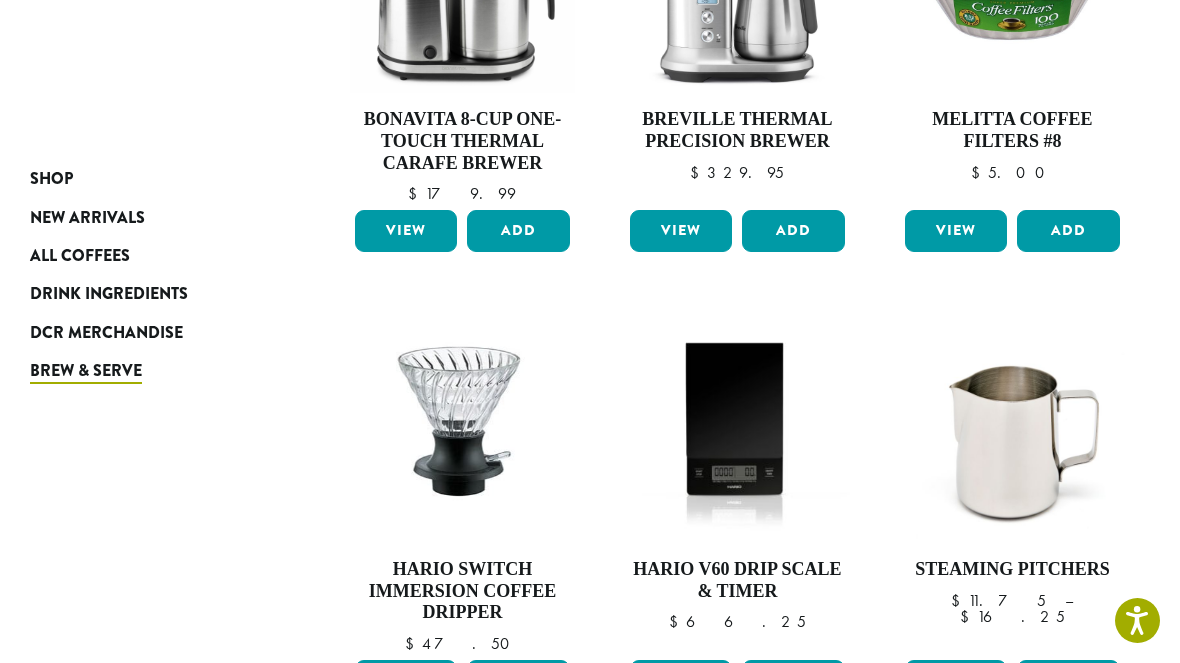 click on "All Coffees" at bounding box center (80, 256) 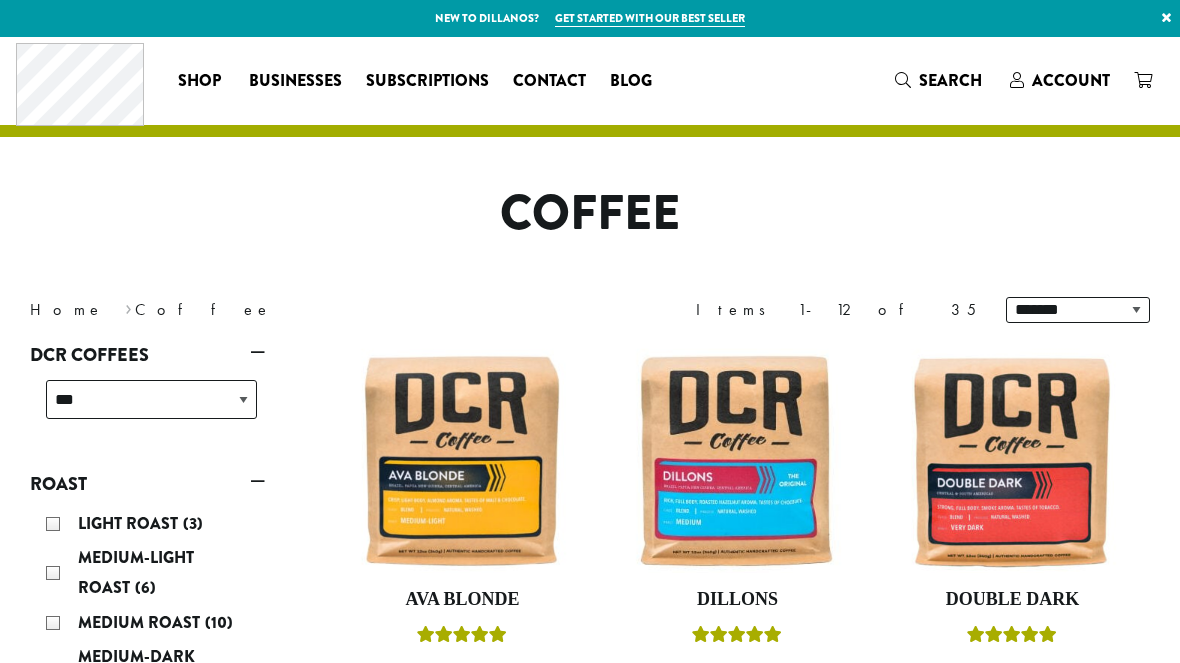 scroll, scrollTop: 0, scrollLeft: 0, axis: both 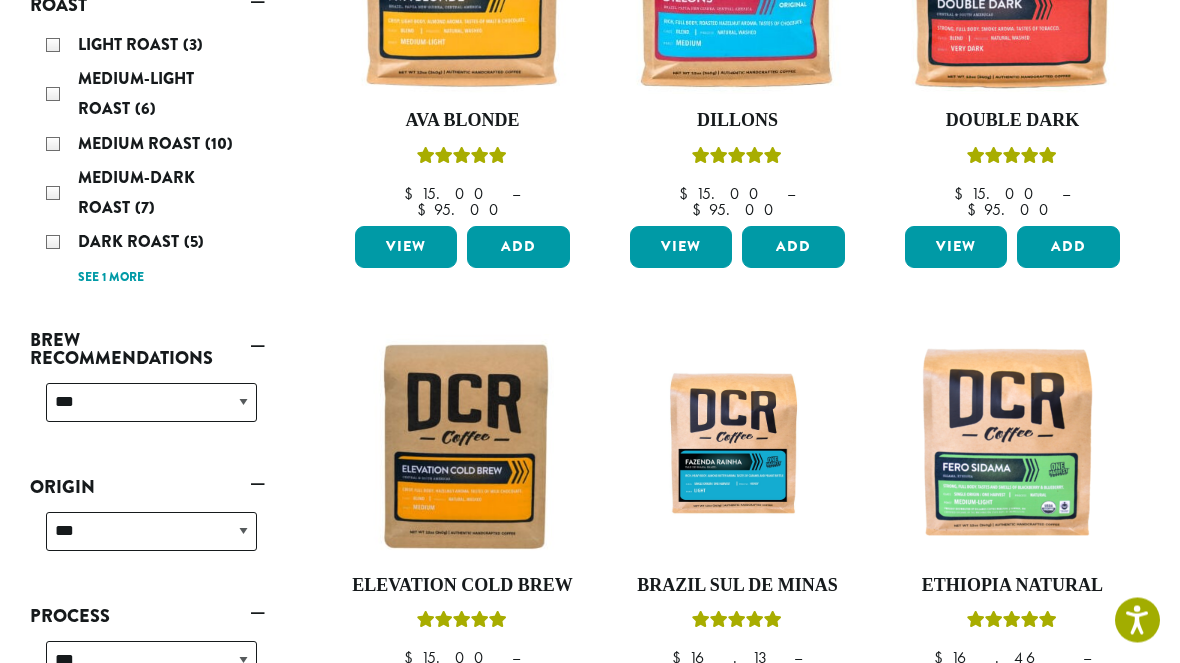 click on "Light Roast (3) Medium-Light Roast (6) Medium Roast (10) Medium-Dark Roast (7) Dark Roast (5) Very-Dark Roast (1) See 1 more See less" at bounding box center [151, 161] 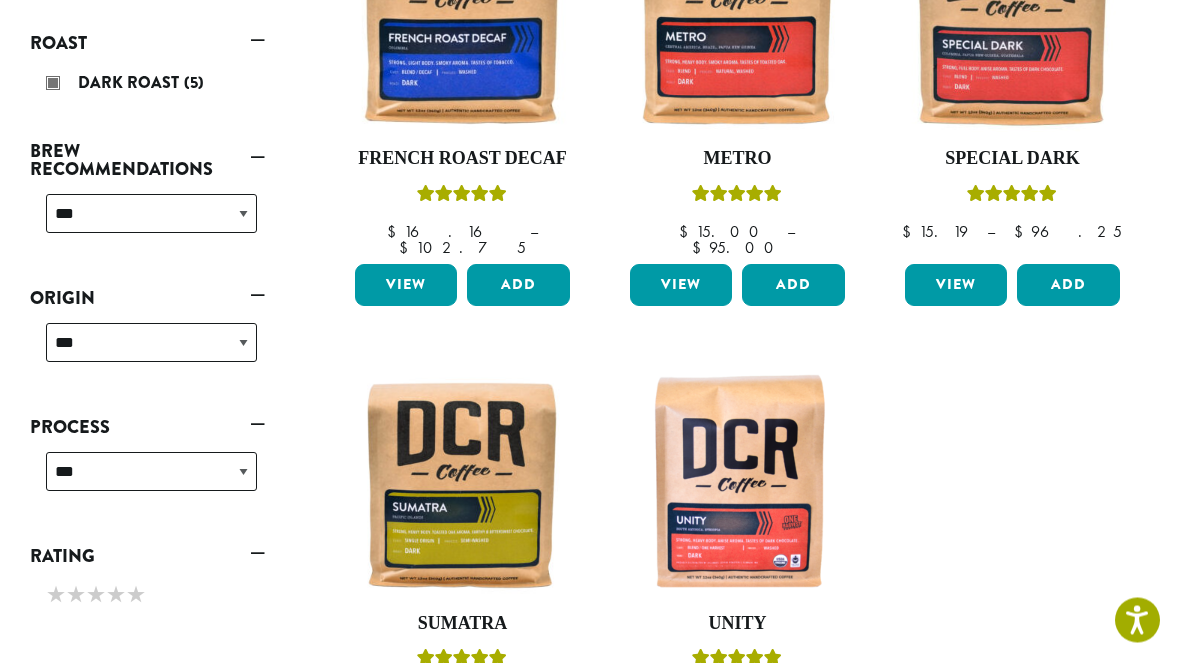 scroll, scrollTop: 442, scrollLeft: 0, axis: vertical 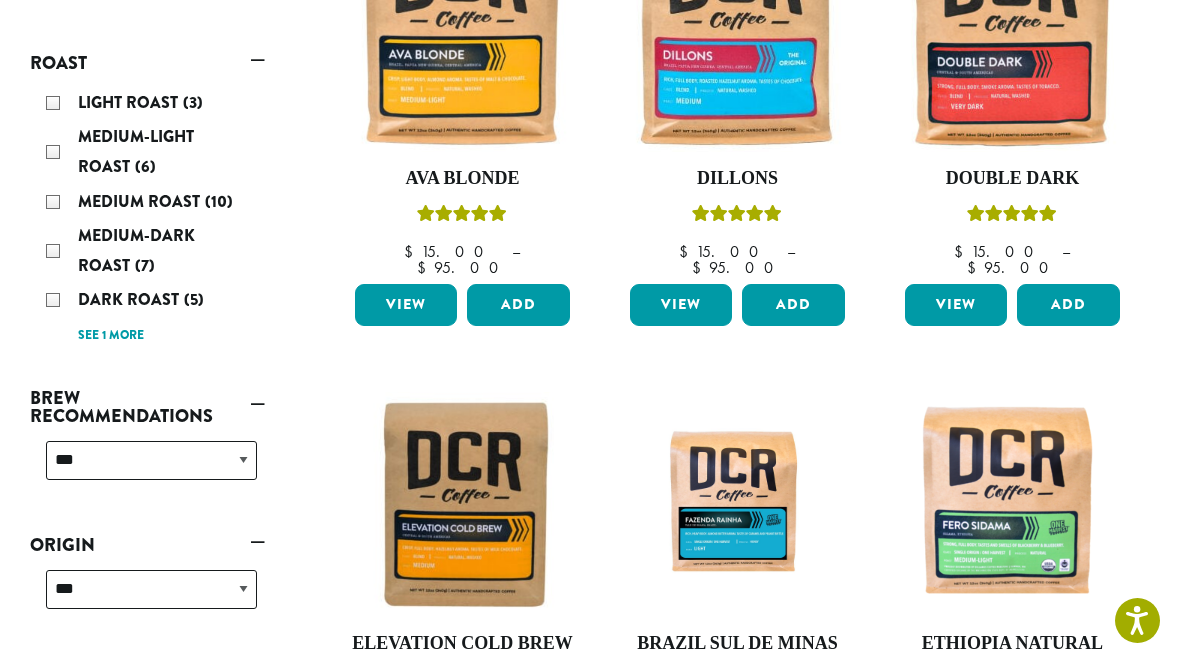 click on "See 1 more" at bounding box center (111, 336) 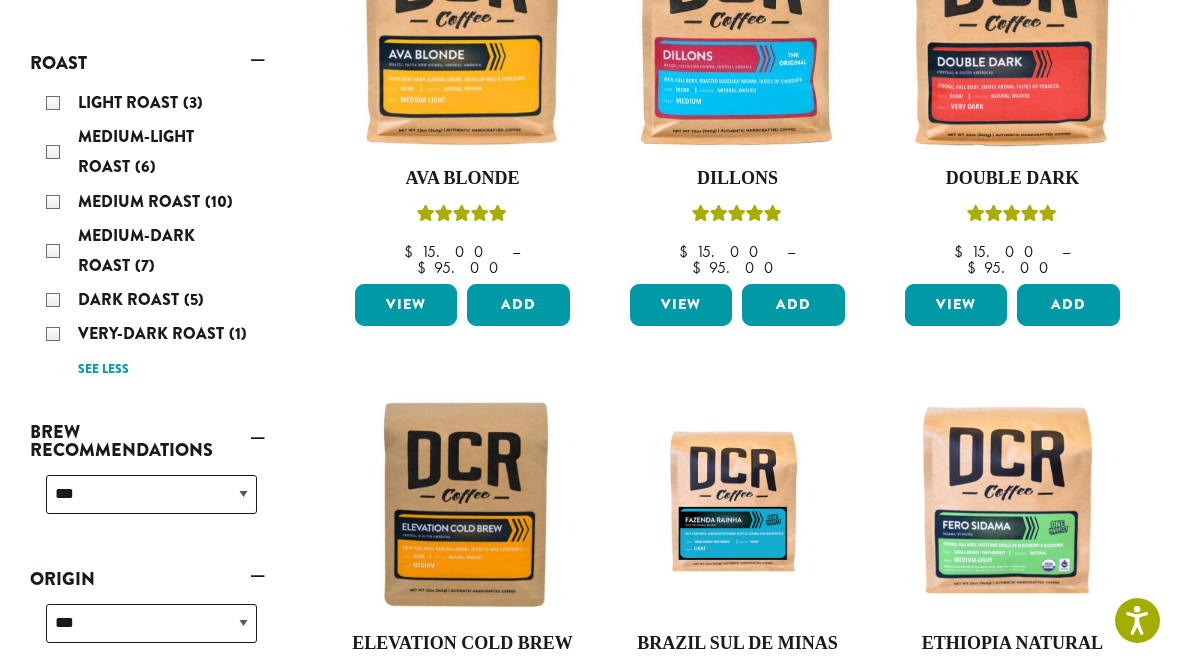 click on "Very-Dark Roast" at bounding box center (153, 333) 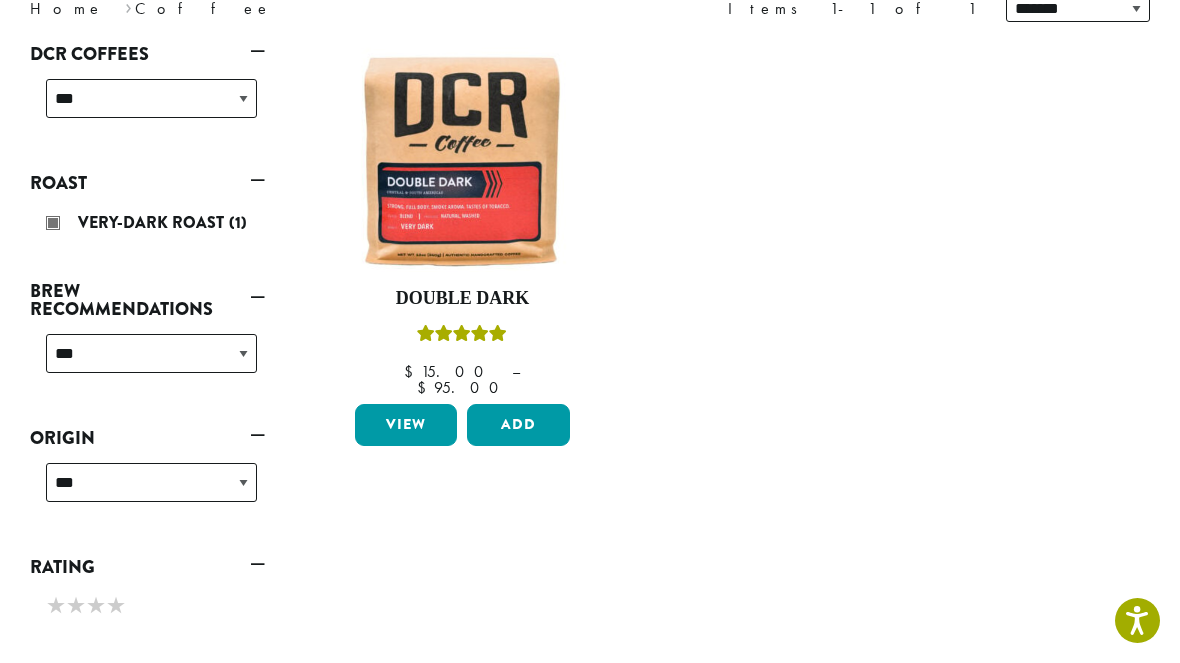 scroll, scrollTop: 0, scrollLeft: 0, axis: both 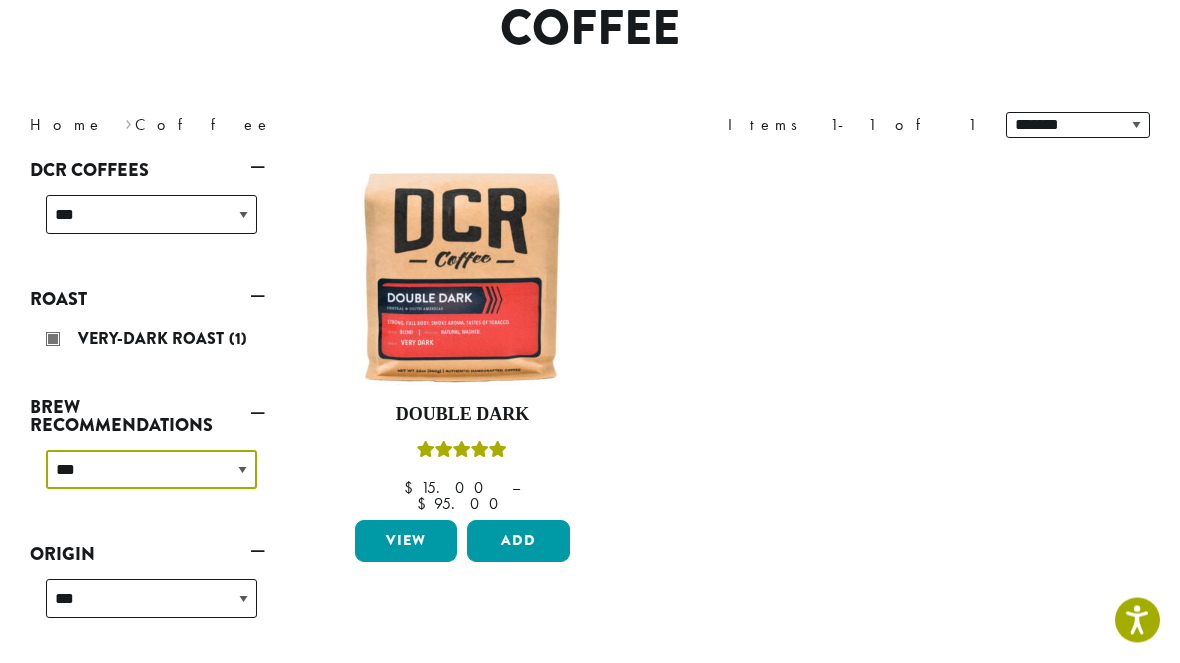 click on "**********" at bounding box center (151, 470) 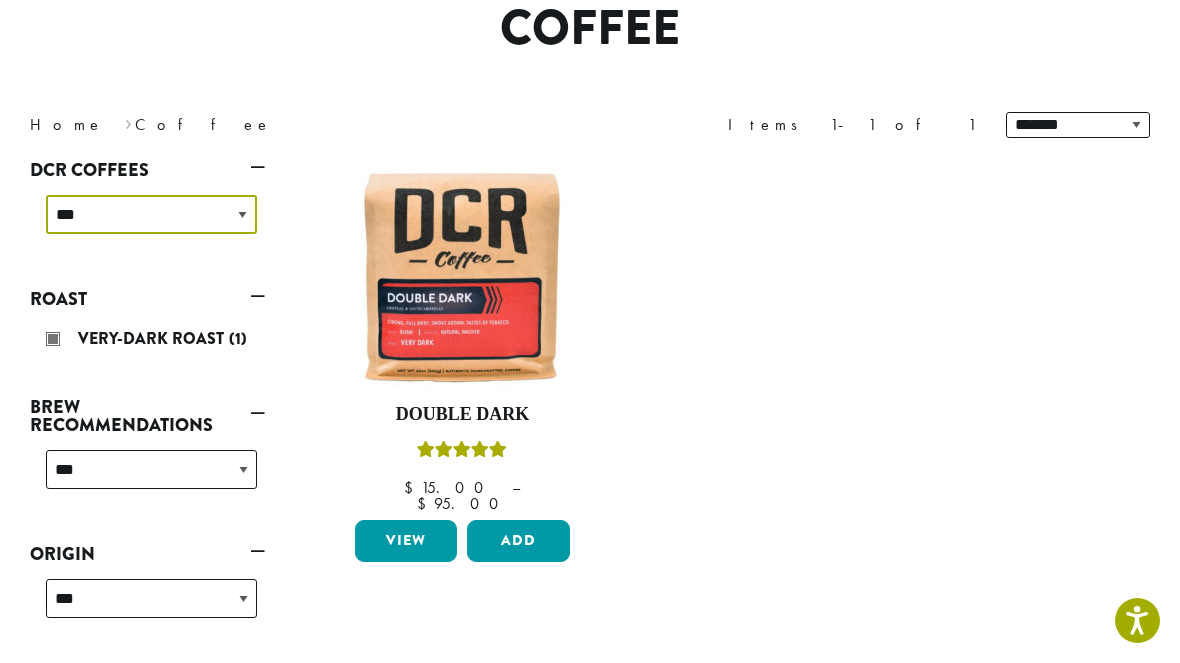 click on "**********" at bounding box center (151, 214) 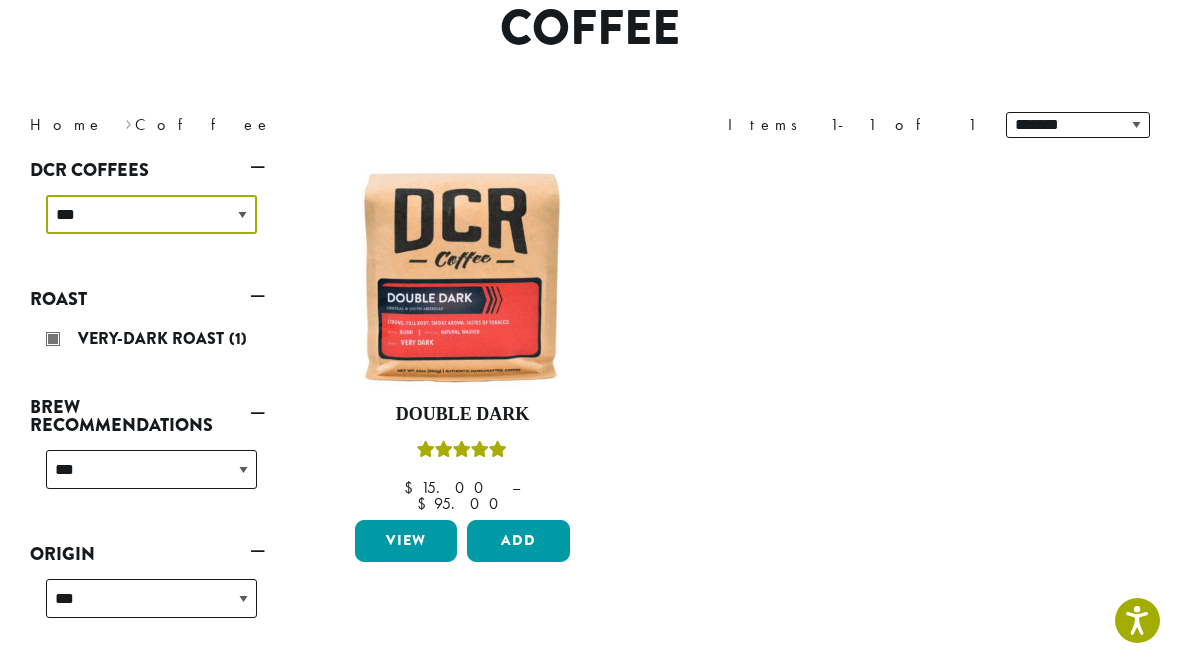 select on "******" 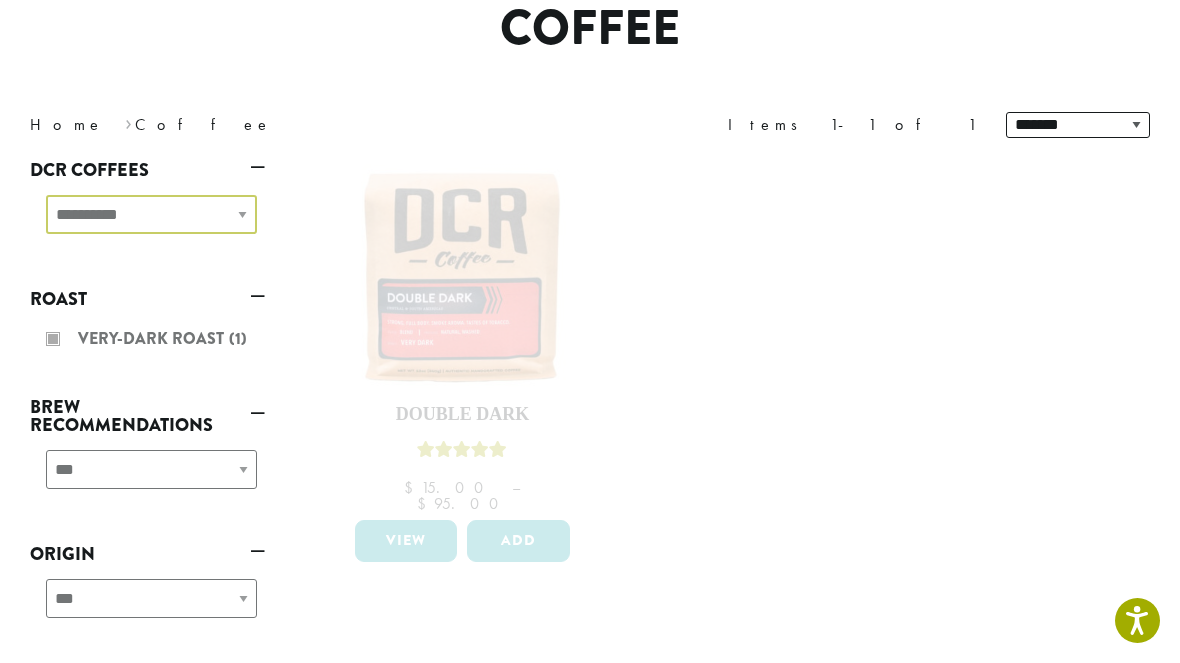 scroll, scrollTop: 283, scrollLeft: 0, axis: vertical 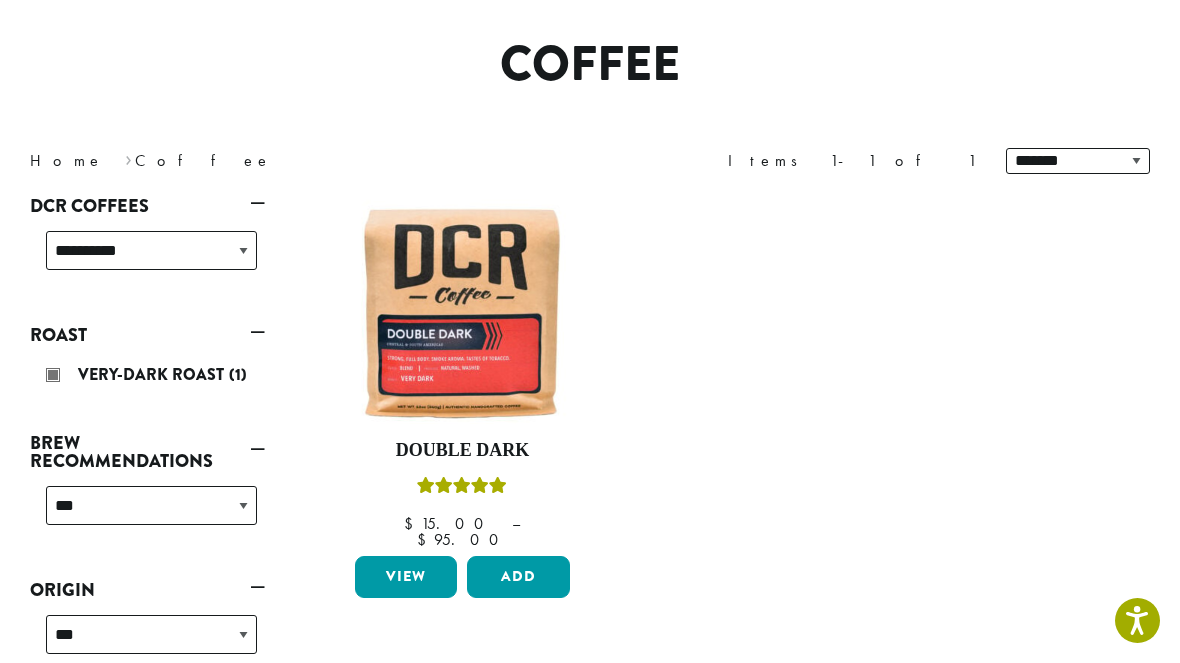 click on "**********" at bounding box center (147, 497) 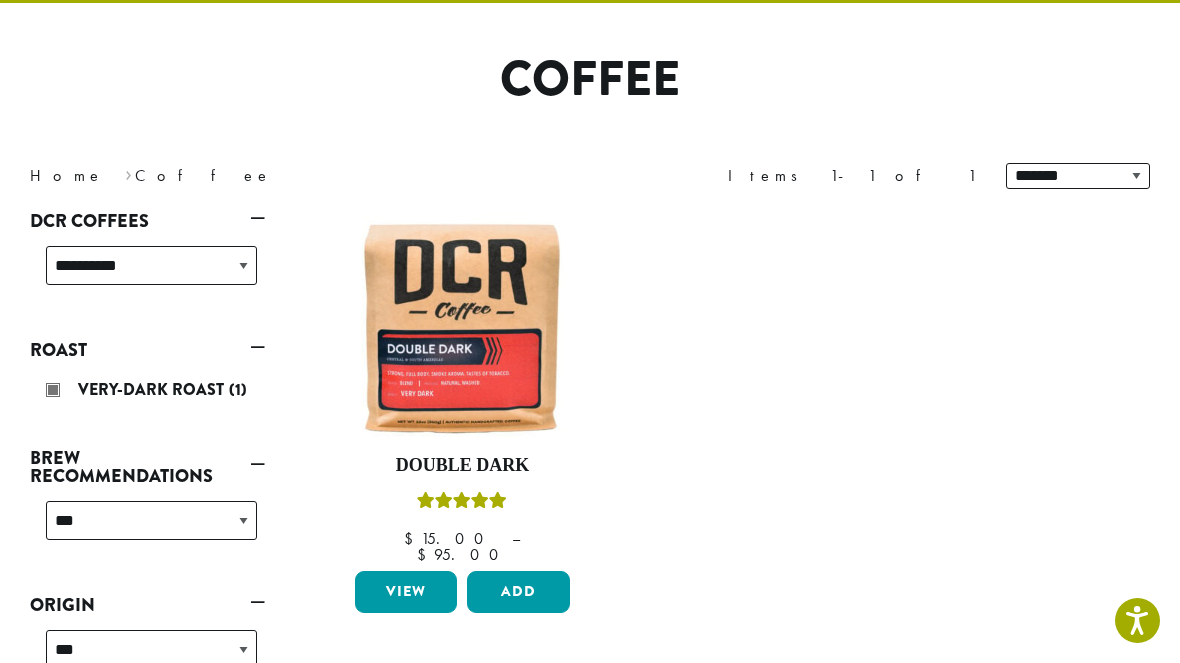 scroll, scrollTop: 122, scrollLeft: 0, axis: vertical 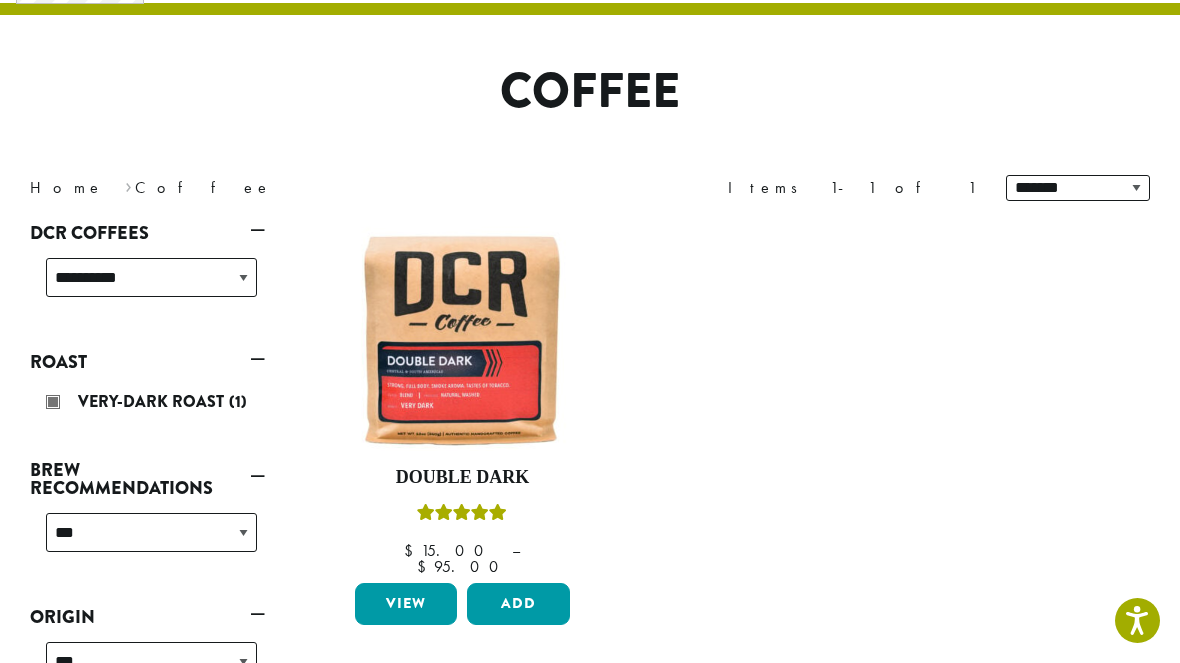 click on "DCR Coffees" at bounding box center (147, 233) 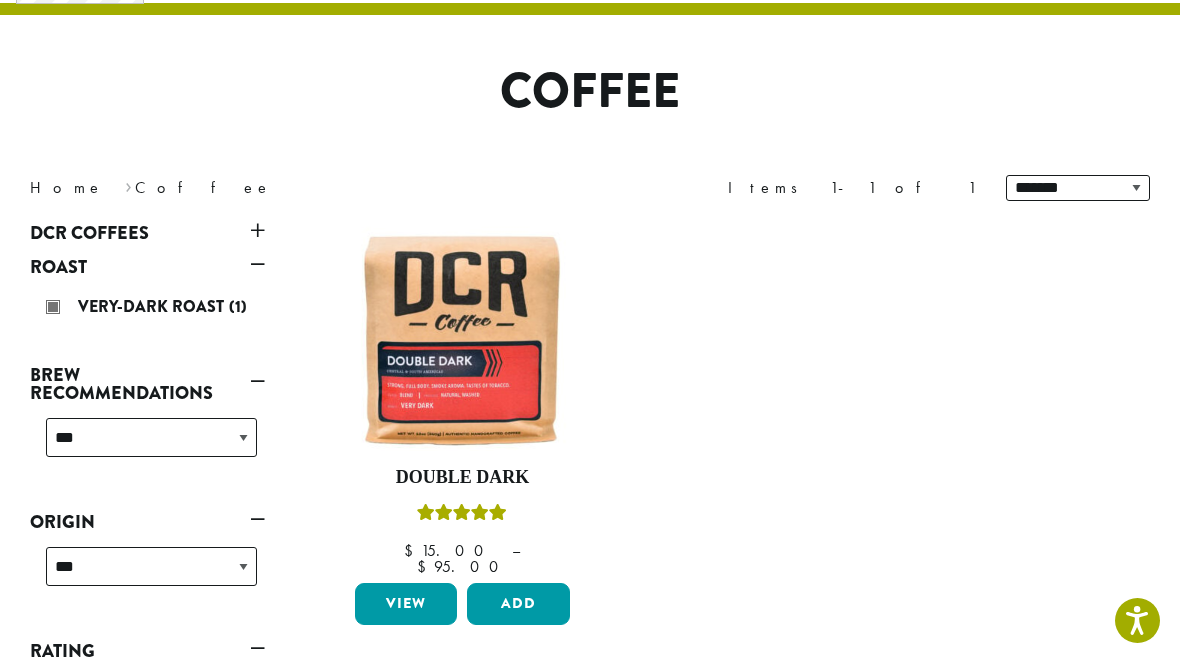 click on "Home" at bounding box center [67, 187] 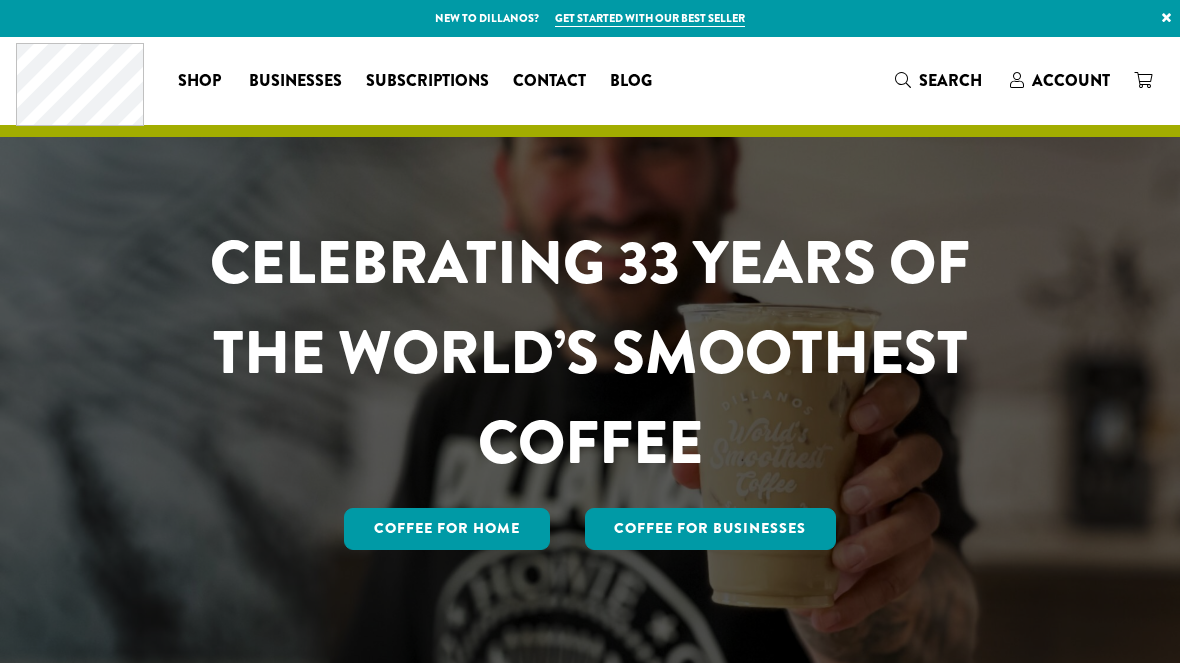 scroll, scrollTop: 0, scrollLeft: 0, axis: both 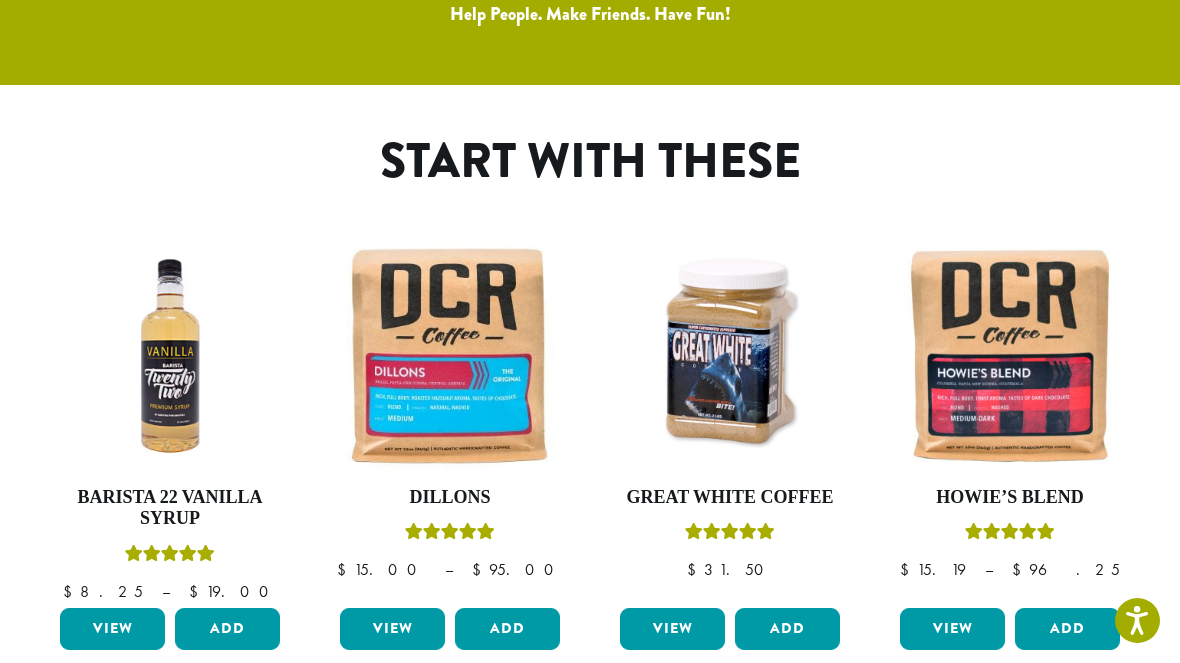 click at bounding box center (450, 356) 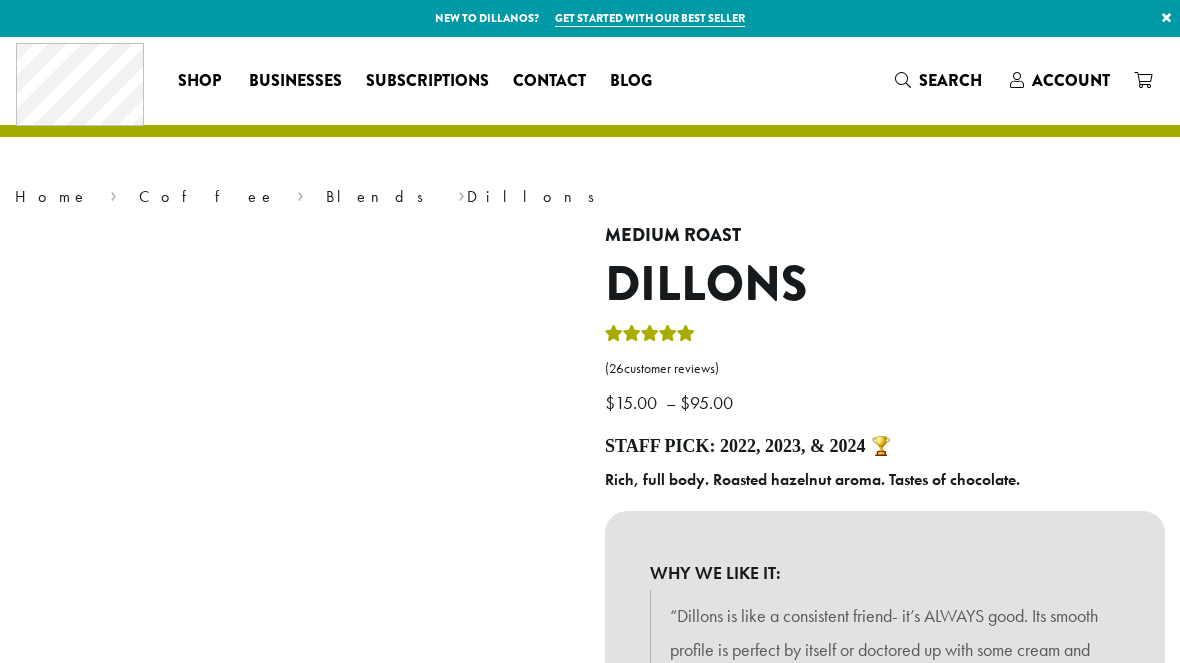 scroll, scrollTop: 0, scrollLeft: 0, axis: both 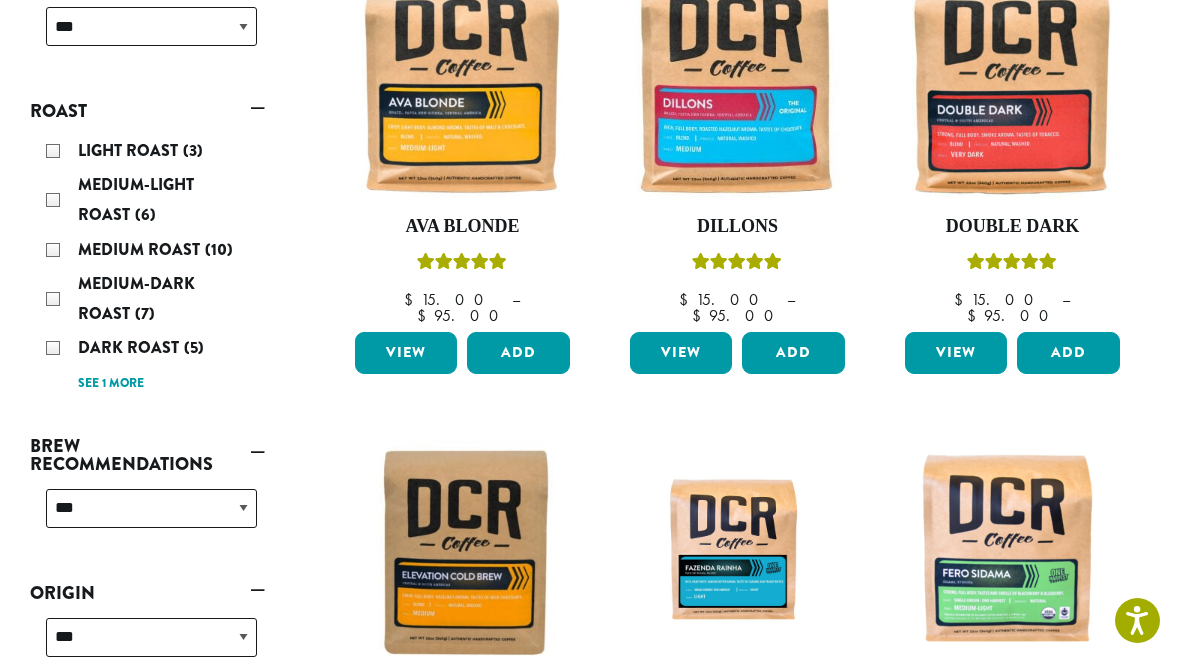 click on "See 1 more" at bounding box center (111, 384) 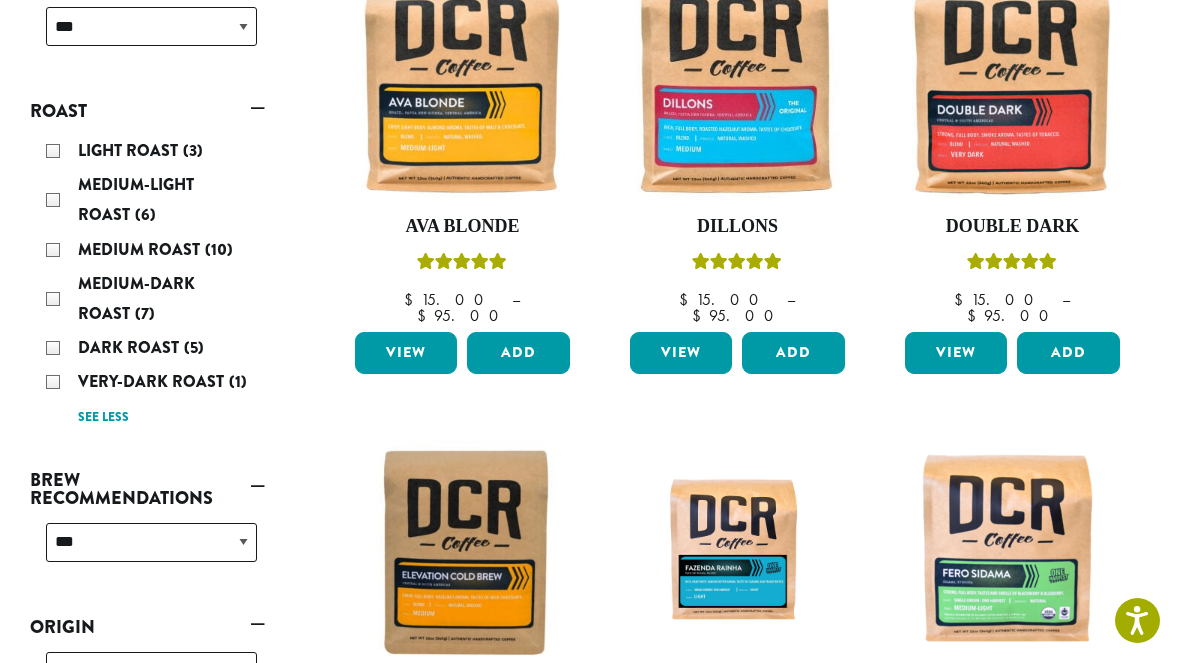 click on "Medium Roast" at bounding box center [141, 249] 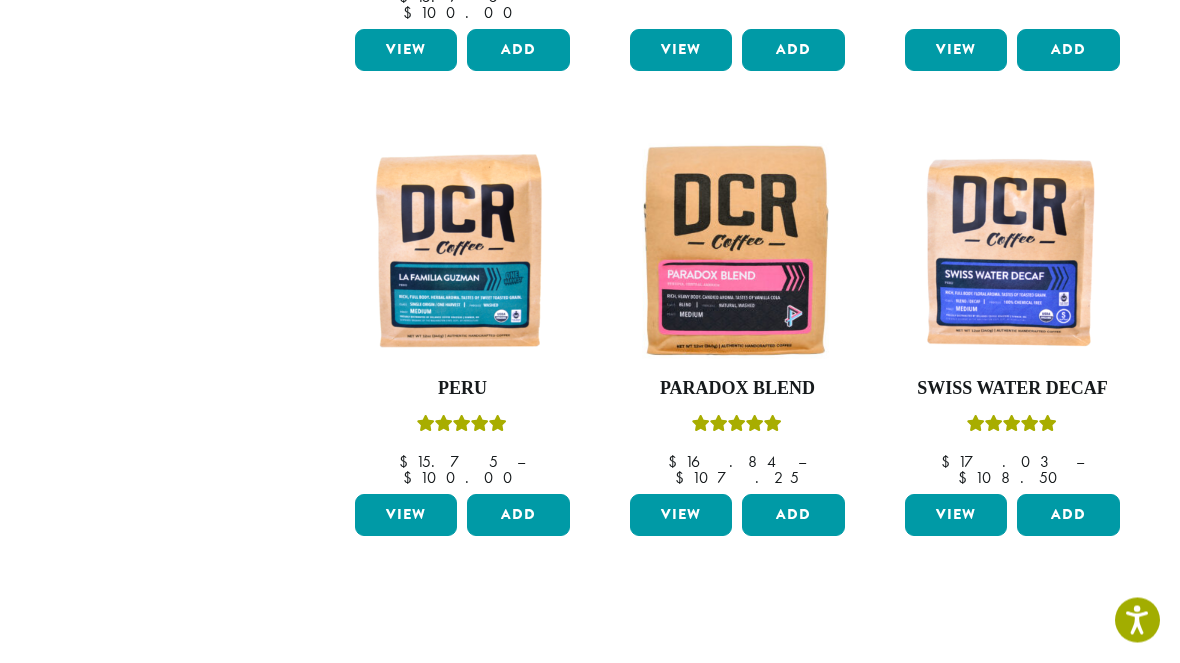 scroll, scrollTop: 1162, scrollLeft: 0, axis: vertical 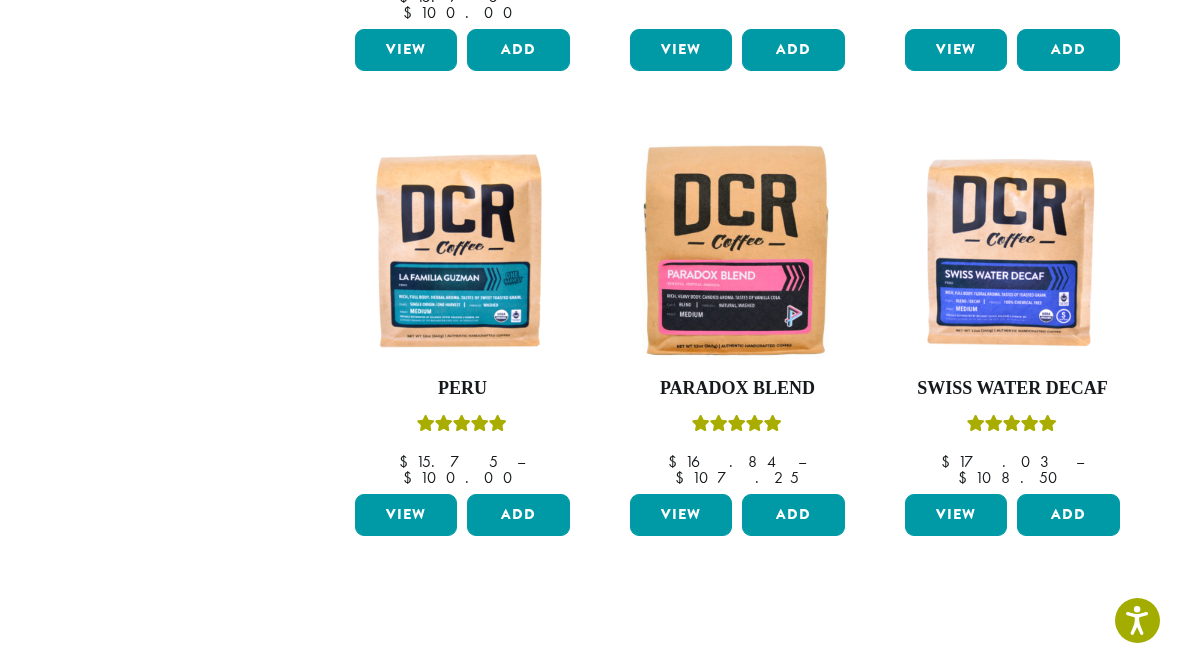 click at bounding box center (462, 249) 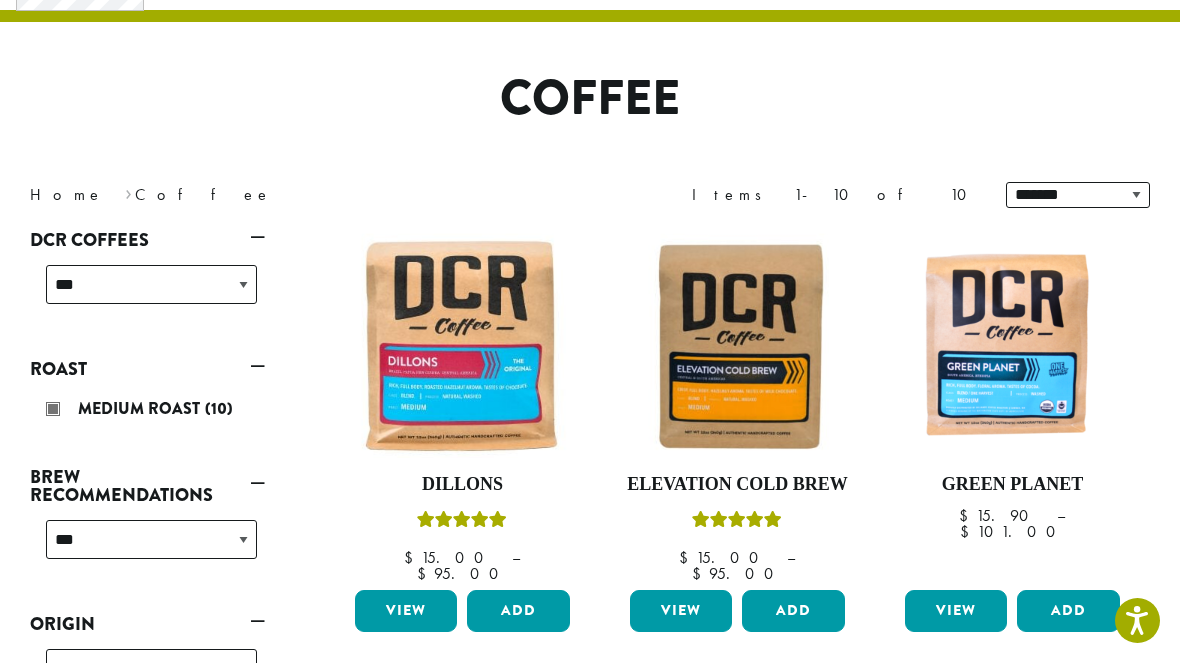 scroll, scrollTop: 149, scrollLeft: 0, axis: vertical 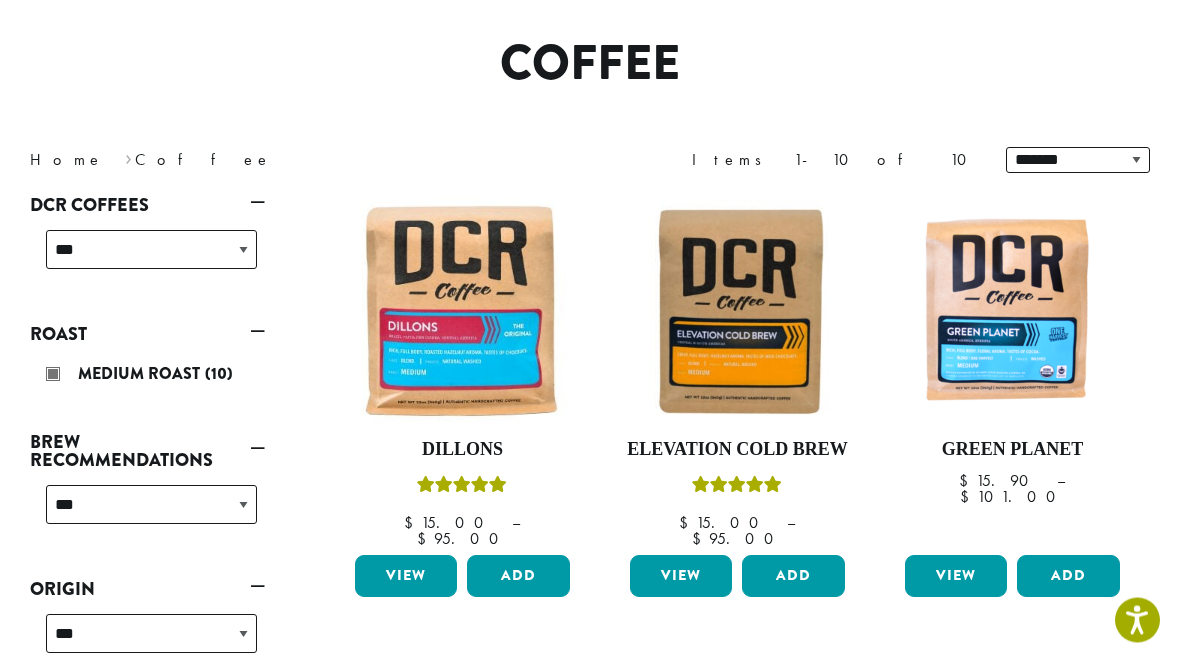 click on "Brew Recommendations" at bounding box center [147, 452] 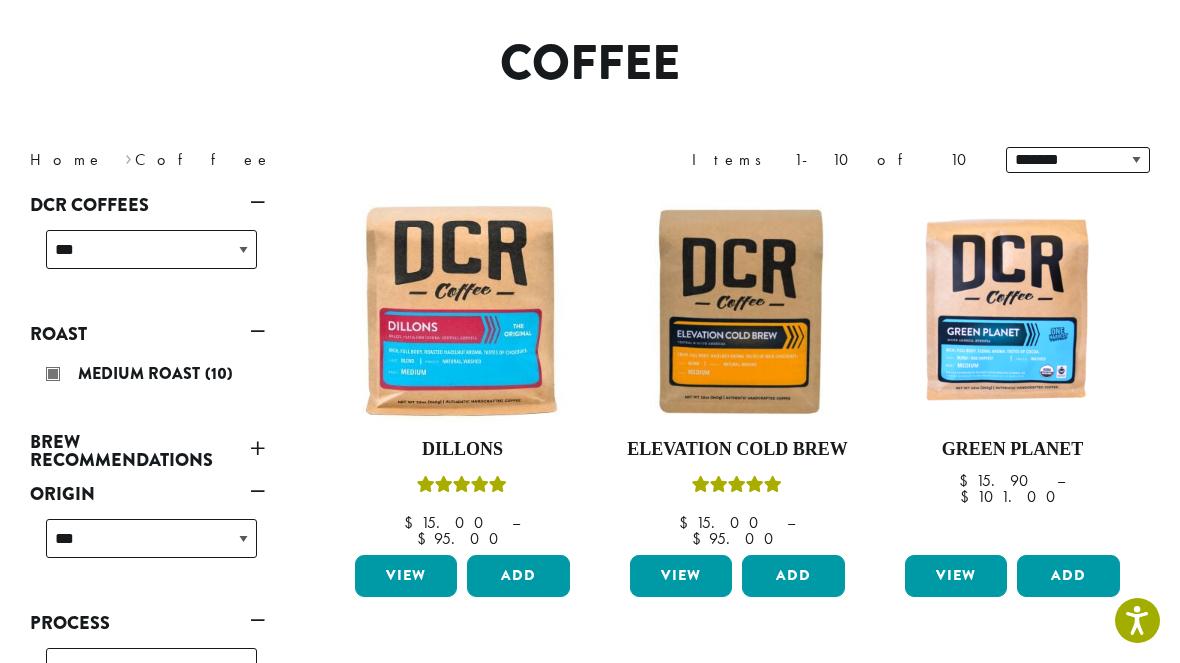 click on "Brew Recommendations" at bounding box center (147, 451) 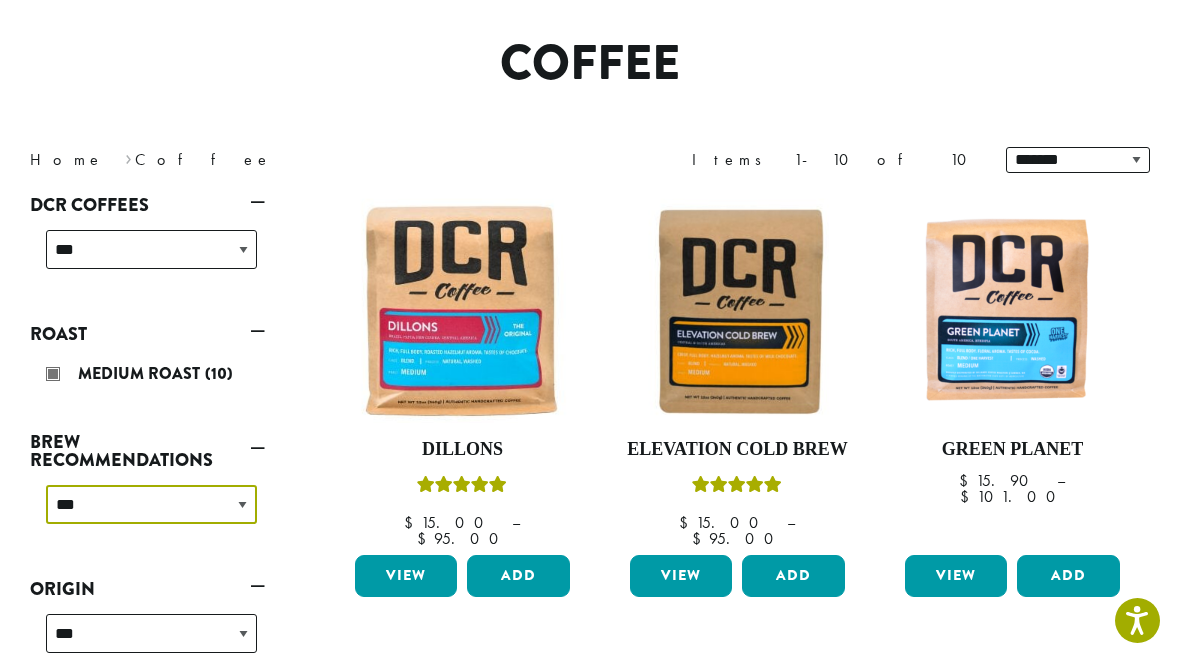 click on "**********" at bounding box center [151, 504] 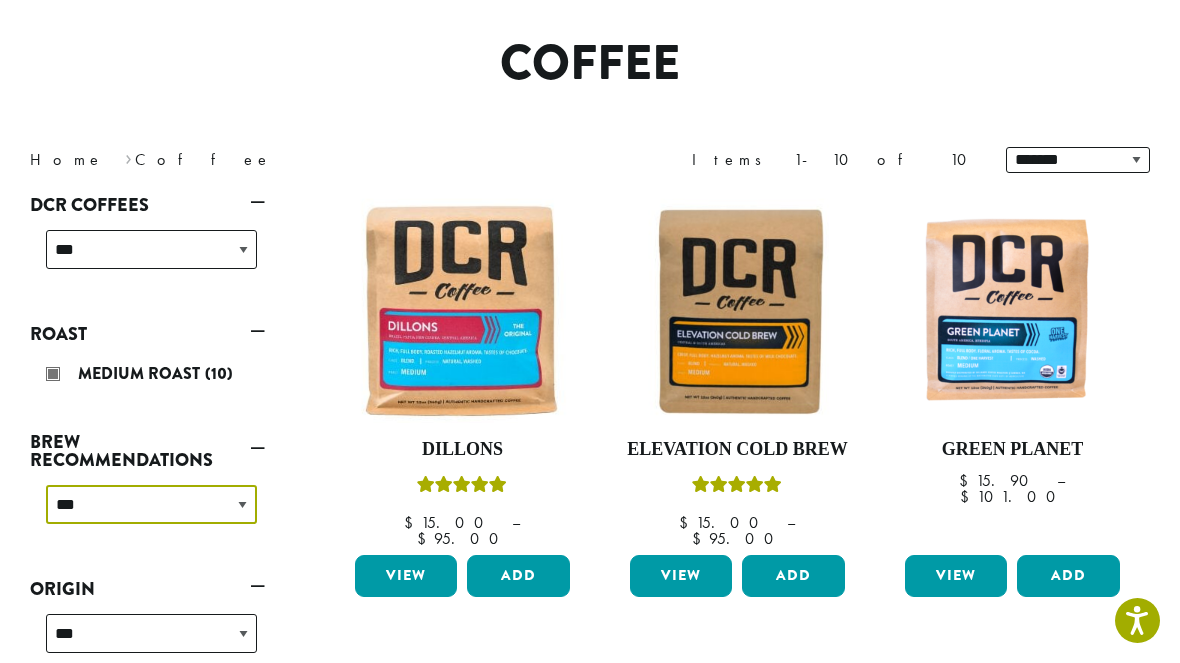 select on "********" 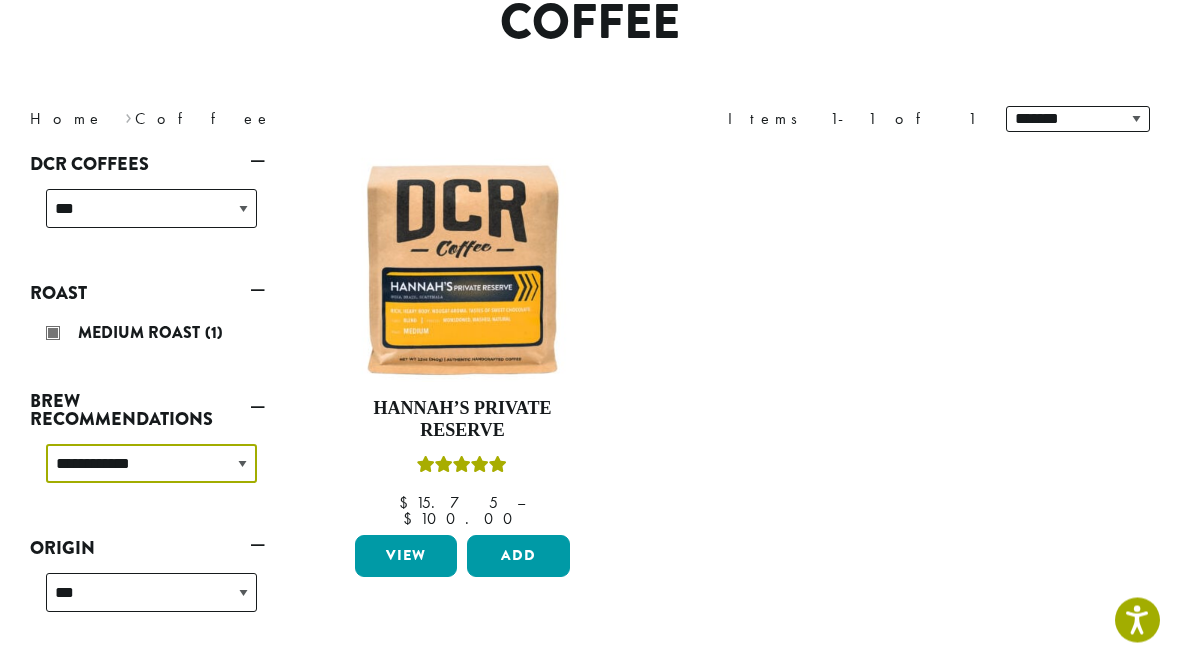 scroll, scrollTop: 191, scrollLeft: 0, axis: vertical 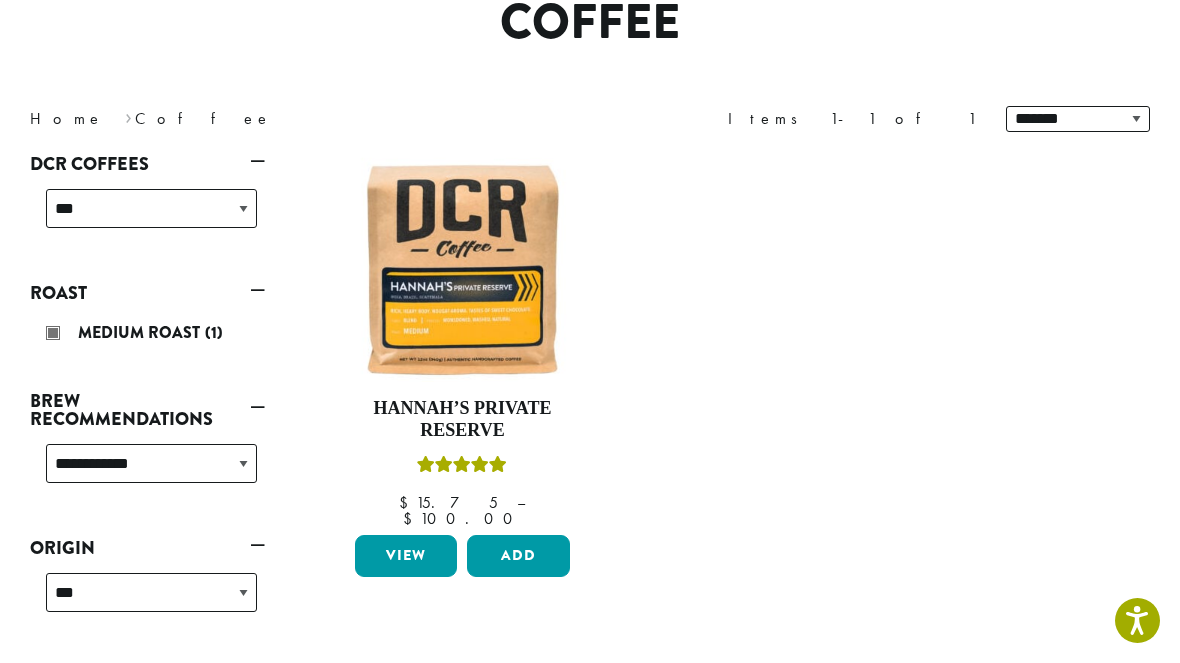 click at bounding box center [462, 269] 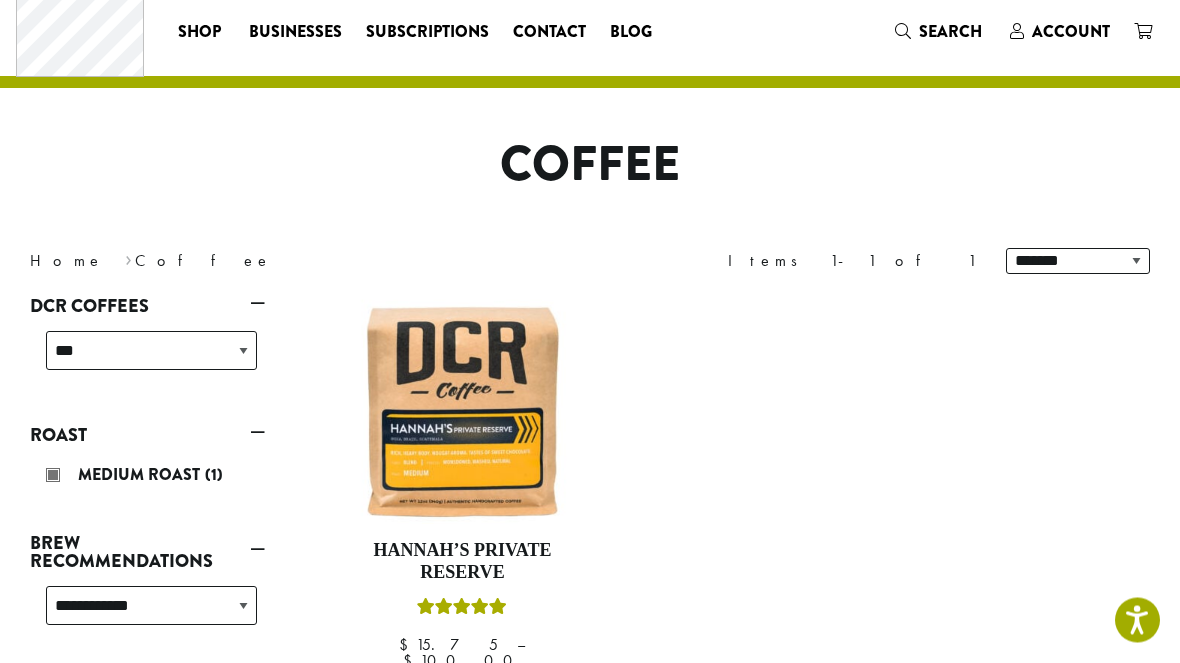 scroll, scrollTop: 0, scrollLeft: 0, axis: both 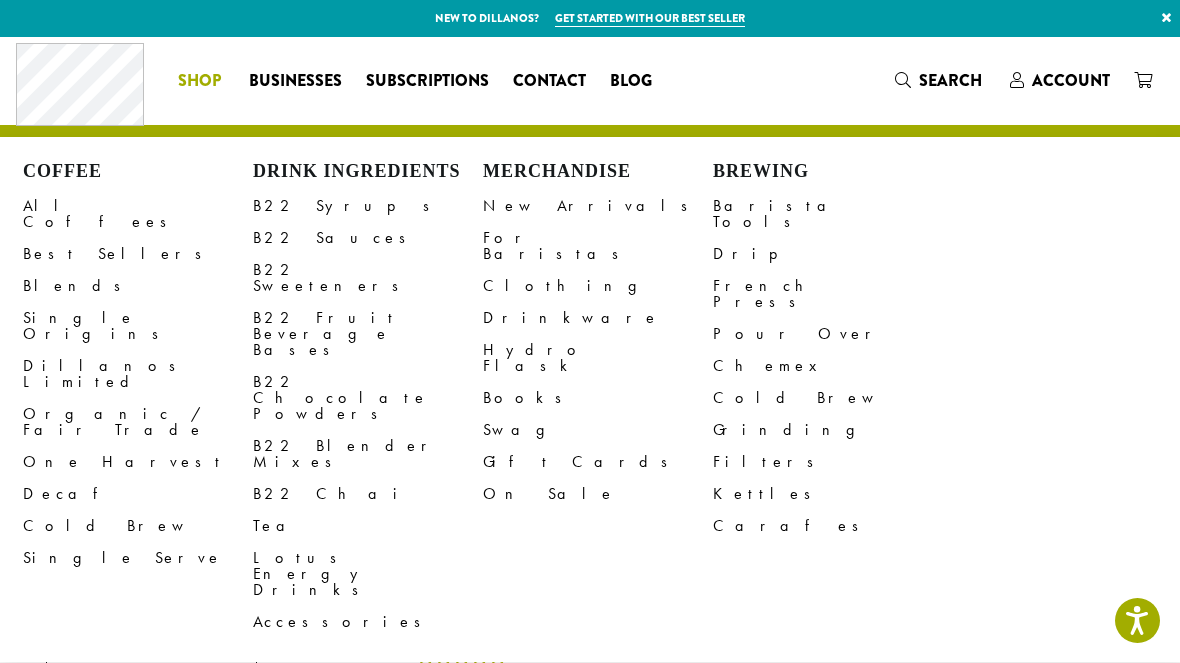 click on "Dillanos Limited" at bounding box center [138, 374] 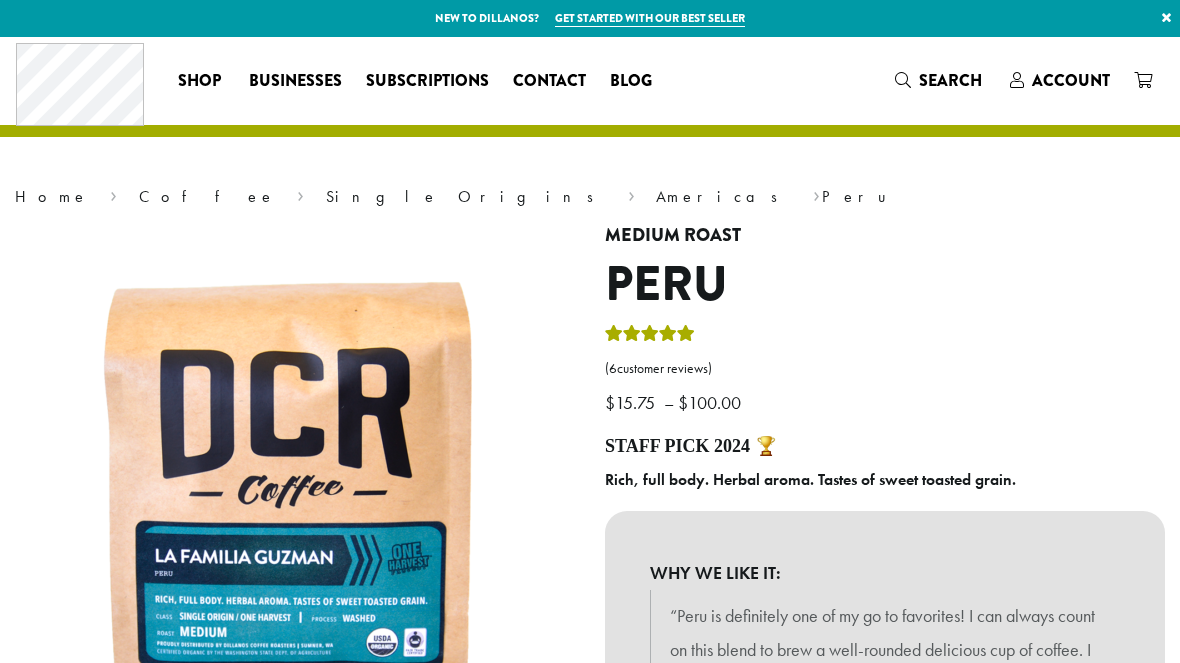 scroll, scrollTop: 0, scrollLeft: 0, axis: both 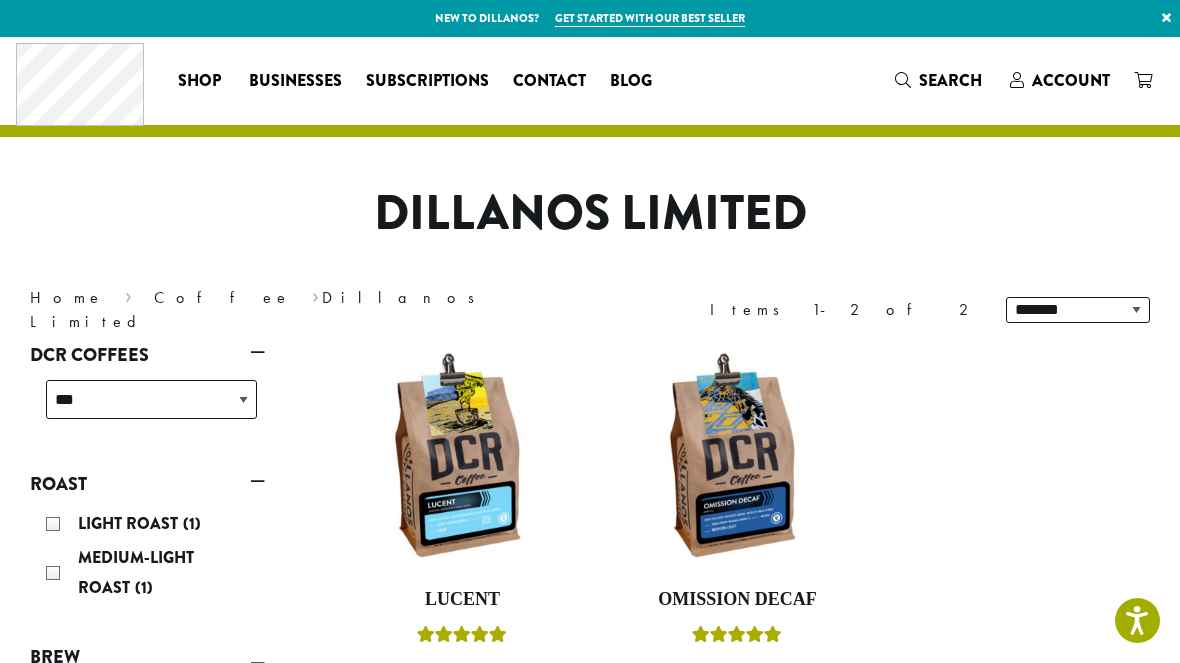 click on "Coffee All Coffees
Best Sellers
Blends
Single Origins
Dillanos Limited
Organic / Fair Trade
One Harvest
Decaf
Cold Brew
Single Serve
Drink Ingredients B22 Syrups
B22 Sauces
B22 Sweeteners
B22 Fruit Beverage Bases
B22 Chocolate Powders
B22 Blender Mixes
B22 Chai
Tea
Lotus Energy Drinks
Accessories
Merchandise New Arrivals
For Baristas
Clothing
Drinkware
Hydro Flask
Books
Swag
Gift Cards
On Sale
Brewing Barista Tools
Drip
French Press
Pour Over
Chemex
Cold Brew
Grinding
Filters
Kettles
Carafes
Shop
All Coffee
Drink Ingredients
DCR Merchandise
Brew & Serve
Businesses
Subscriptions
Contact
Blog" at bounding box center (340, 80) 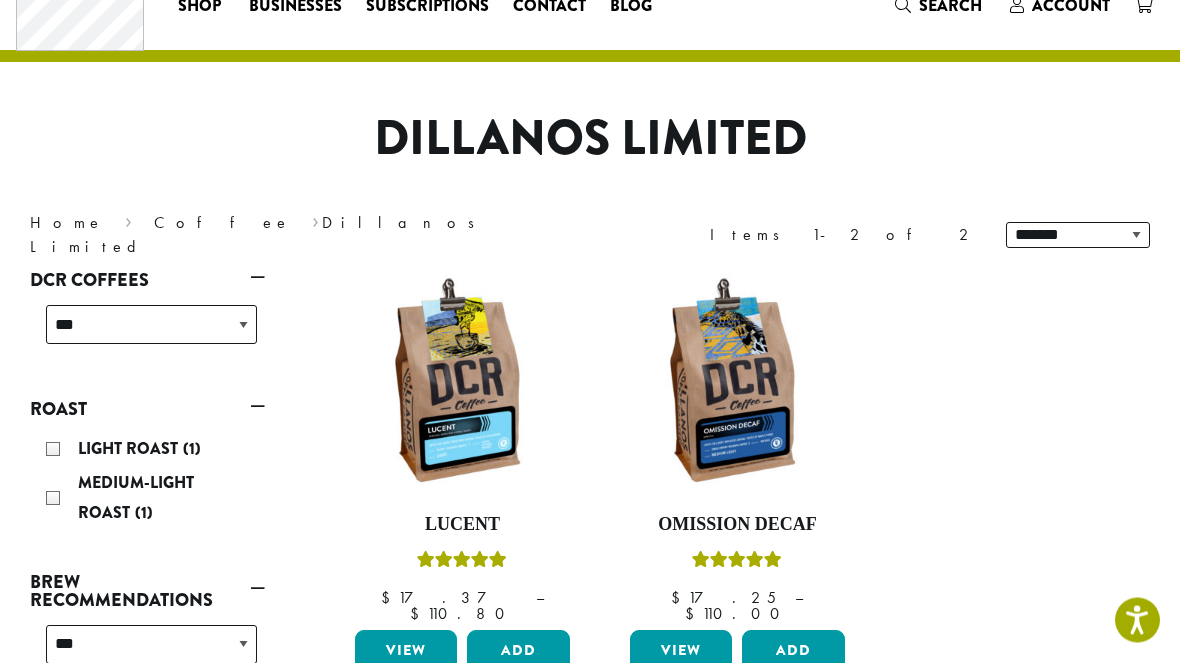 scroll, scrollTop: 76, scrollLeft: 0, axis: vertical 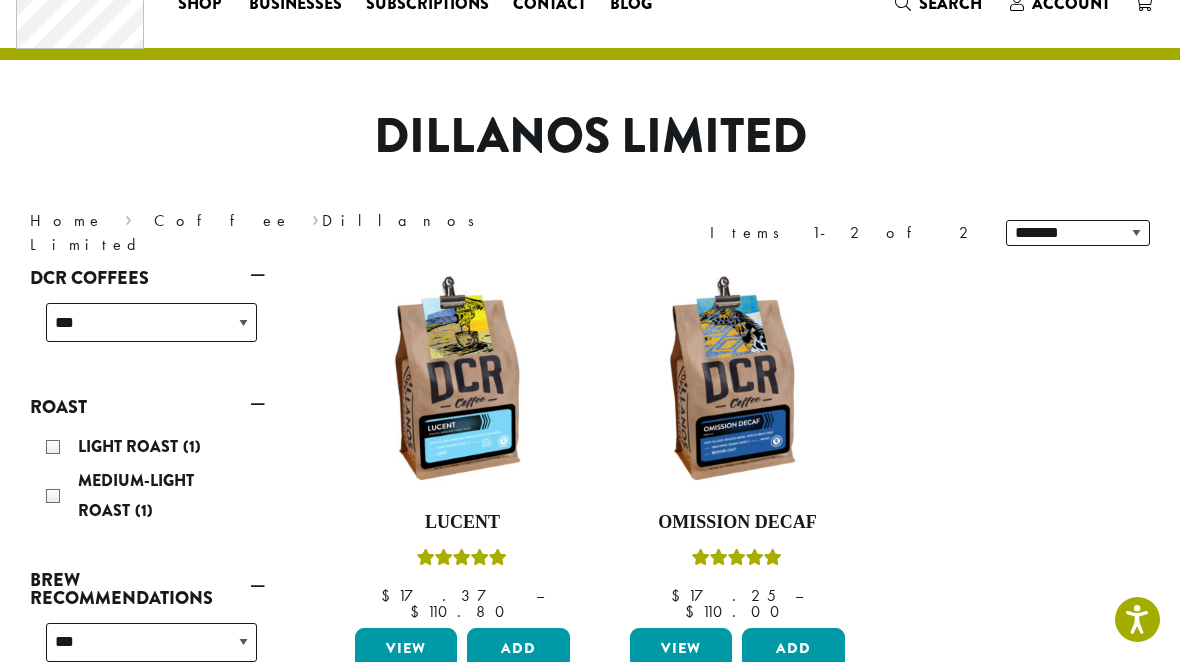 click on "Home" at bounding box center [67, 221] 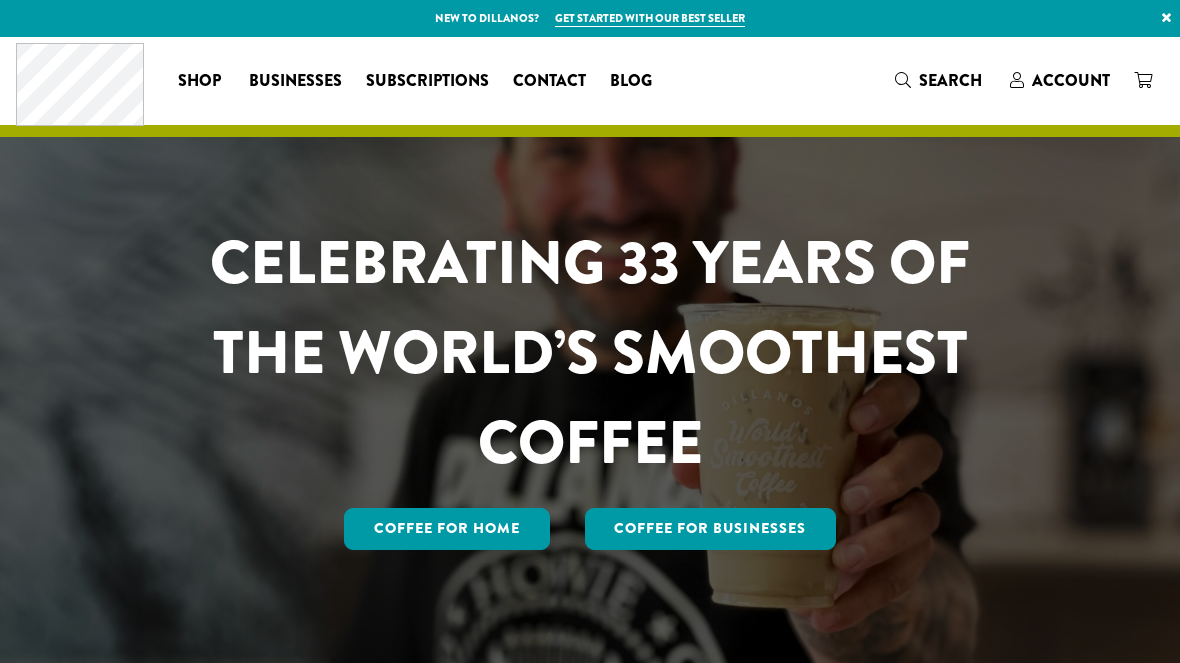 scroll, scrollTop: 0, scrollLeft: 0, axis: both 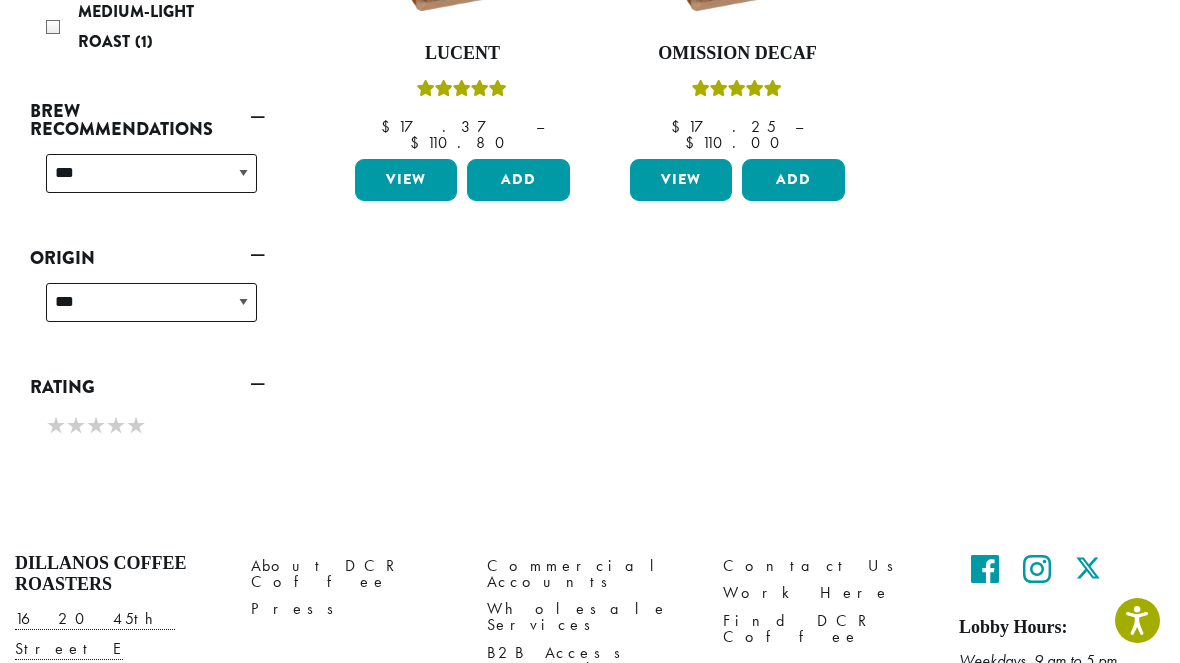 click on "**********" at bounding box center [151, 310] 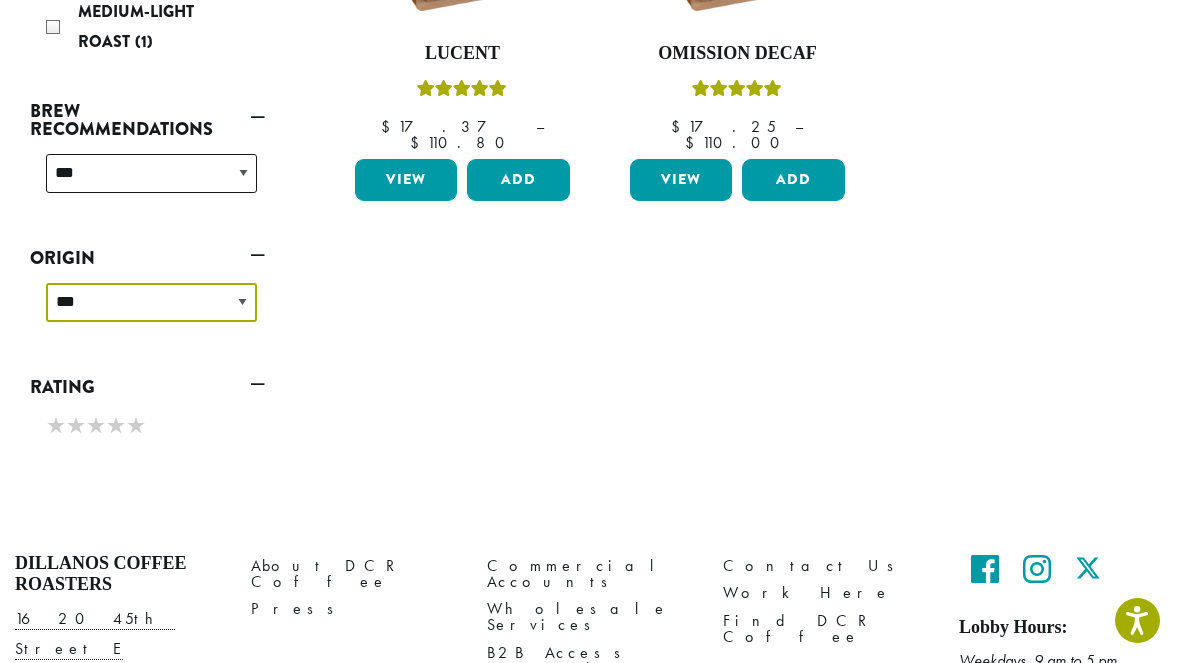 click on "**********" at bounding box center (151, 302) 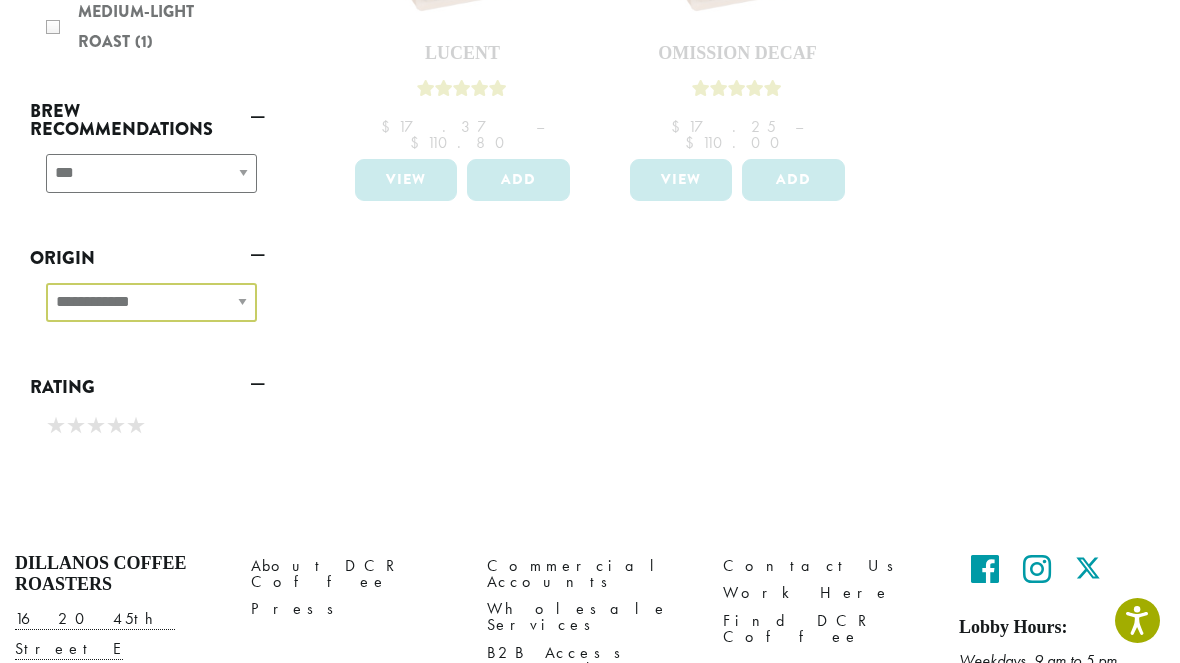 scroll, scrollTop: 644, scrollLeft: 0, axis: vertical 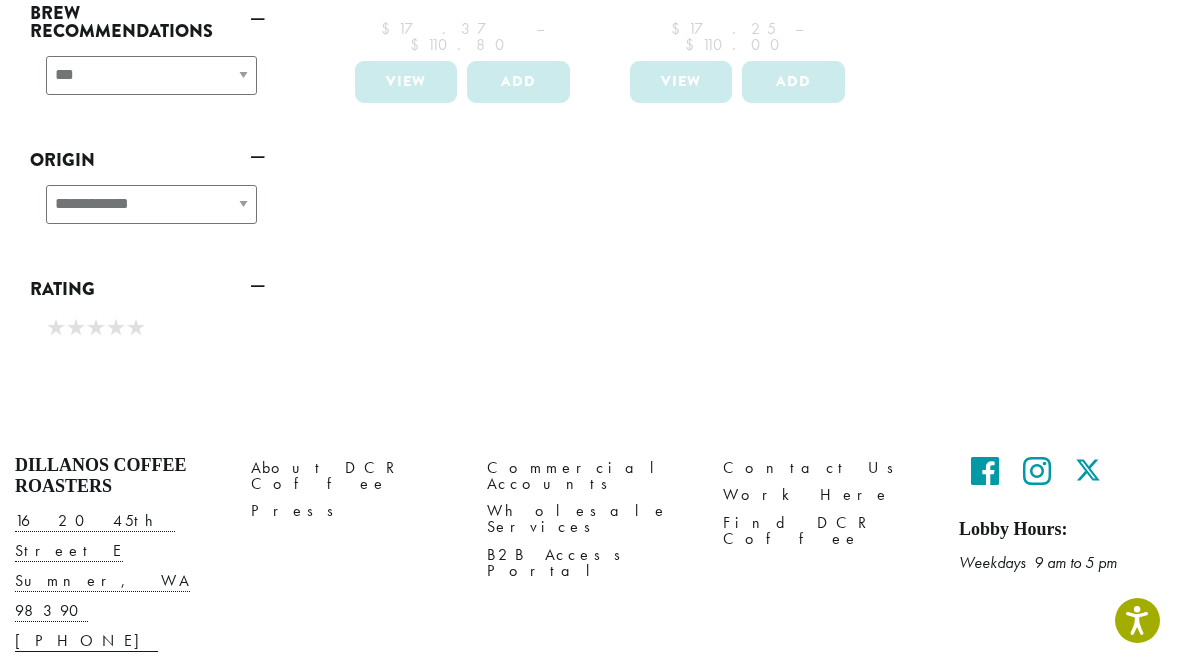 click on "**********" at bounding box center (147, 212) 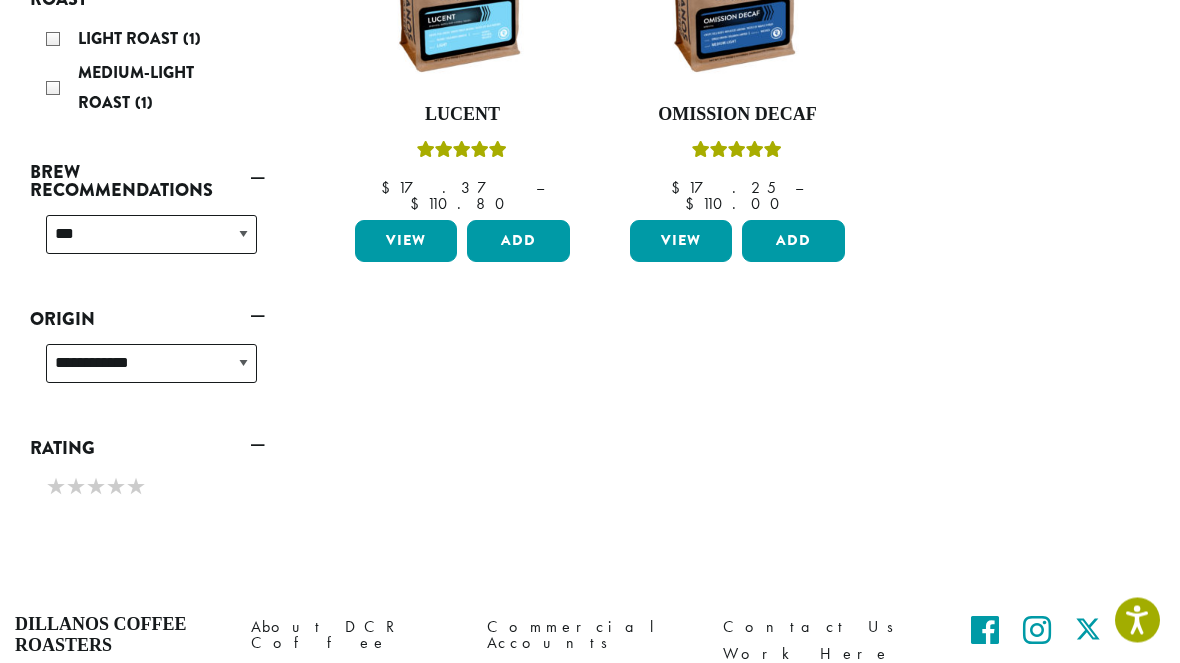 scroll, scrollTop: 496, scrollLeft: 0, axis: vertical 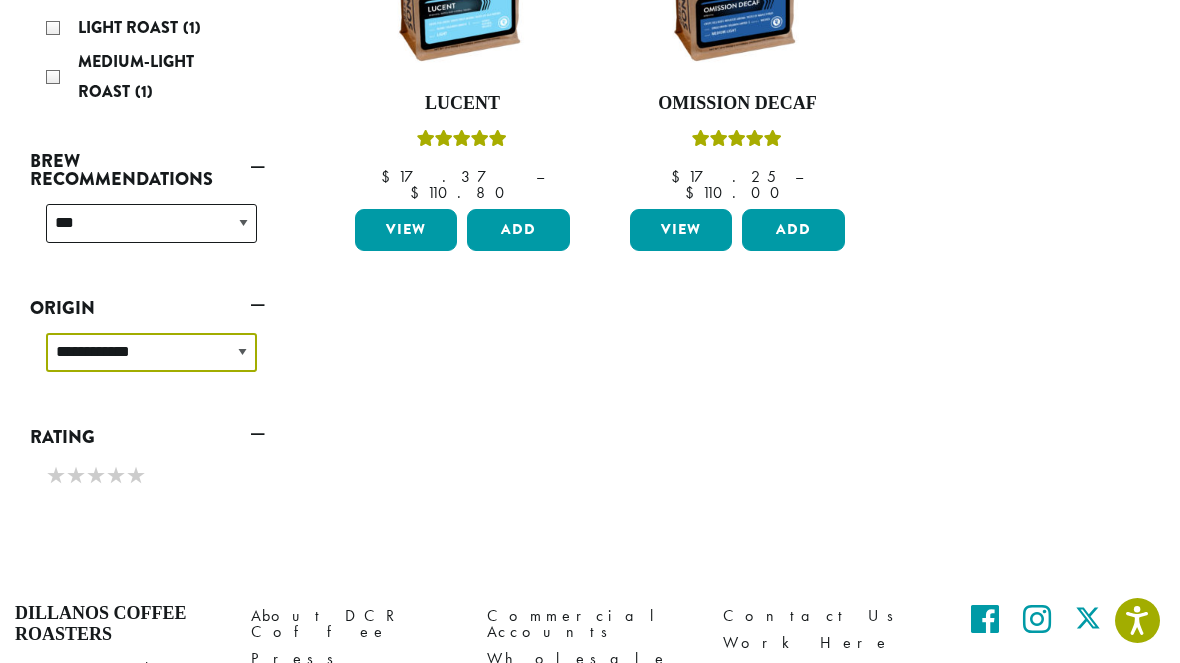 click on "**********" at bounding box center [151, 352] 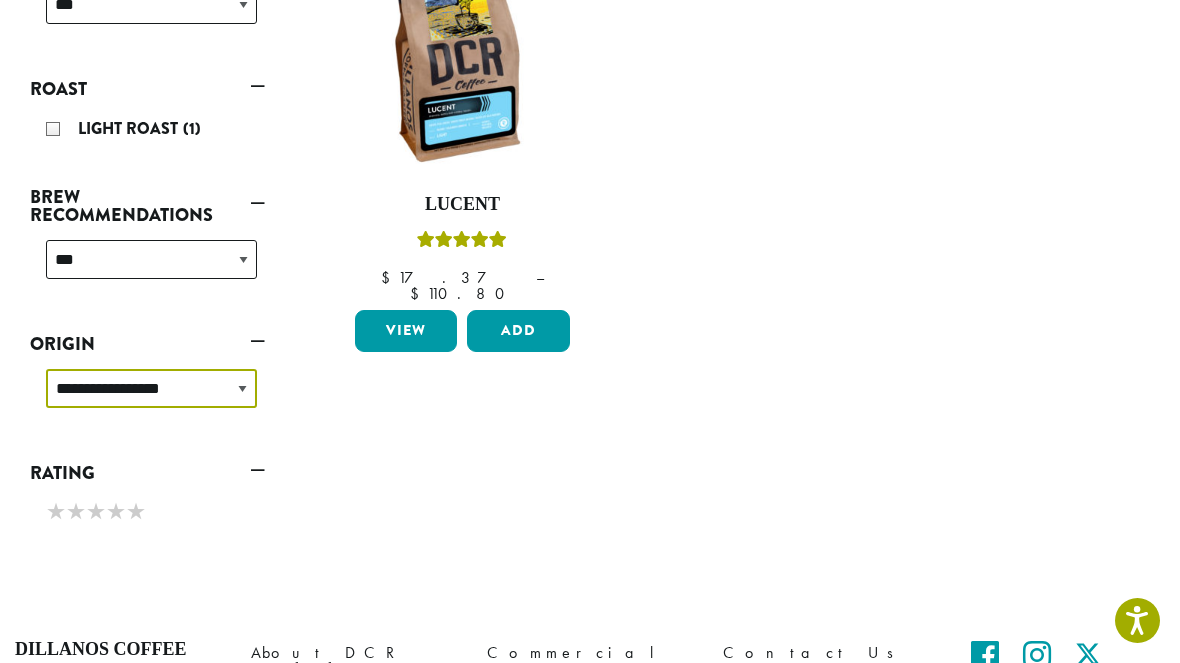 scroll, scrollTop: 402, scrollLeft: 0, axis: vertical 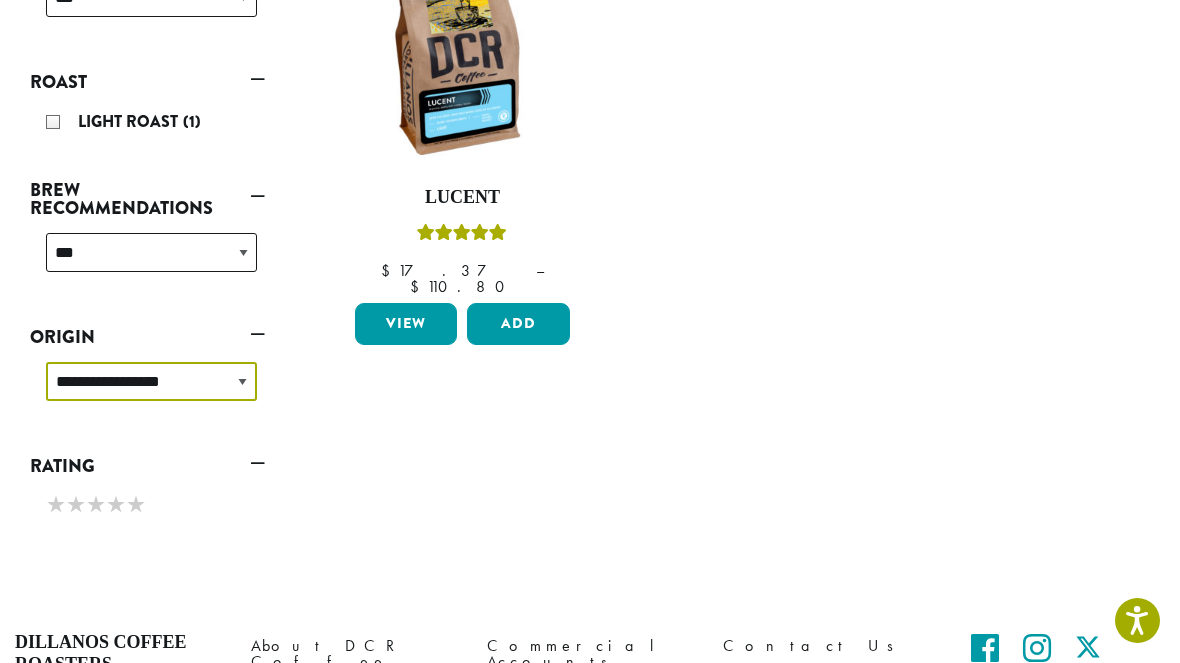 click on "**********" at bounding box center [151, 381] 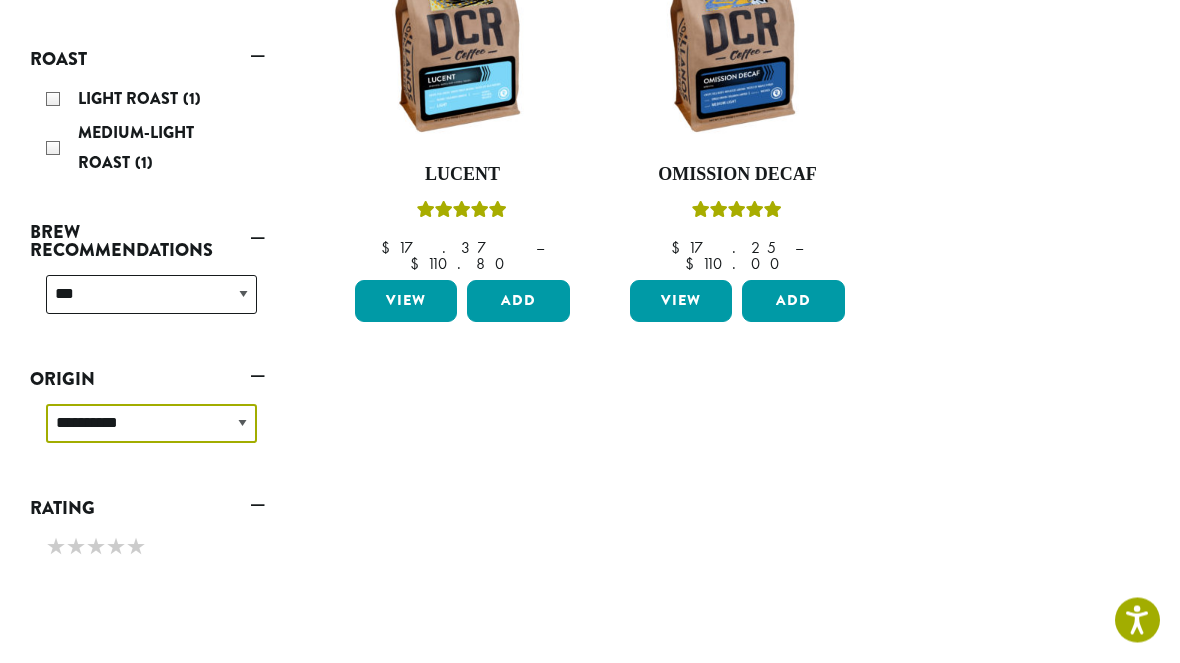 scroll, scrollTop: 426, scrollLeft: 0, axis: vertical 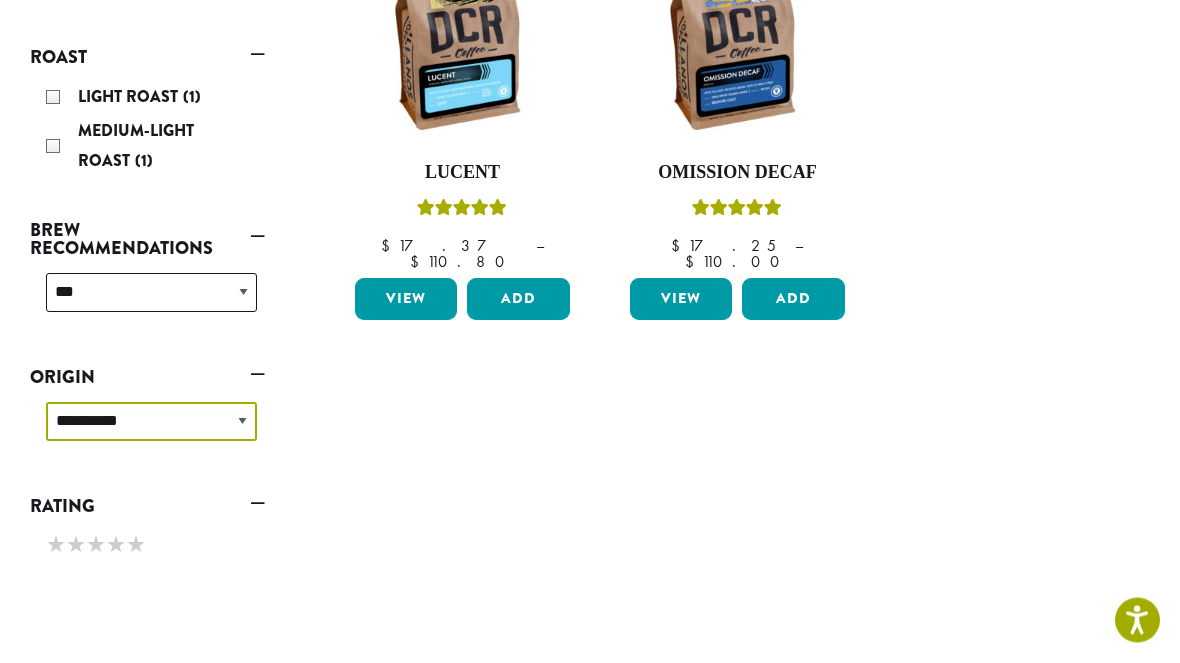 click on "**********" at bounding box center [151, 422] 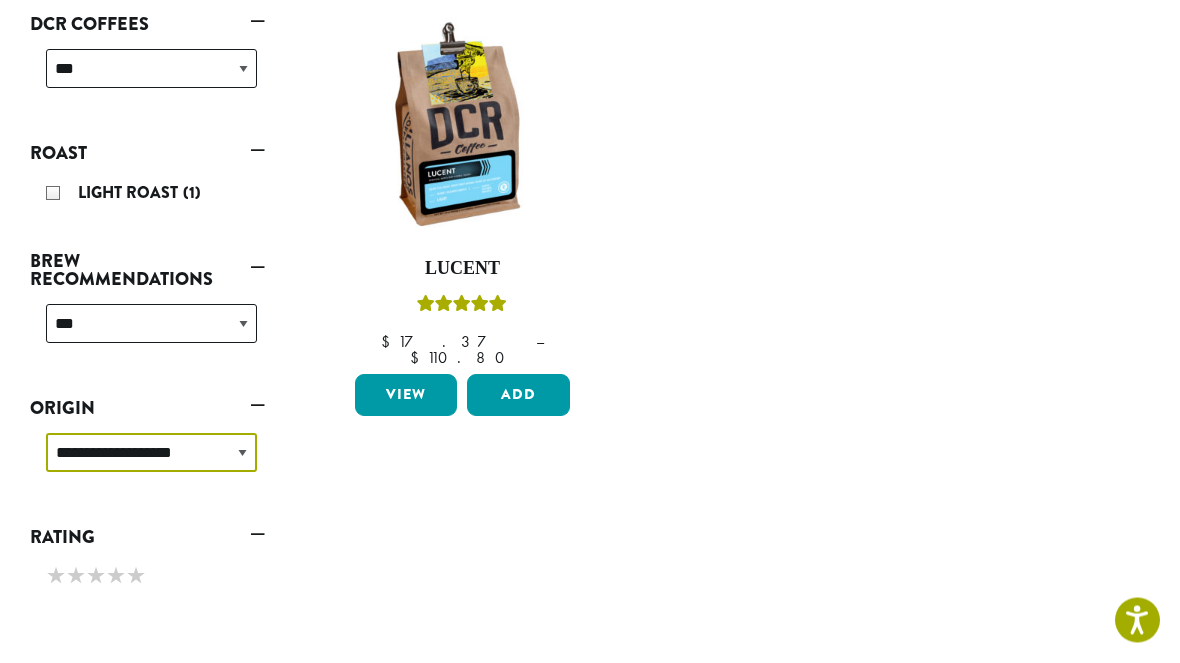 scroll, scrollTop: 344, scrollLeft: 0, axis: vertical 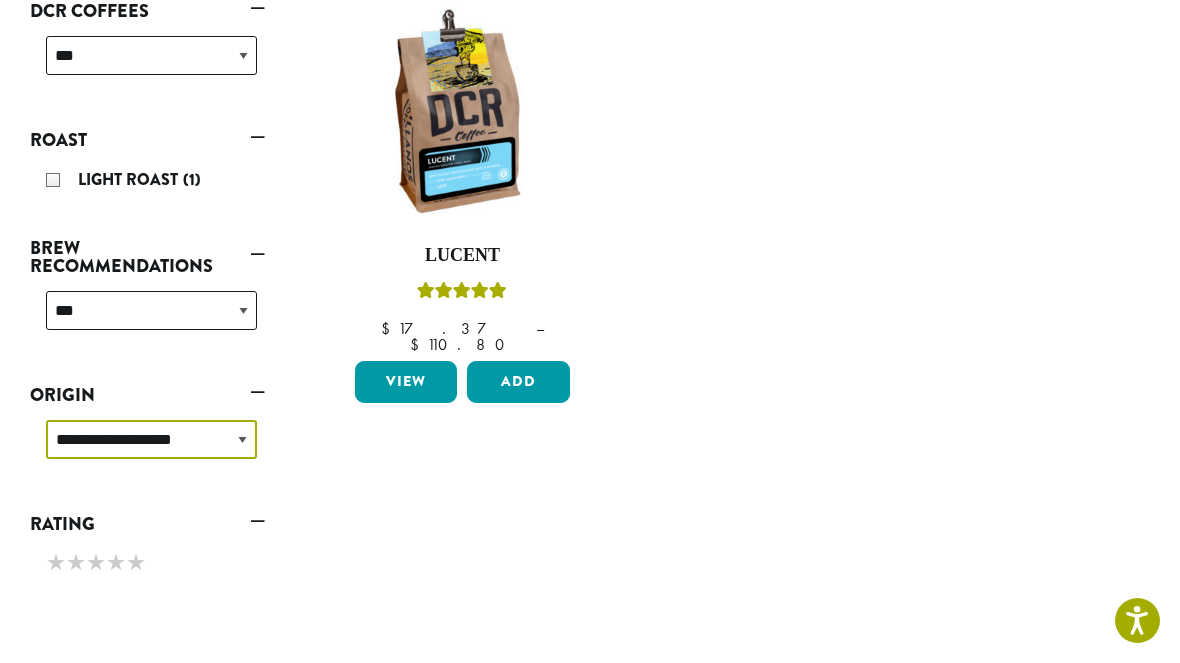 click on "**********" at bounding box center [151, 439] 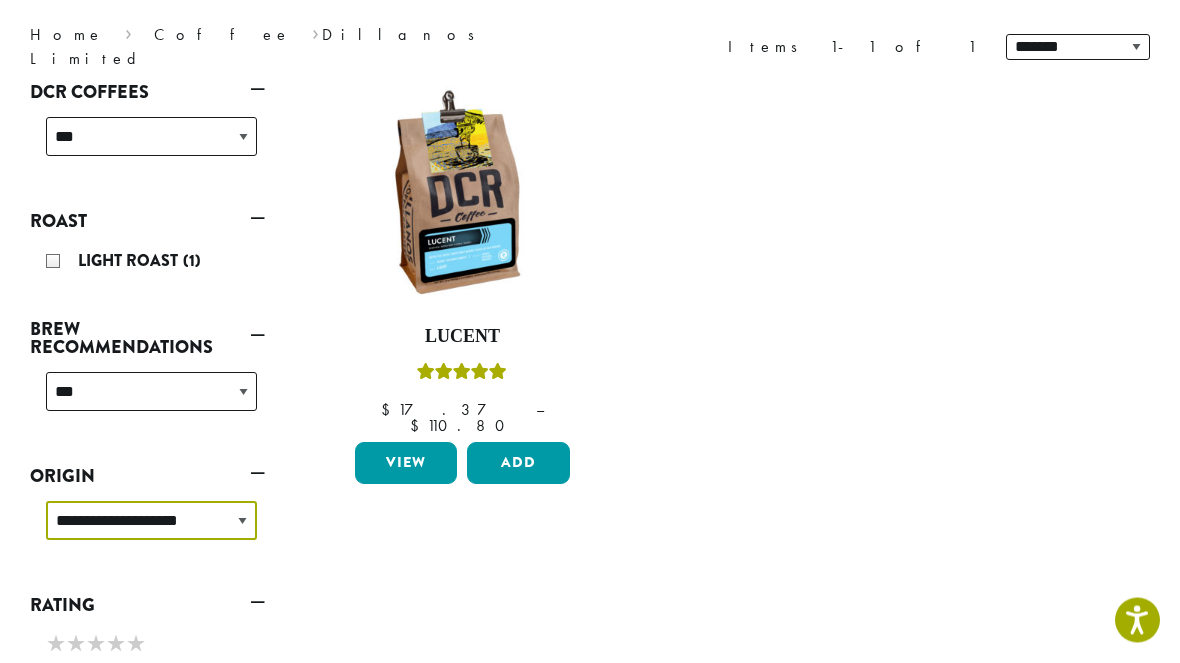 scroll, scrollTop: 330, scrollLeft: 0, axis: vertical 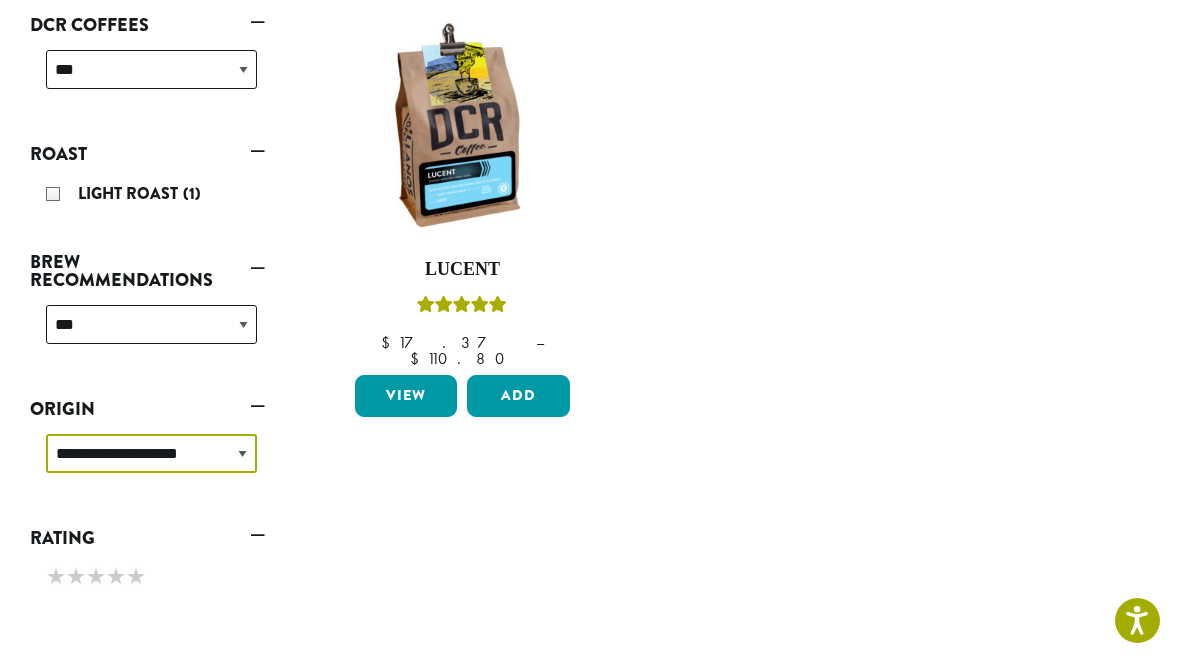 click on "**********" at bounding box center [151, 453] 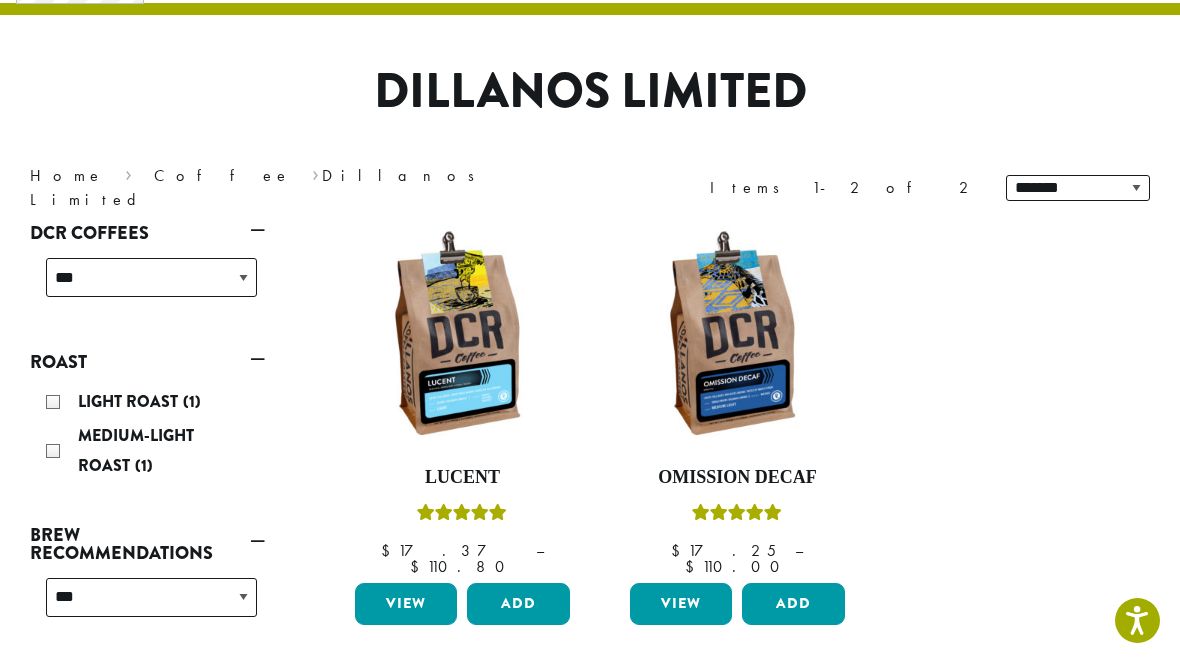 scroll, scrollTop: 142, scrollLeft: 0, axis: vertical 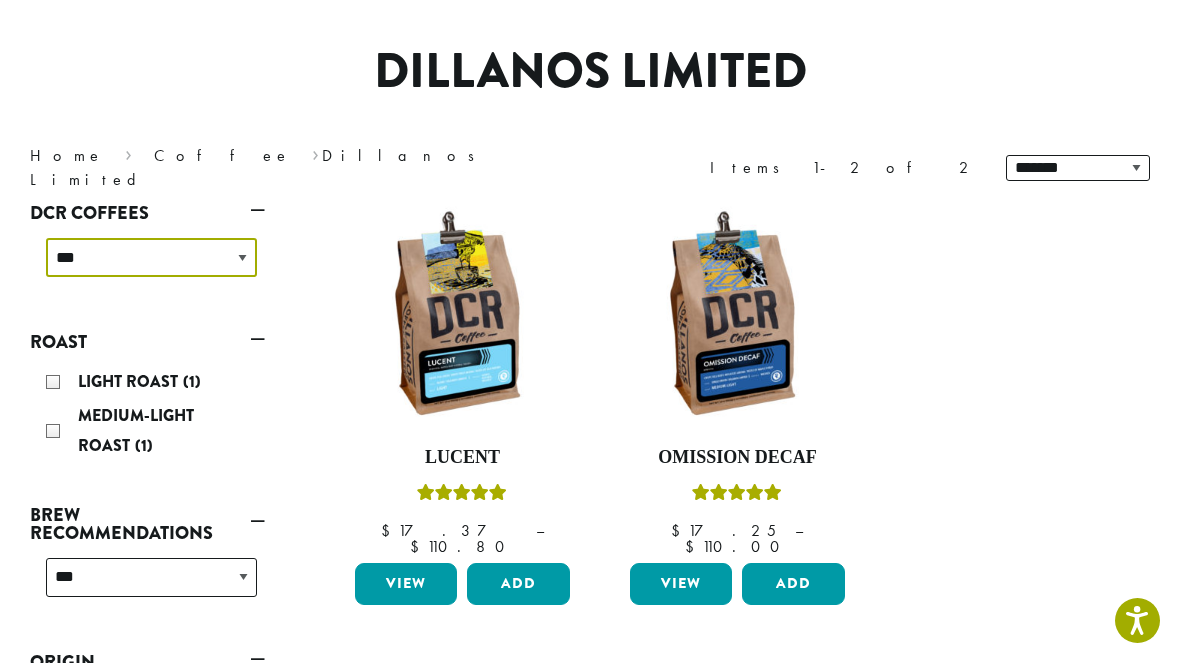 click on "**********" at bounding box center [151, 257] 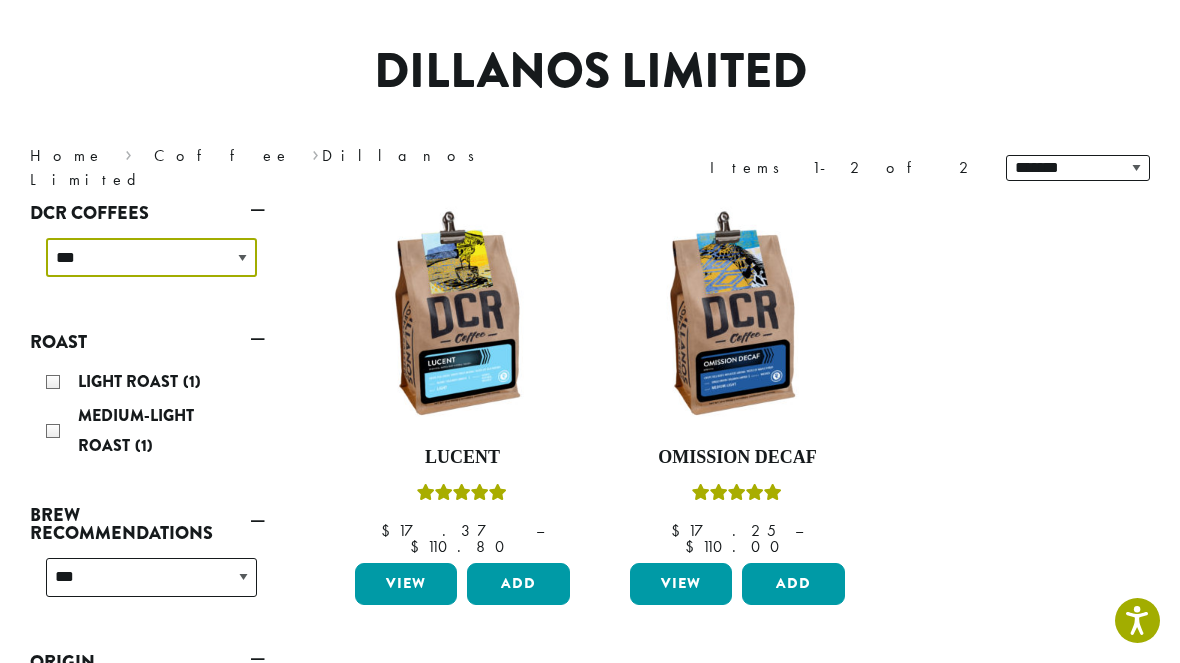 select on "**********" 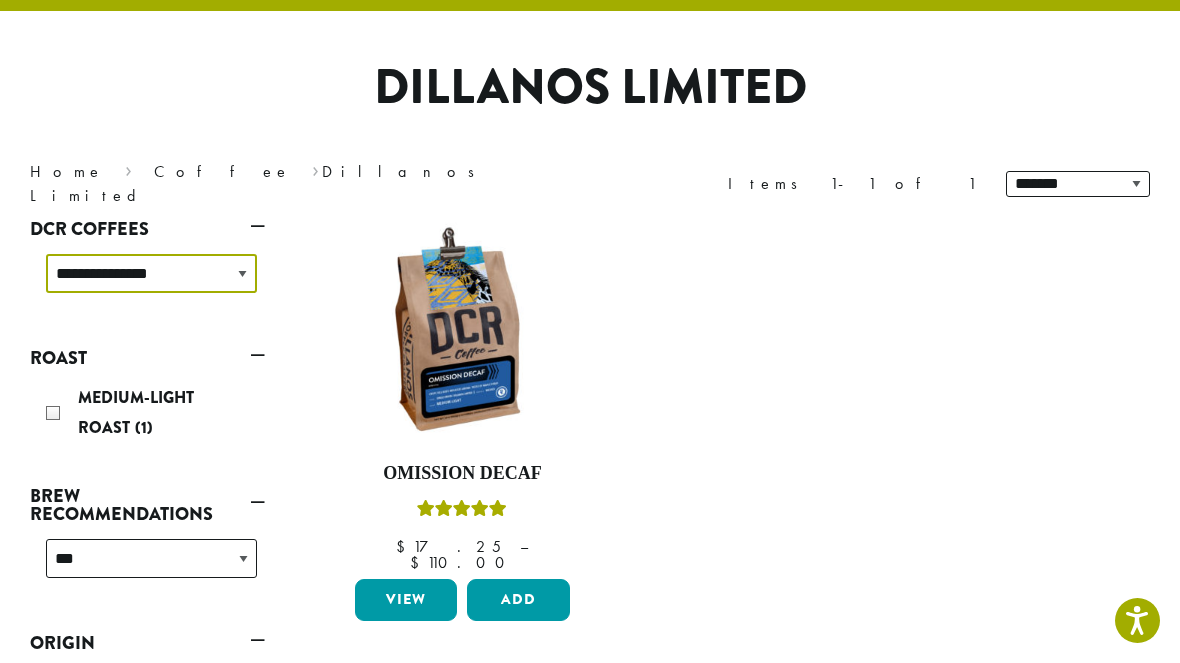 scroll, scrollTop: 122, scrollLeft: 0, axis: vertical 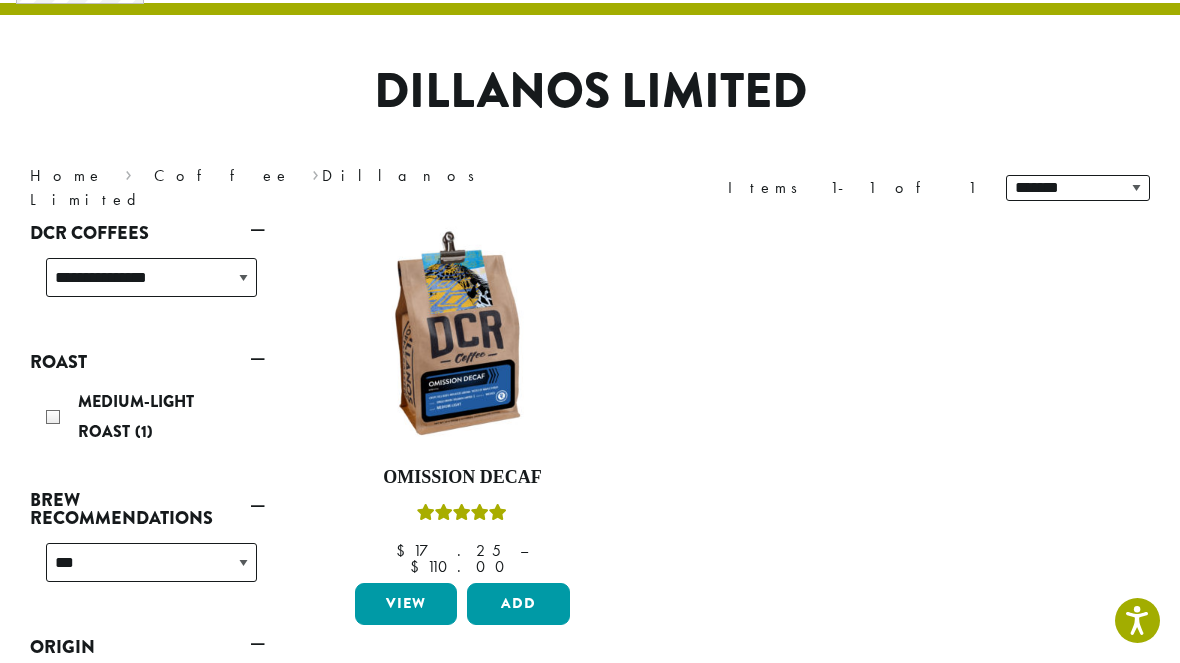 click at bounding box center (462, 338) 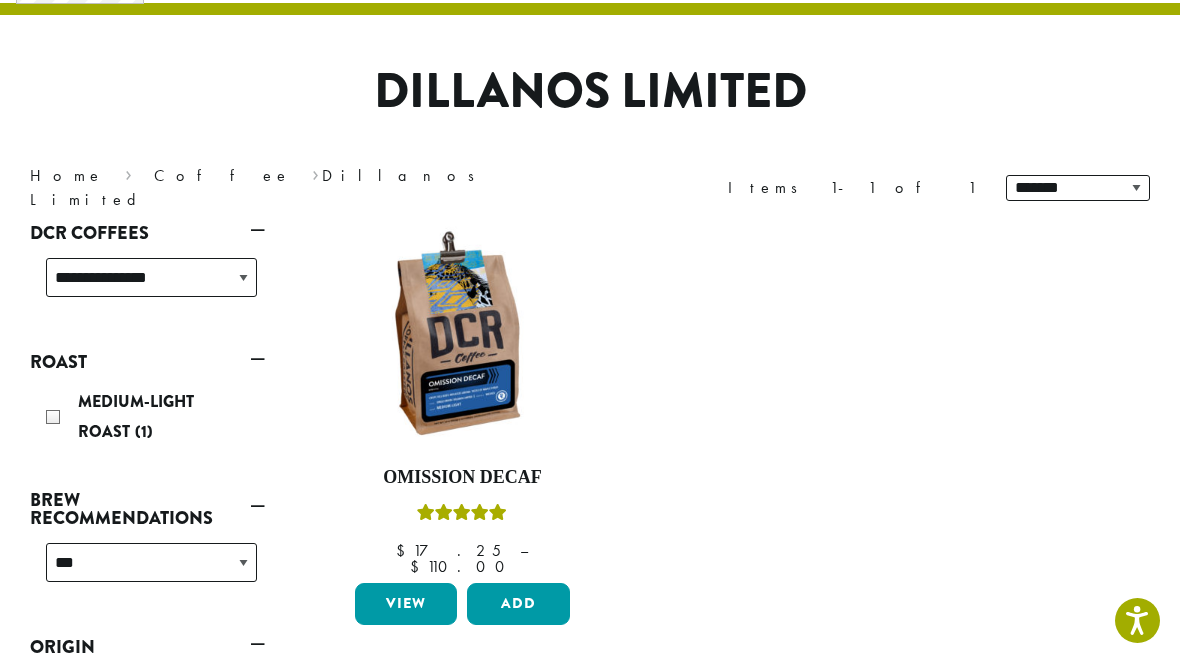 click on "View" at bounding box center [406, 604] 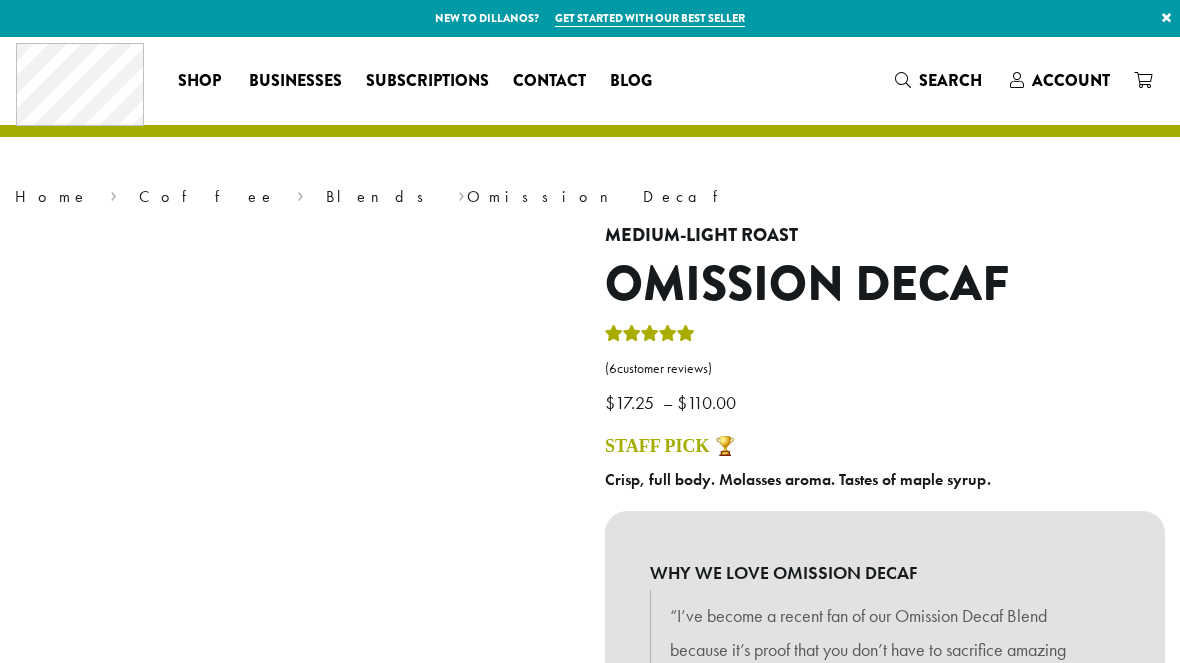 scroll, scrollTop: 0, scrollLeft: 0, axis: both 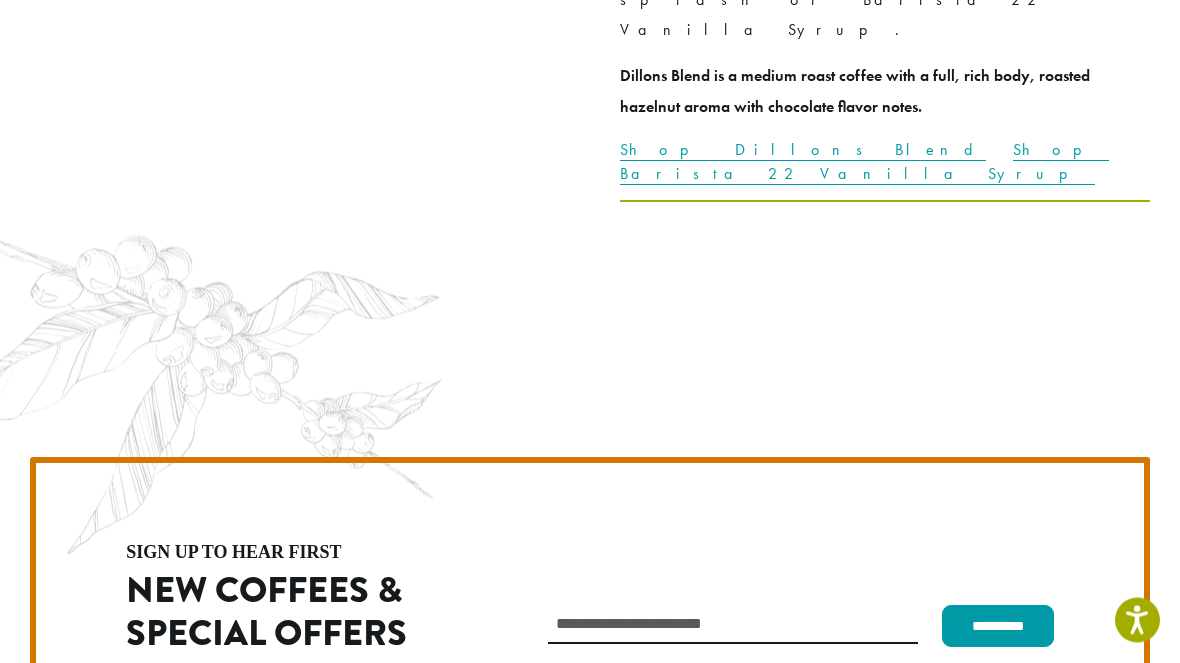 click on "New Arrivals" at bounding box center (303, 1129) 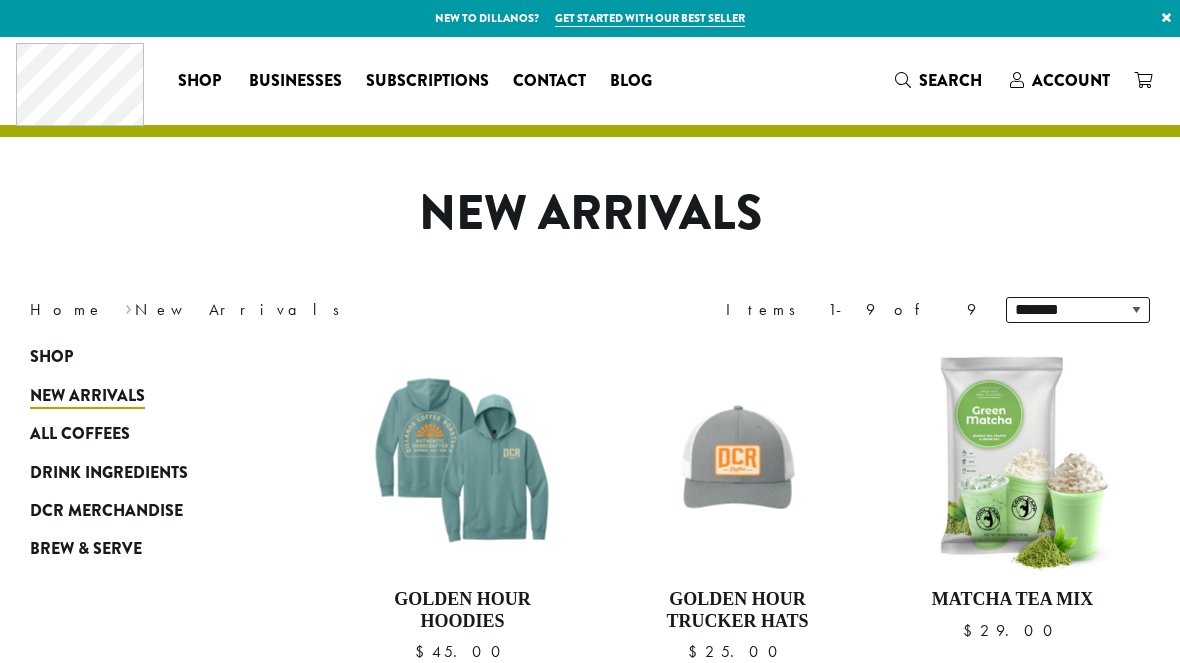 scroll, scrollTop: 0, scrollLeft: 0, axis: both 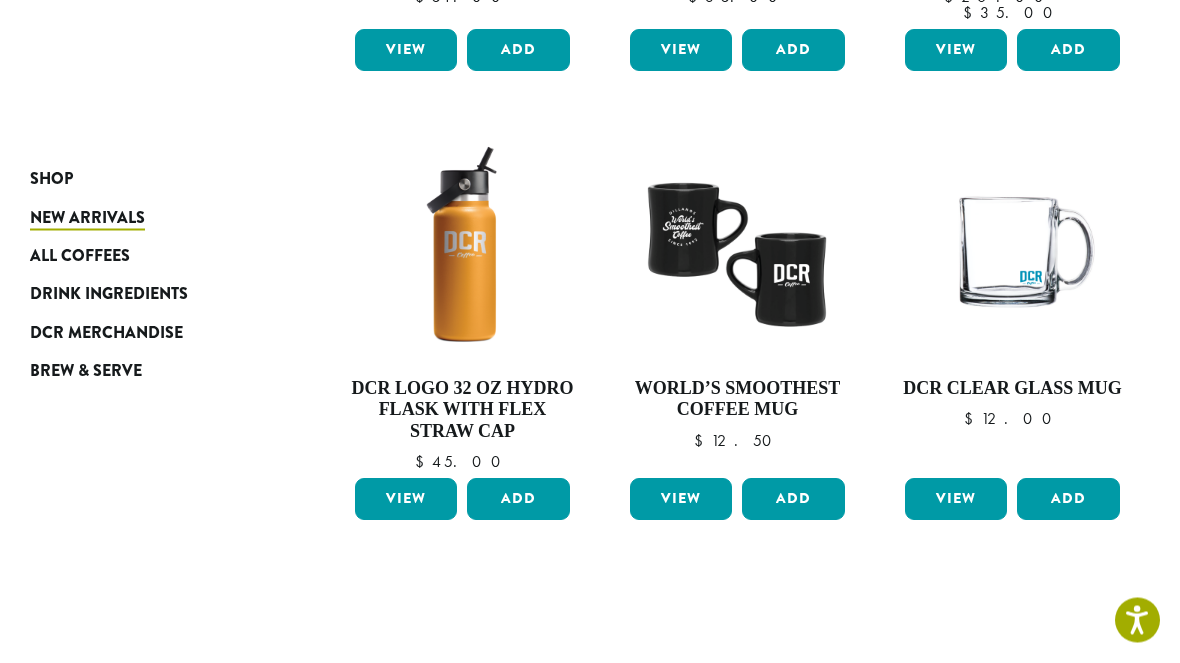 click on "Drink Ingredients" at bounding box center [109, 294] 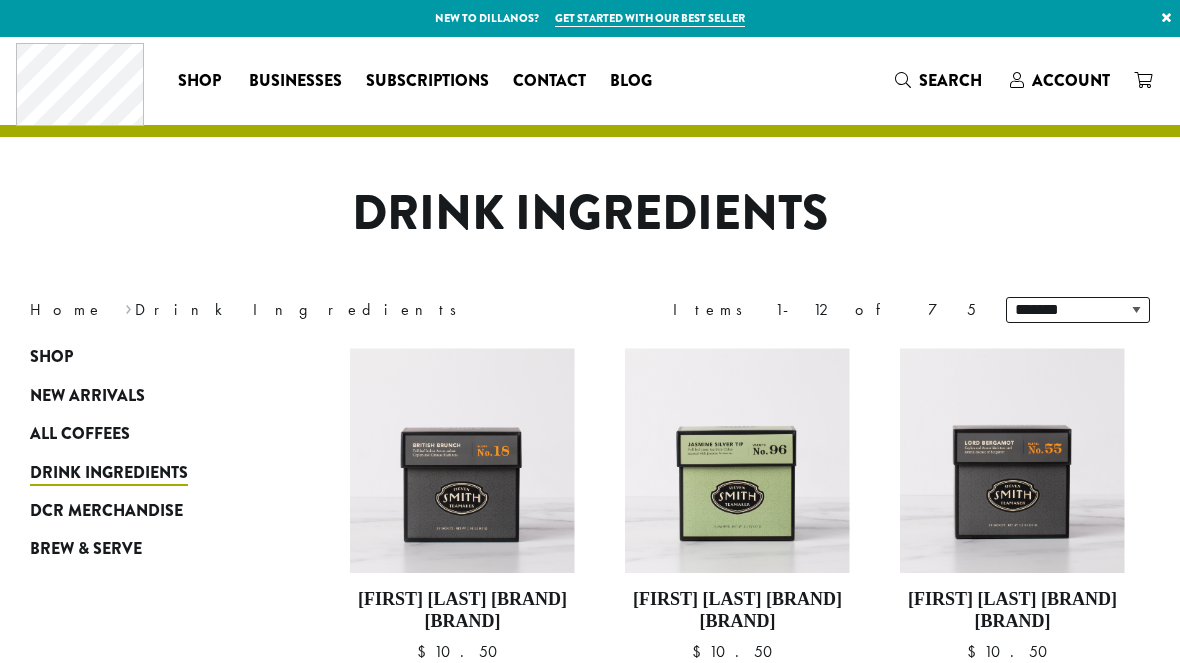 scroll, scrollTop: 0, scrollLeft: 0, axis: both 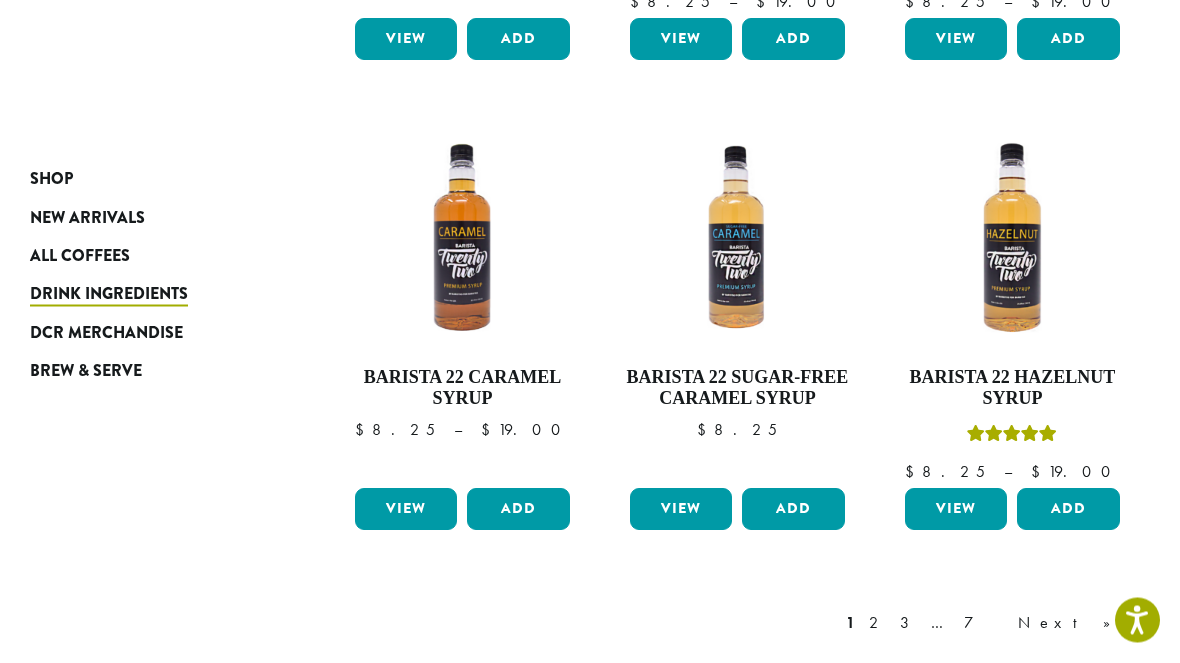 click on "DCR Merchandise" at bounding box center [106, 333] 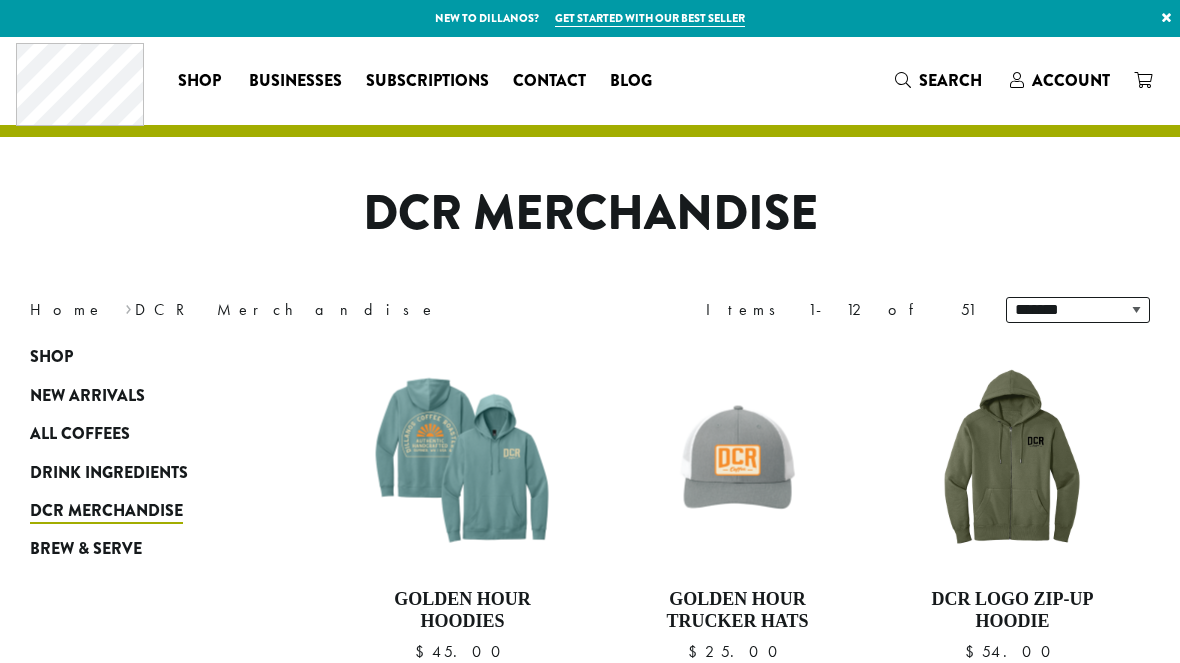 scroll, scrollTop: 0, scrollLeft: 0, axis: both 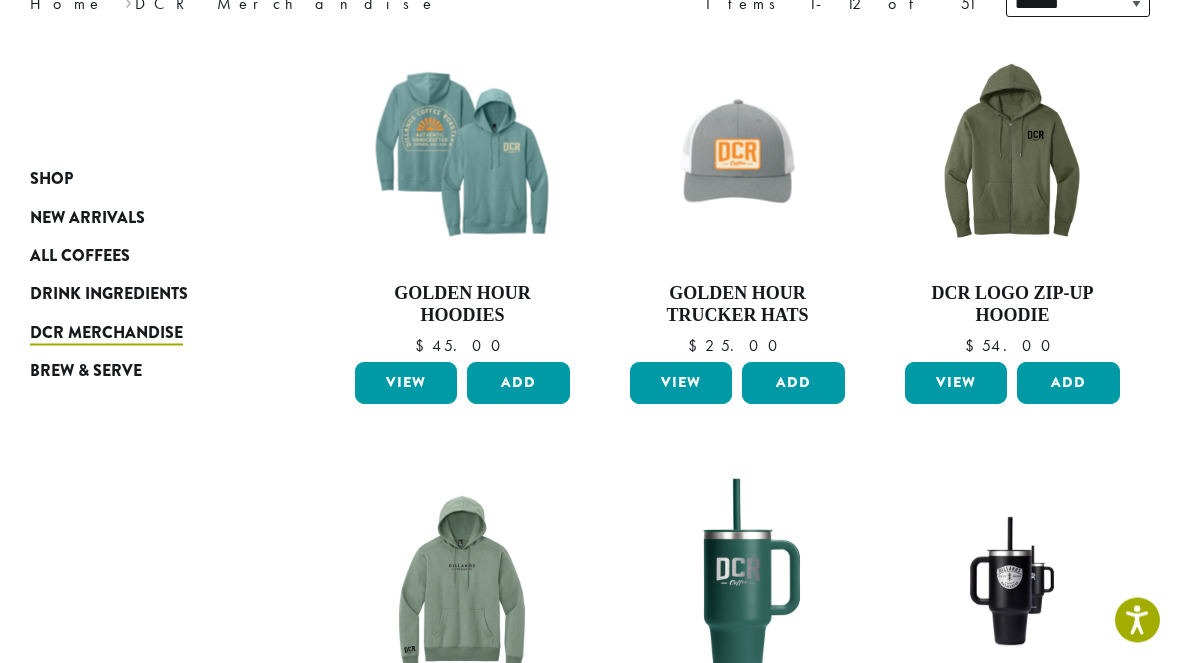 click on "Shop
New Arrivals
All Coffees
Drink Ingredients
DCR Merchandise
Brew & Serve" at bounding box center (147, 148) 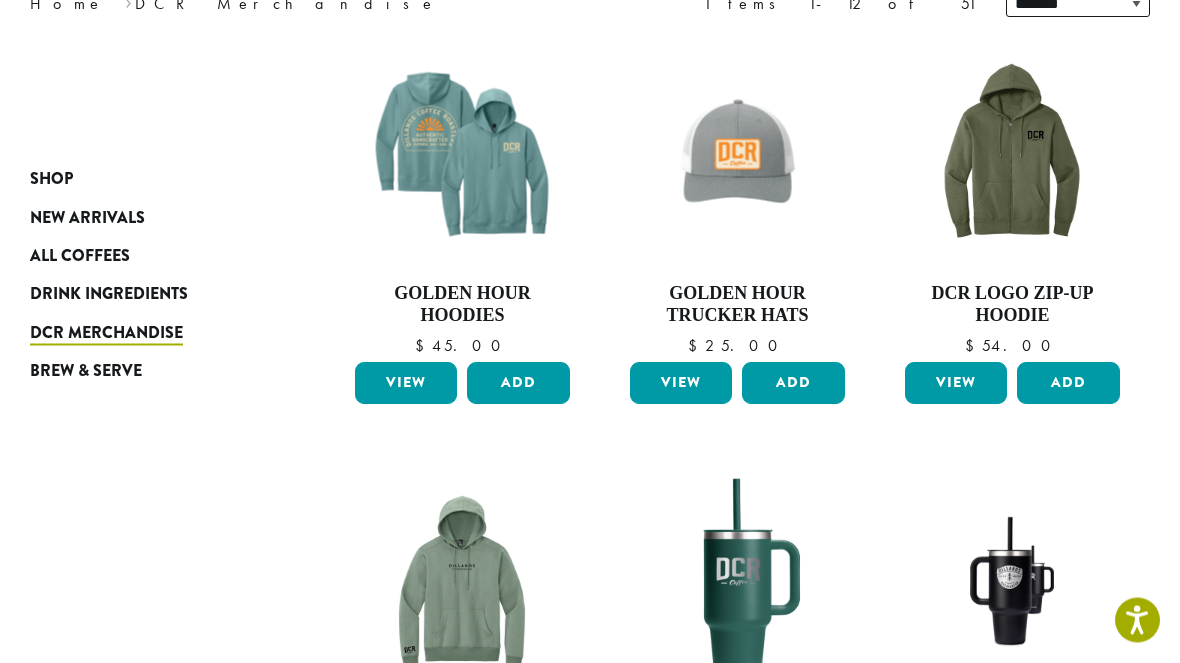 click on "Shop" at bounding box center (51, 179) 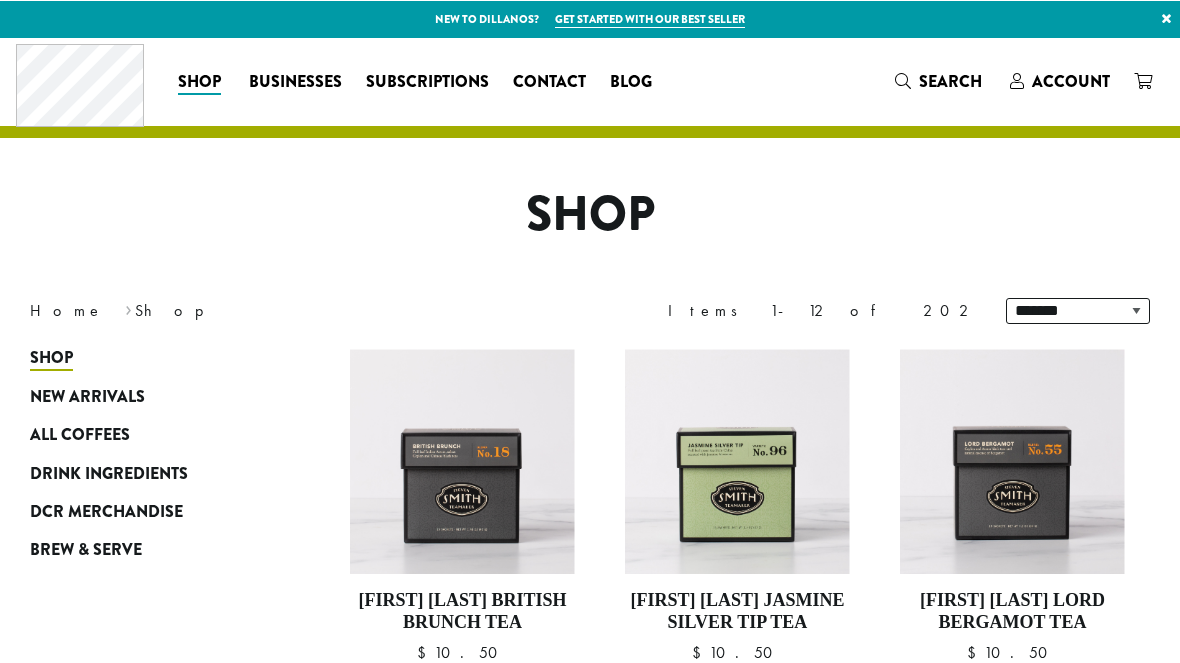 scroll, scrollTop: 0, scrollLeft: 0, axis: both 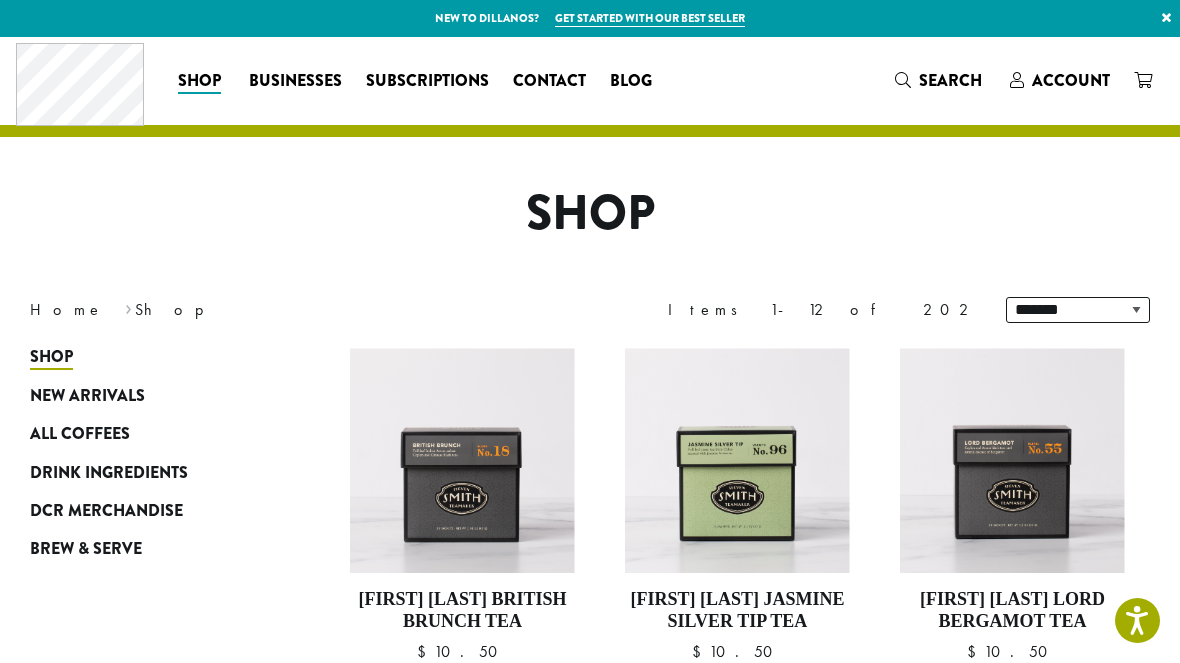 click on "Home" at bounding box center (67, 309) 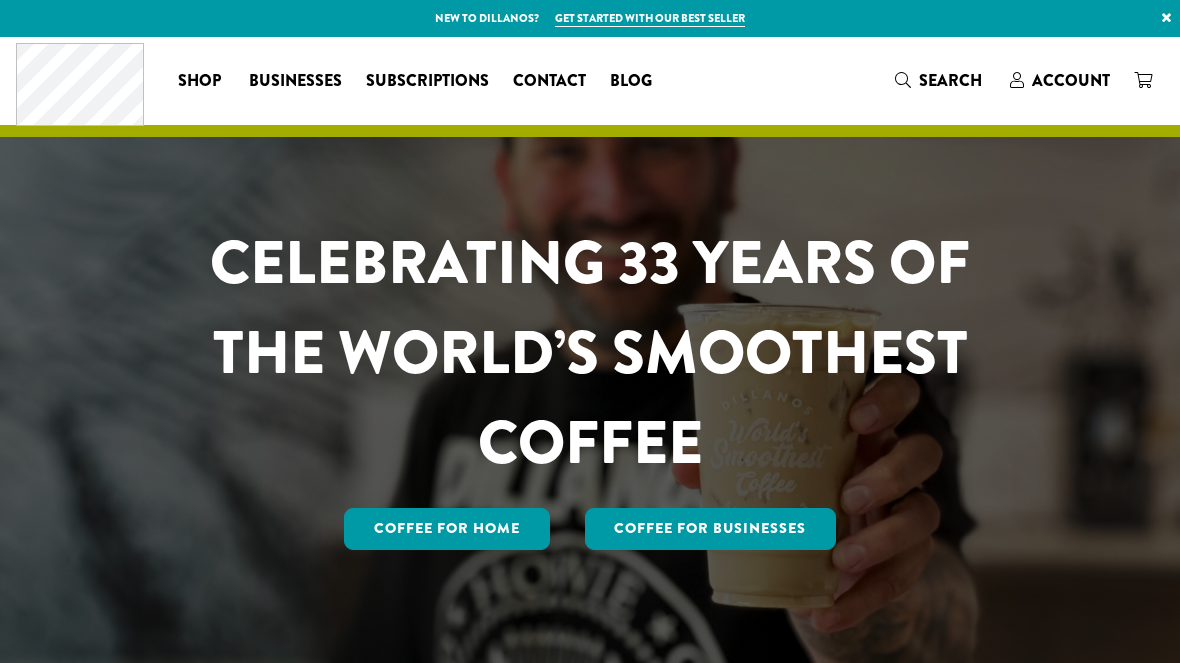 scroll, scrollTop: 0, scrollLeft: 0, axis: both 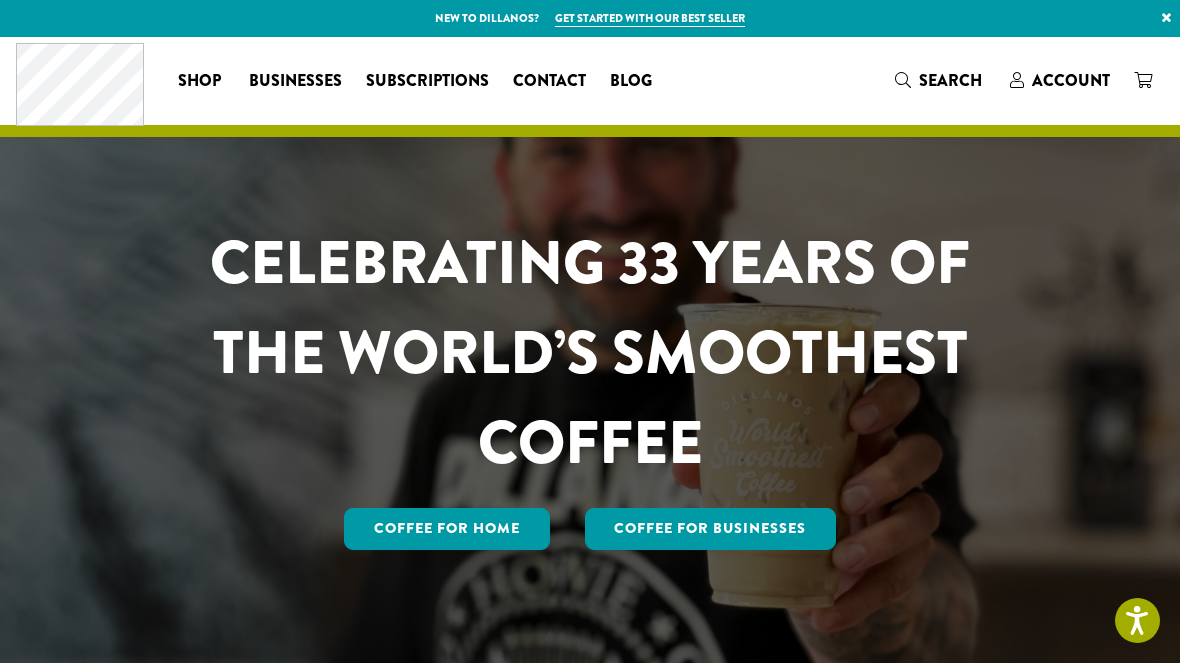 click on "New to Dillanos?  Get started with our best seller      ×" at bounding box center [590, 18] 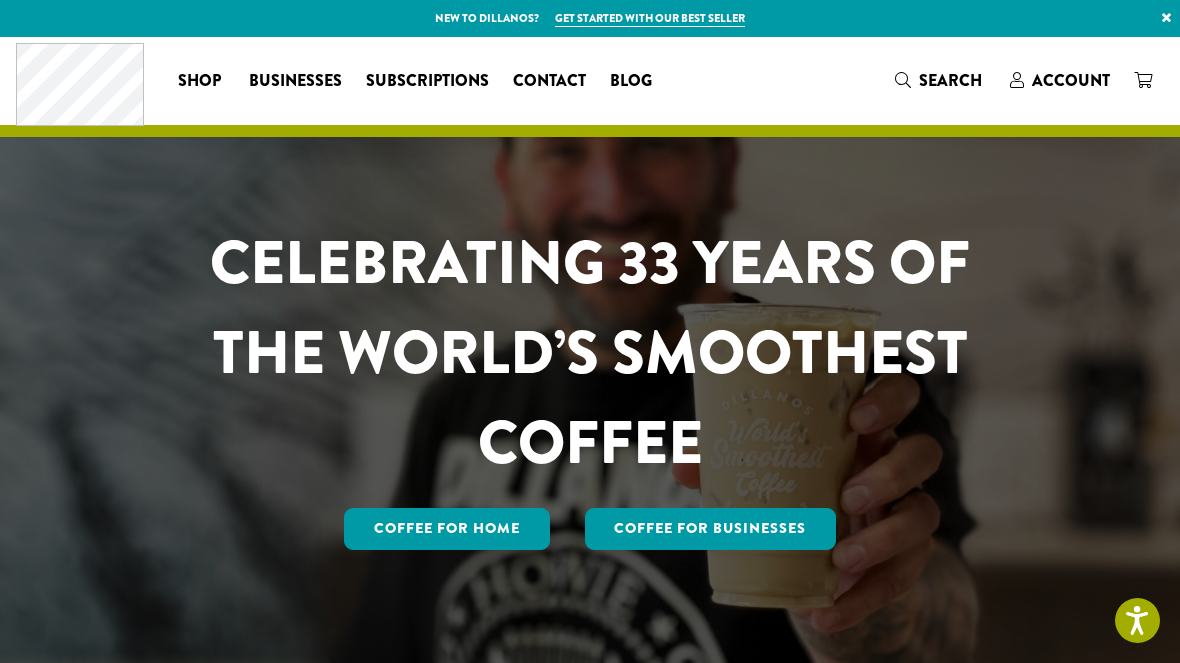 click on "New to Dillanos?  Get started with our best seller      ×" at bounding box center (590, 18) 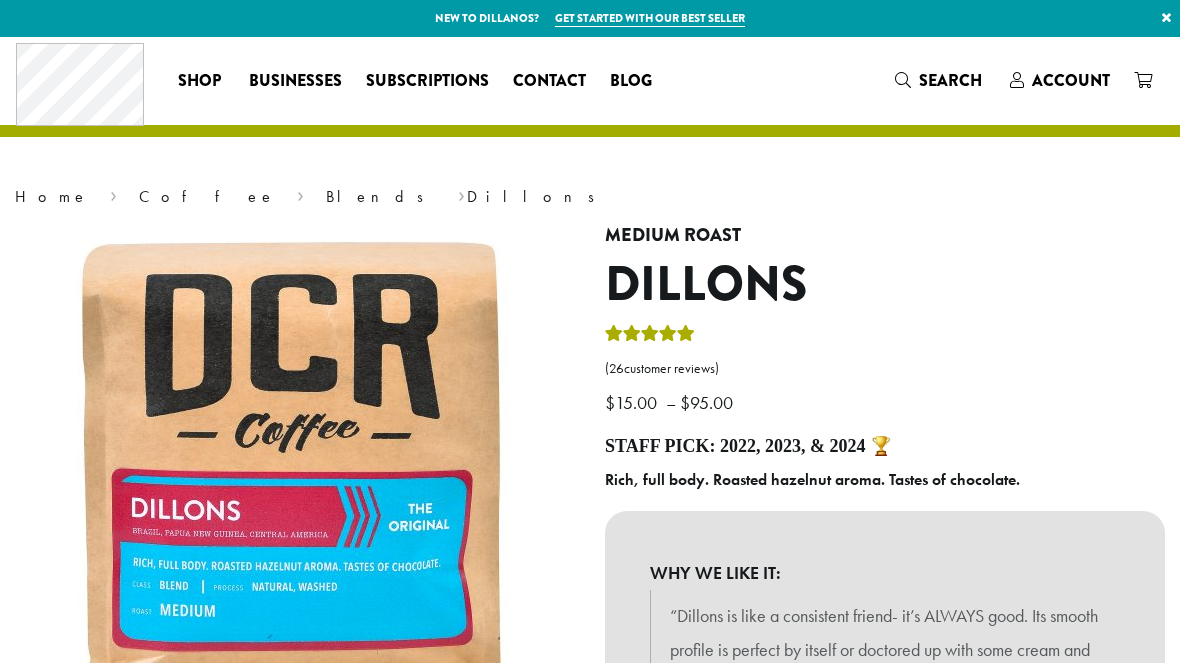 scroll, scrollTop: 0, scrollLeft: 0, axis: both 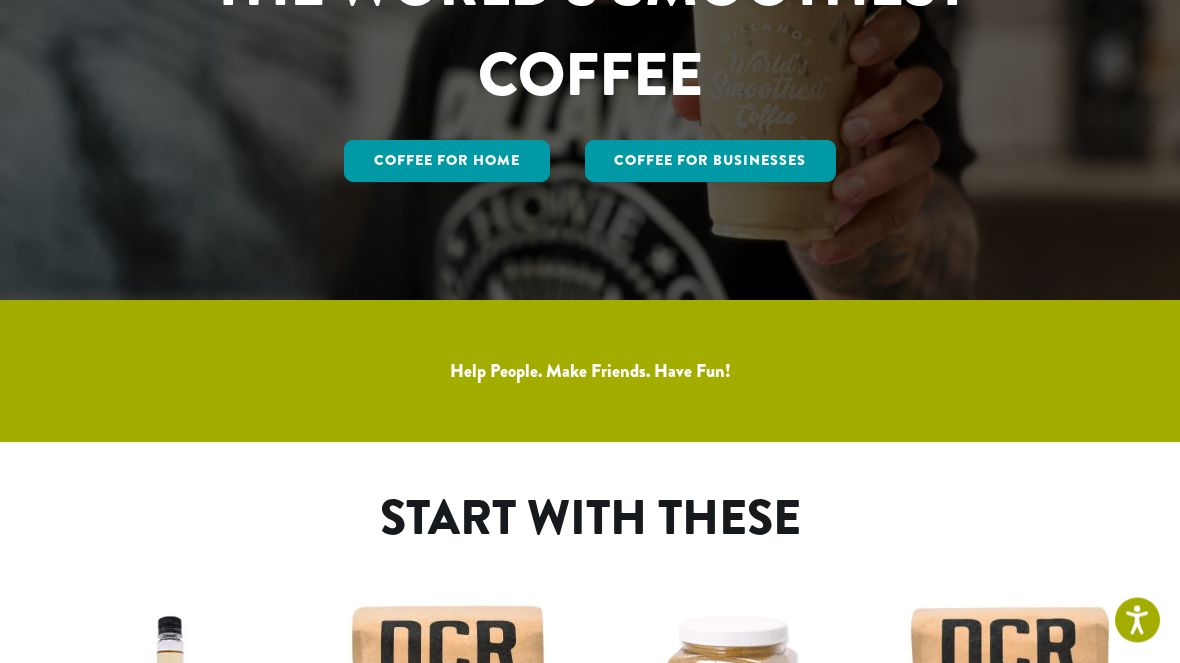 click on "Coffee for Home" at bounding box center (447, 162) 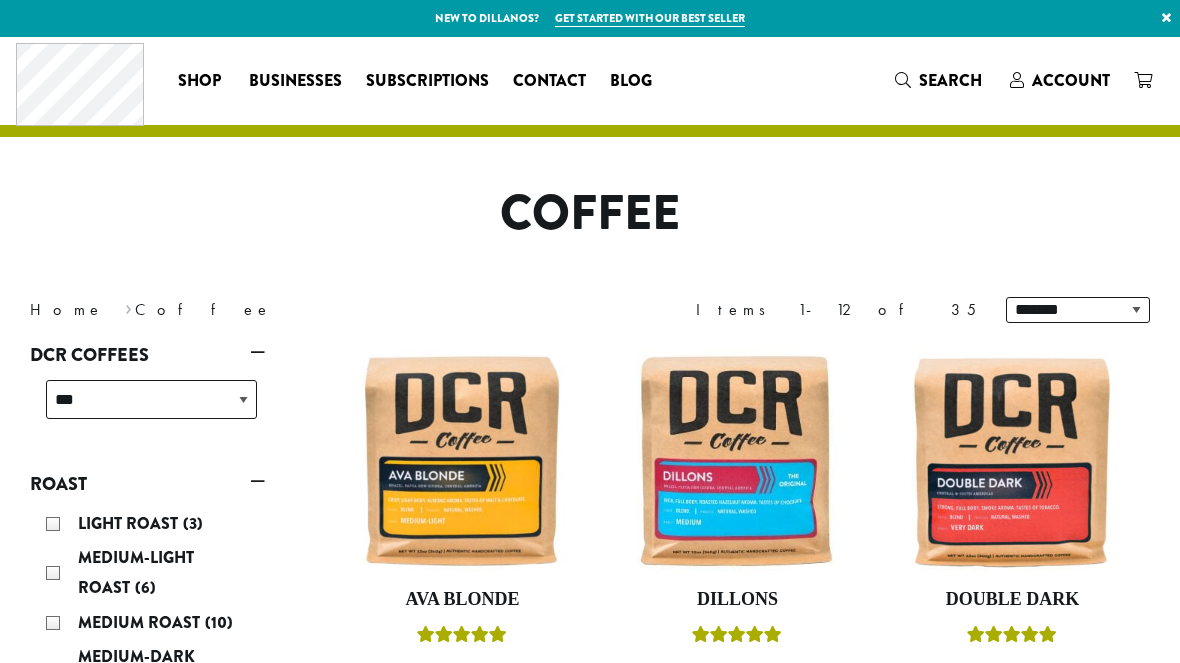 scroll, scrollTop: 0, scrollLeft: 0, axis: both 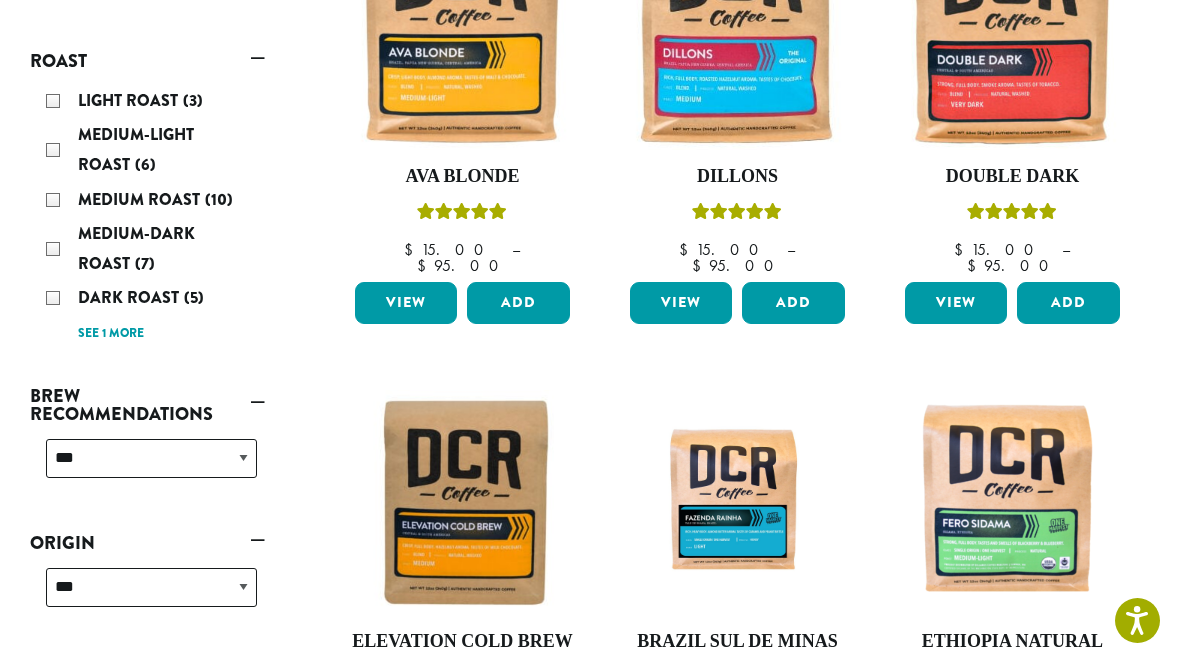 click on "See 1 more" at bounding box center (111, 334) 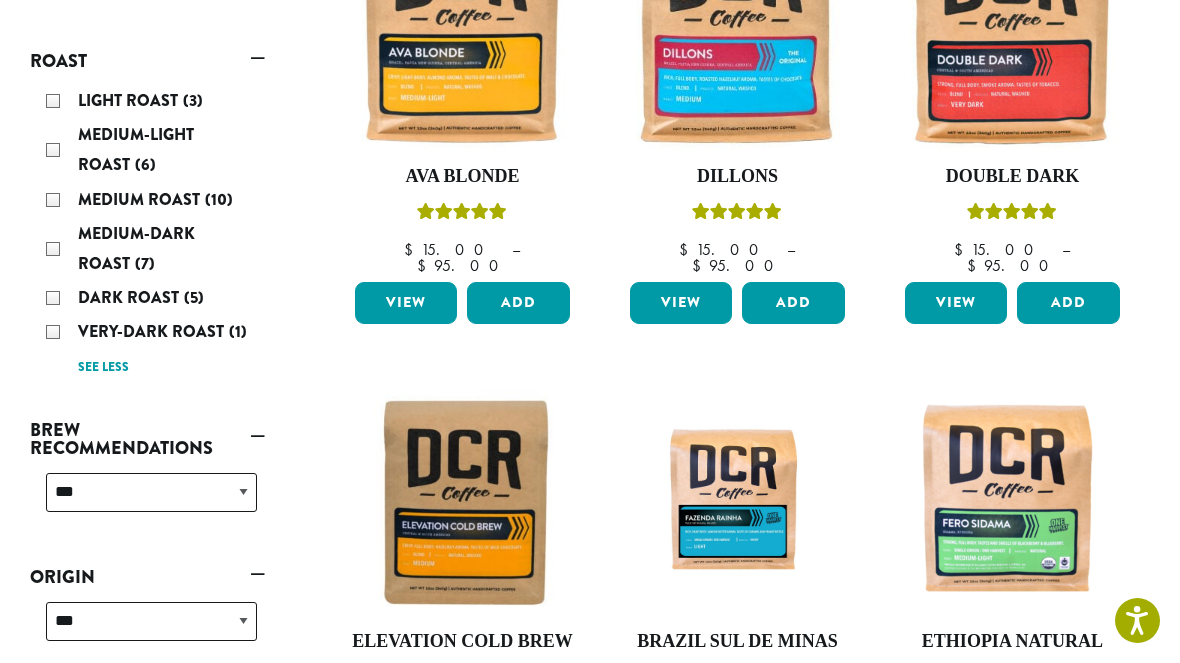 click on "**********" at bounding box center [151, 500] 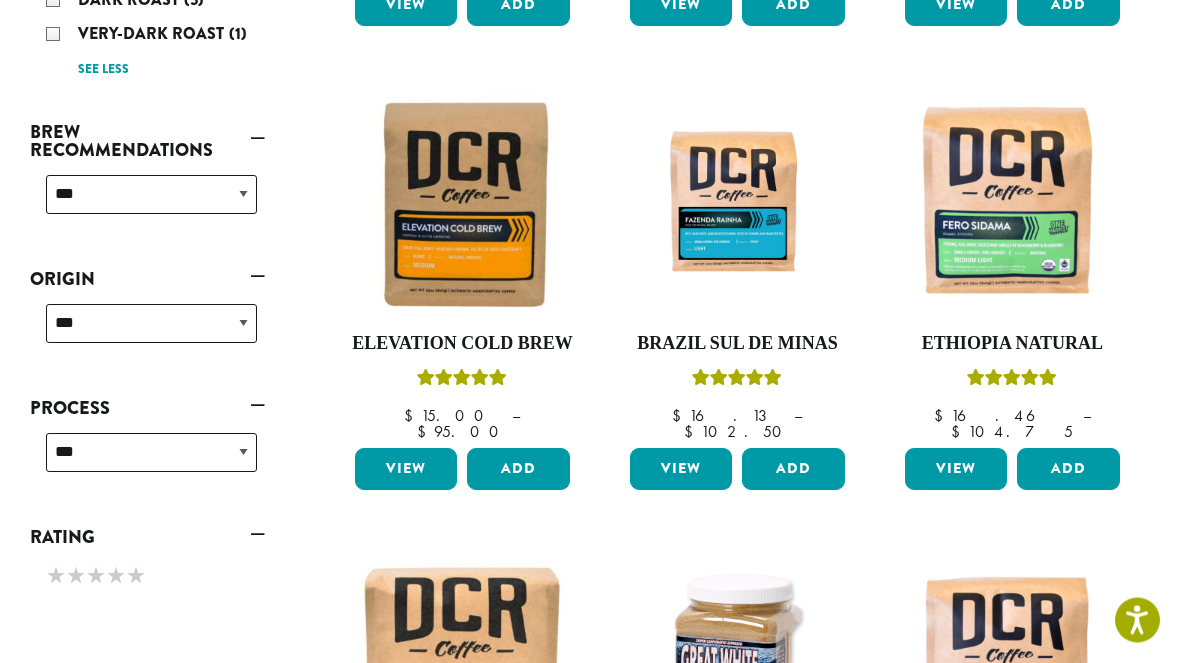 scroll, scrollTop: 722, scrollLeft: 0, axis: vertical 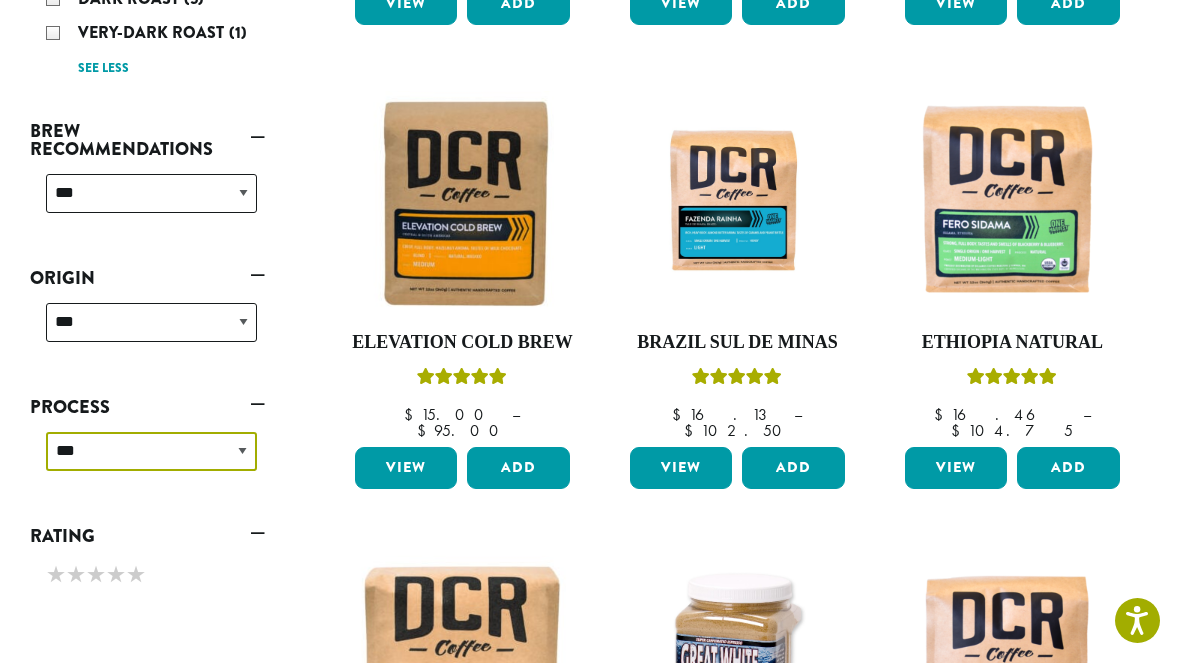 click on "**********" at bounding box center [151, 451] 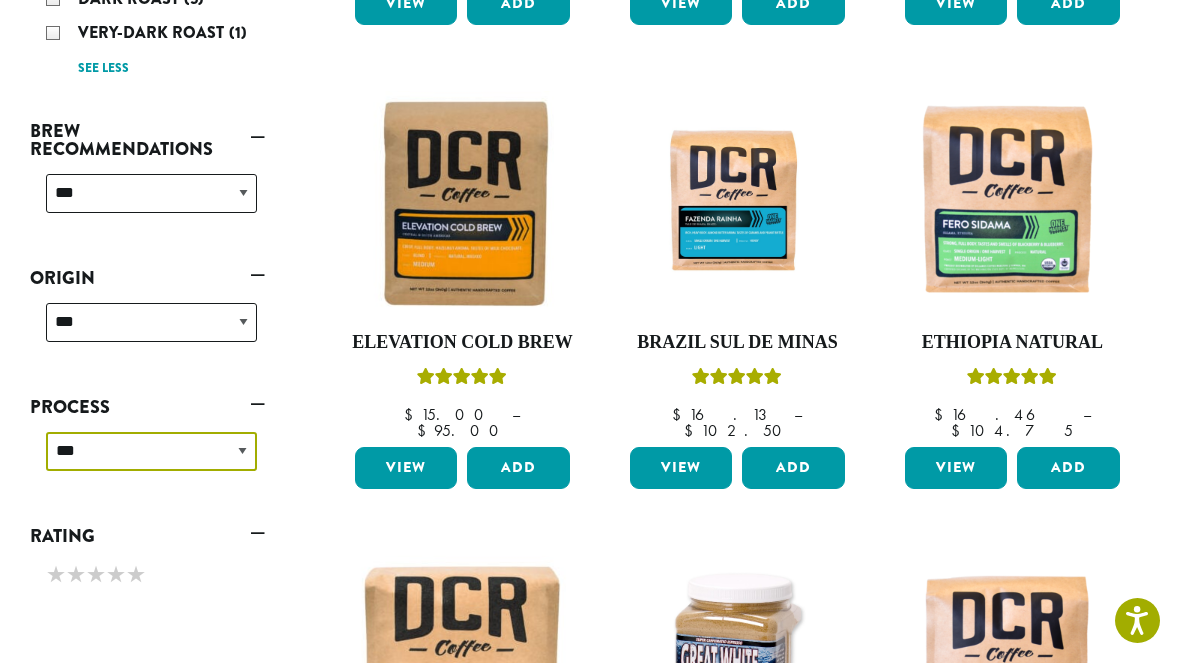 select on "*******" 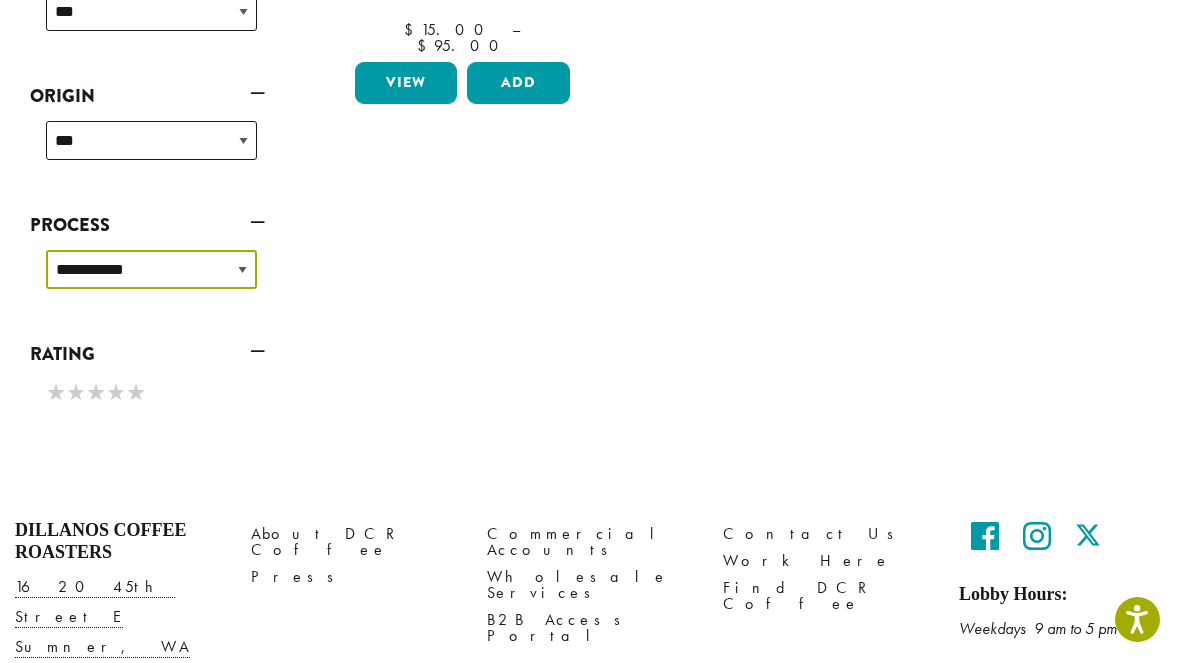 scroll, scrollTop: 740, scrollLeft: 0, axis: vertical 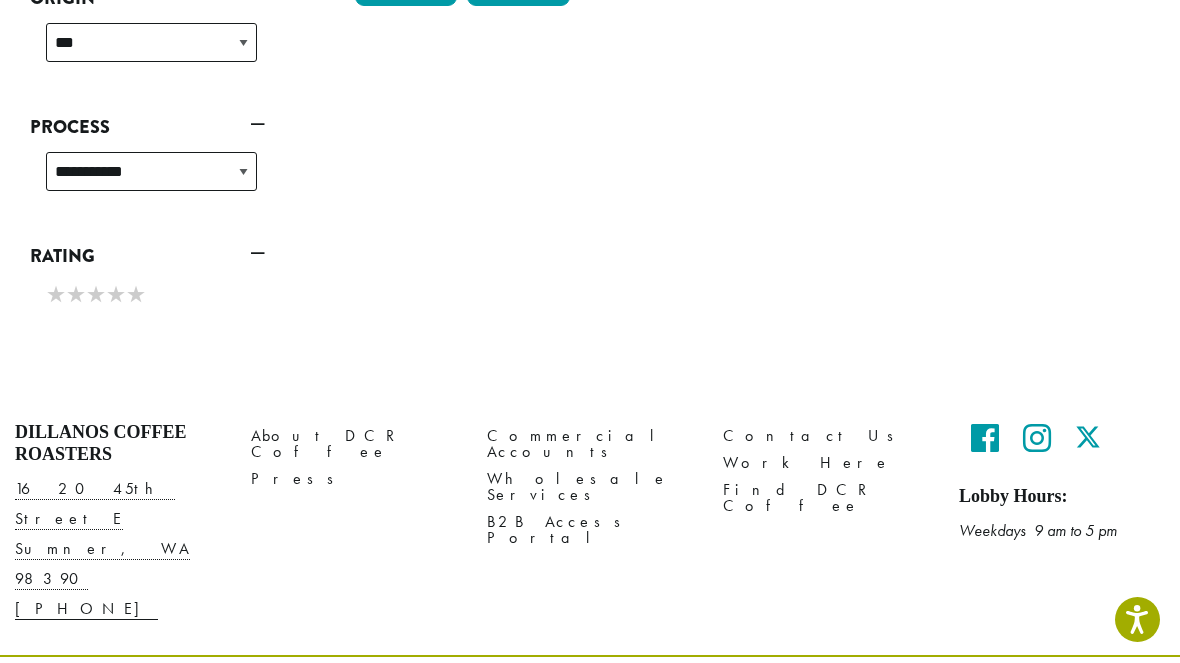 click on "[NUMBER] [STREET] E
[CITY], [STATE] [ZIP]
[PHONE]" at bounding box center [118, 550] 